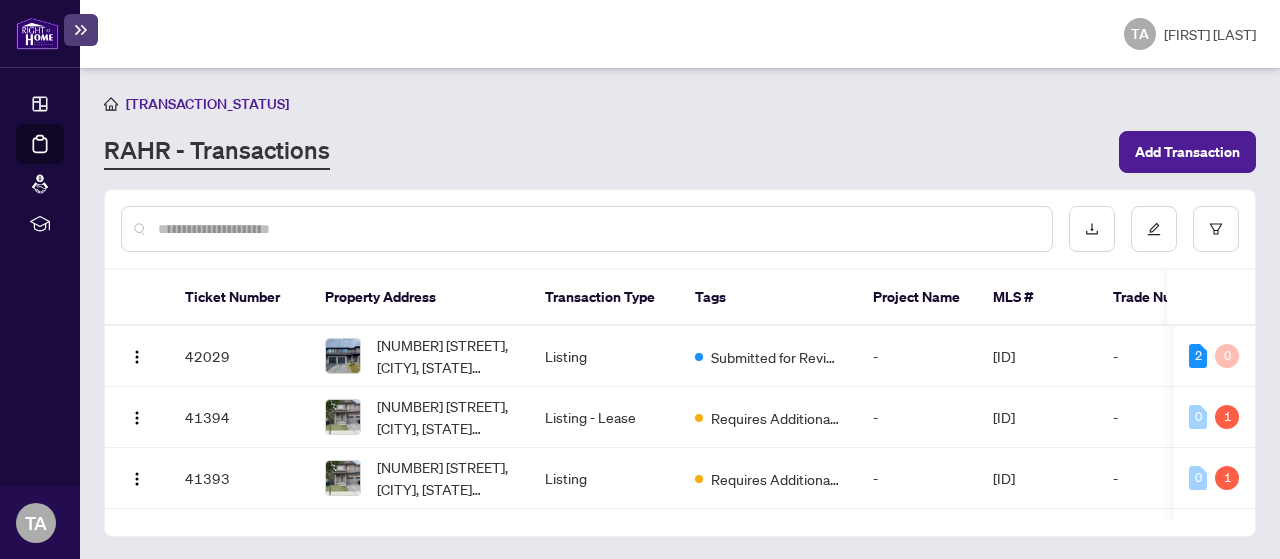 scroll, scrollTop: 0, scrollLeft: 0, axis: both 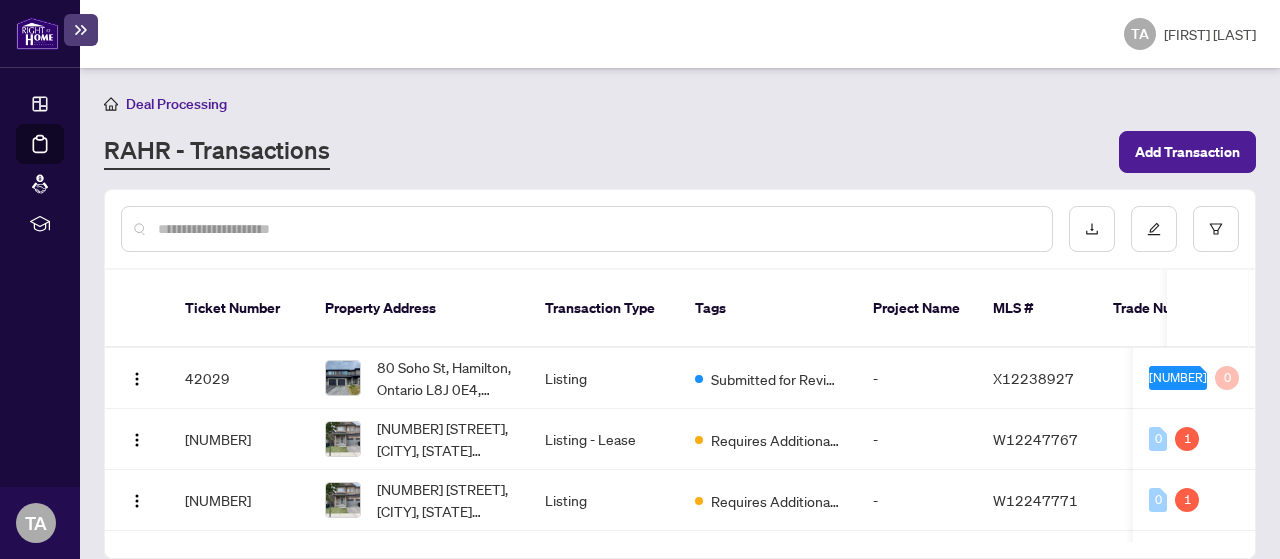 click at bounding box center (597, 229) 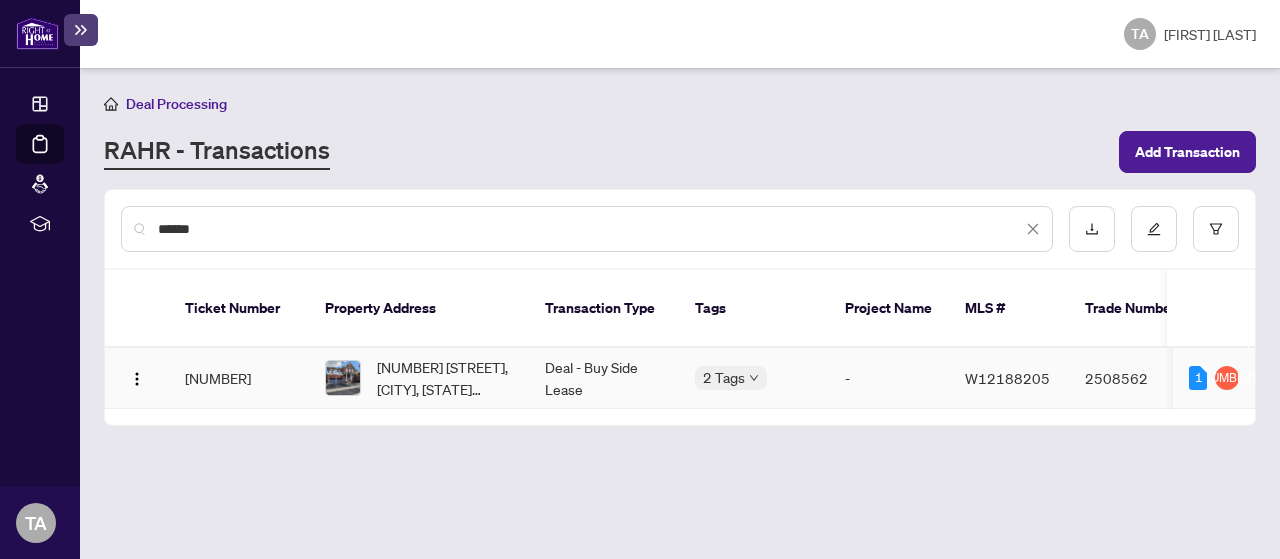 type on "******" 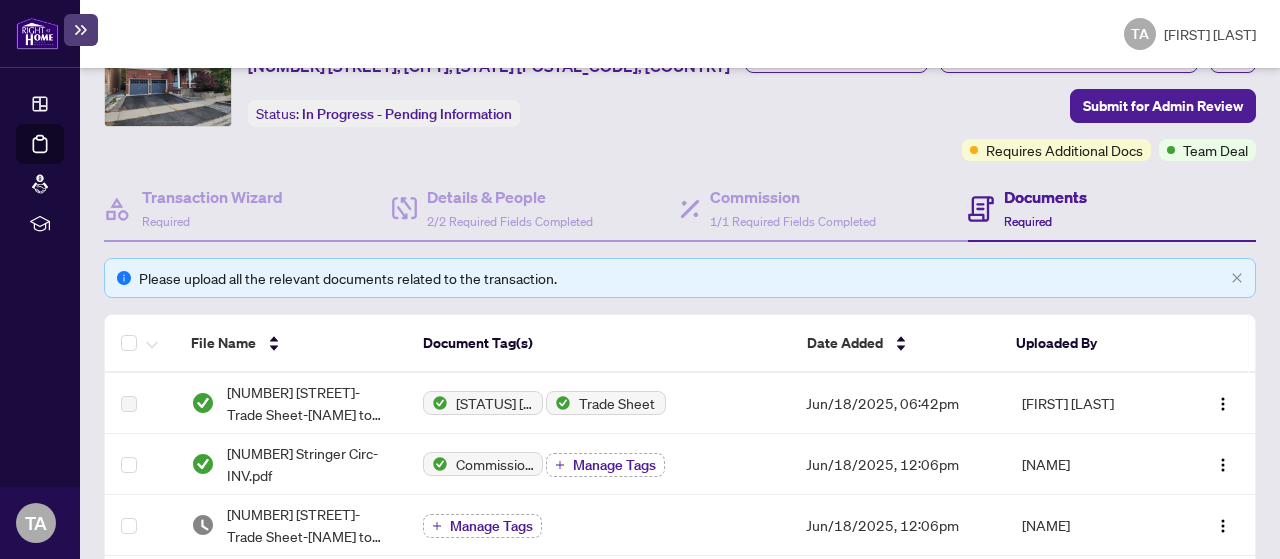 scroll, scrollTop: 200, scrollLeft: 0, axis: vertical 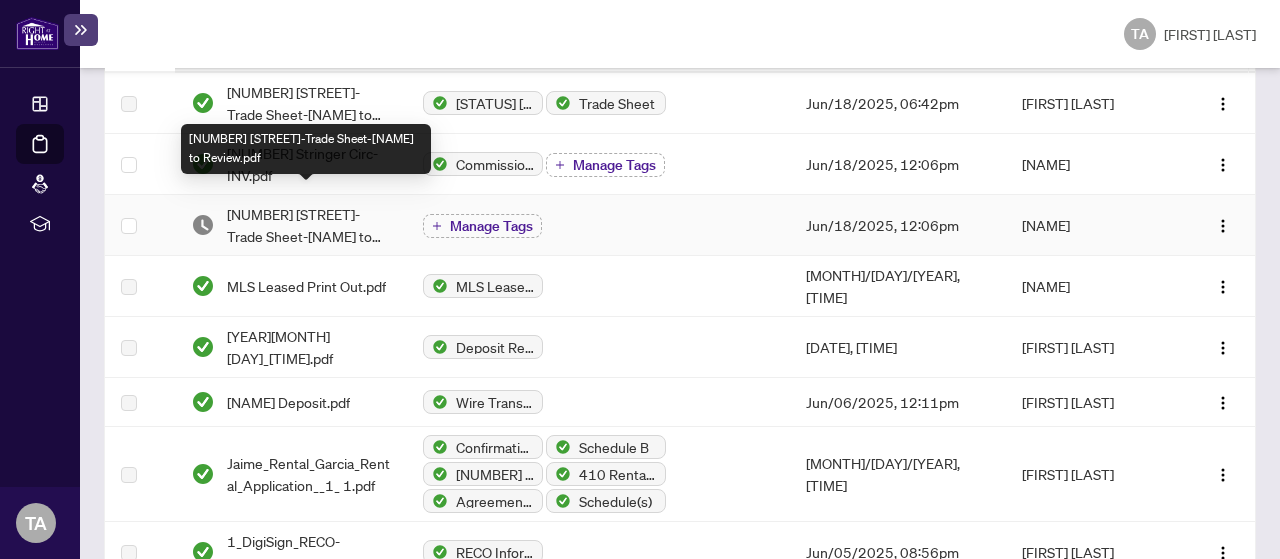 click on "[NUMBER] [STREET]-Trade Sheet-[NAME] to Review.pdf" at bounding box center (309, 225) 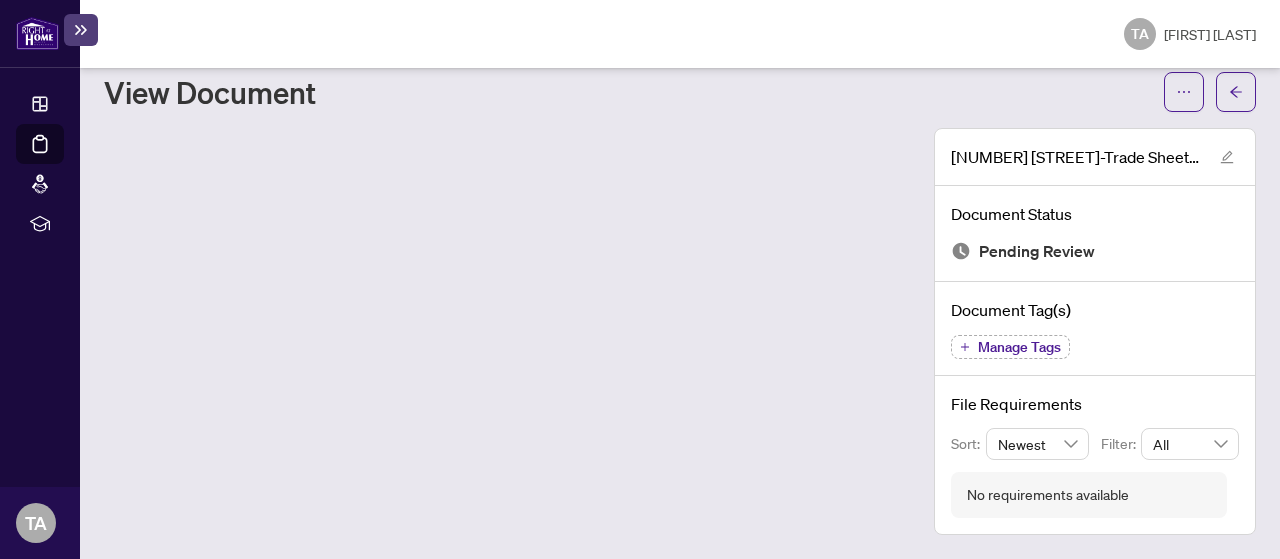 scroll, scrollTop: 54, scrollLeft: 0, axis: vertical 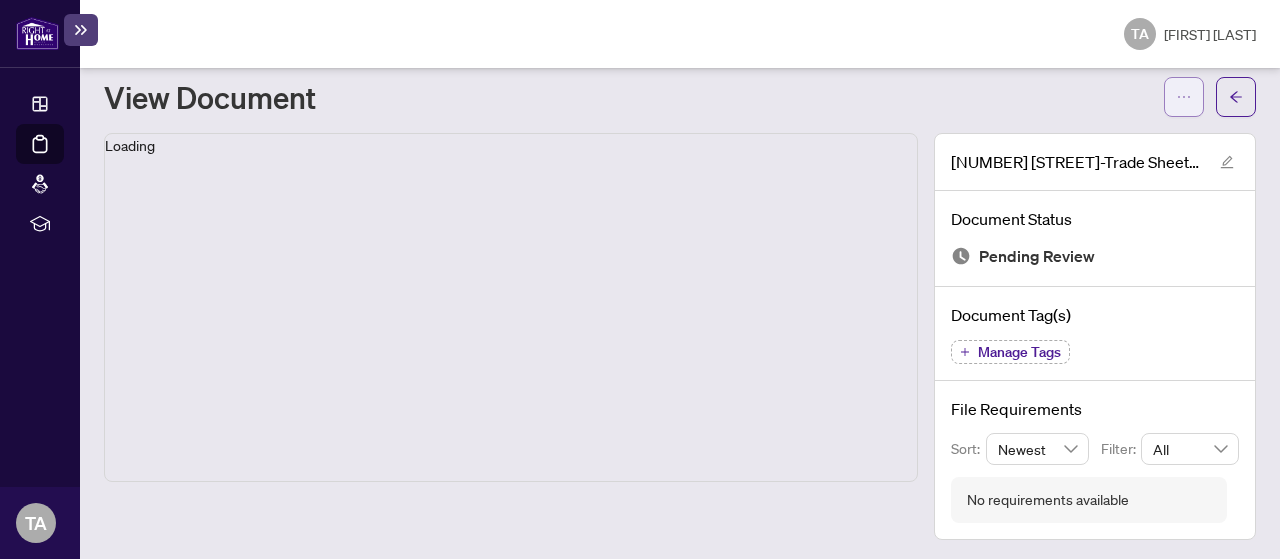 click at bounding box center (1184, 97) 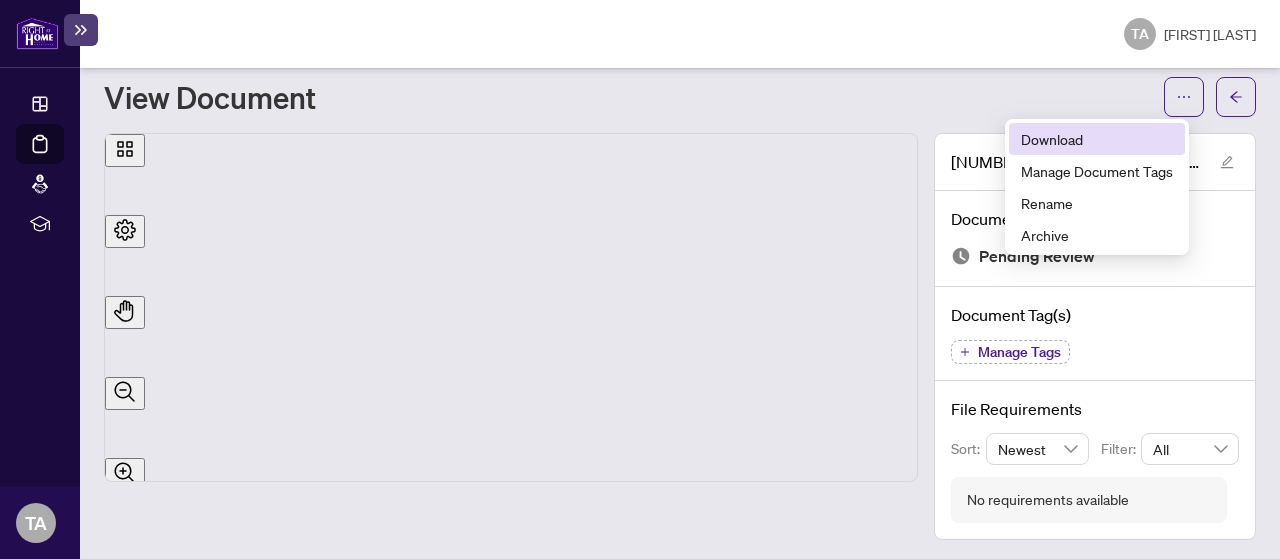 click on "Download" at bounding box center [1097, 139] 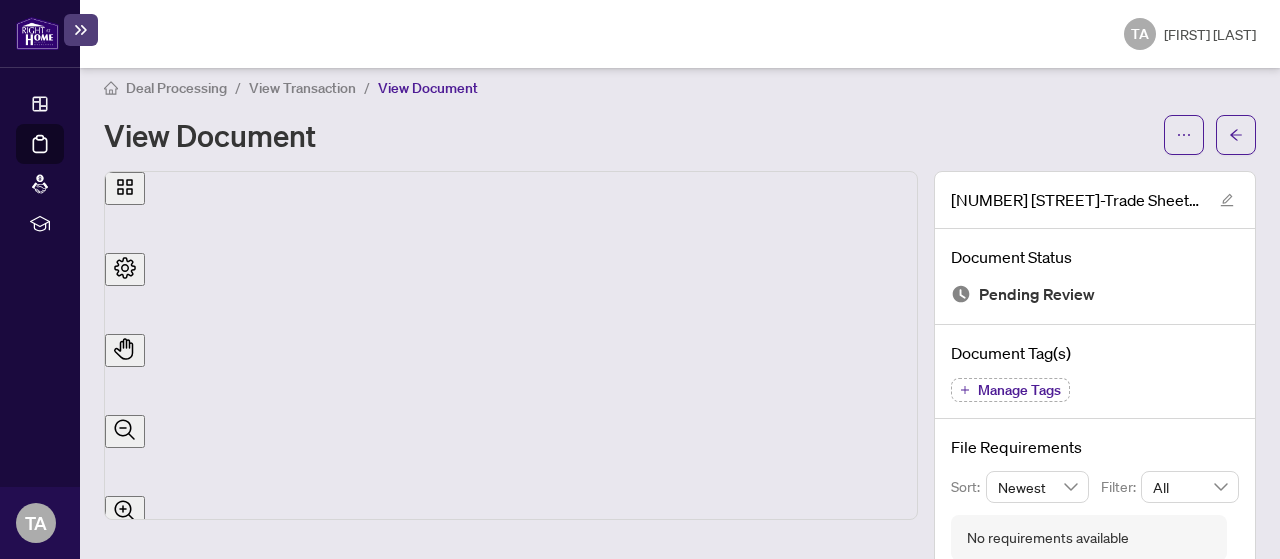 scroll, scrollTop: 0, scrollLeft: 0, axis: both 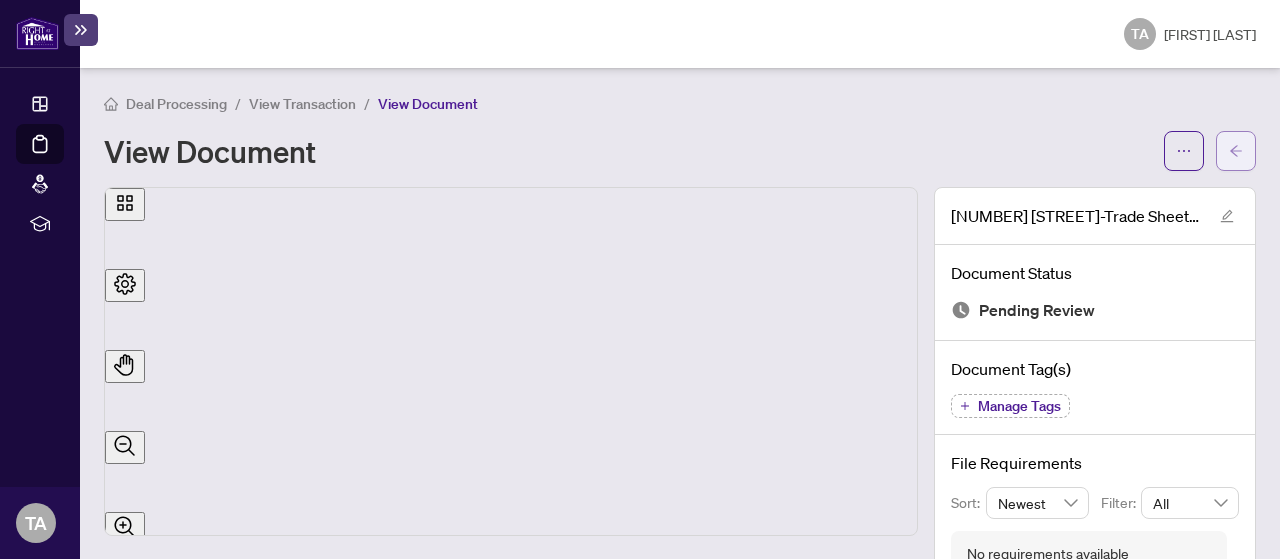 click at bounding box center [1236, 151] 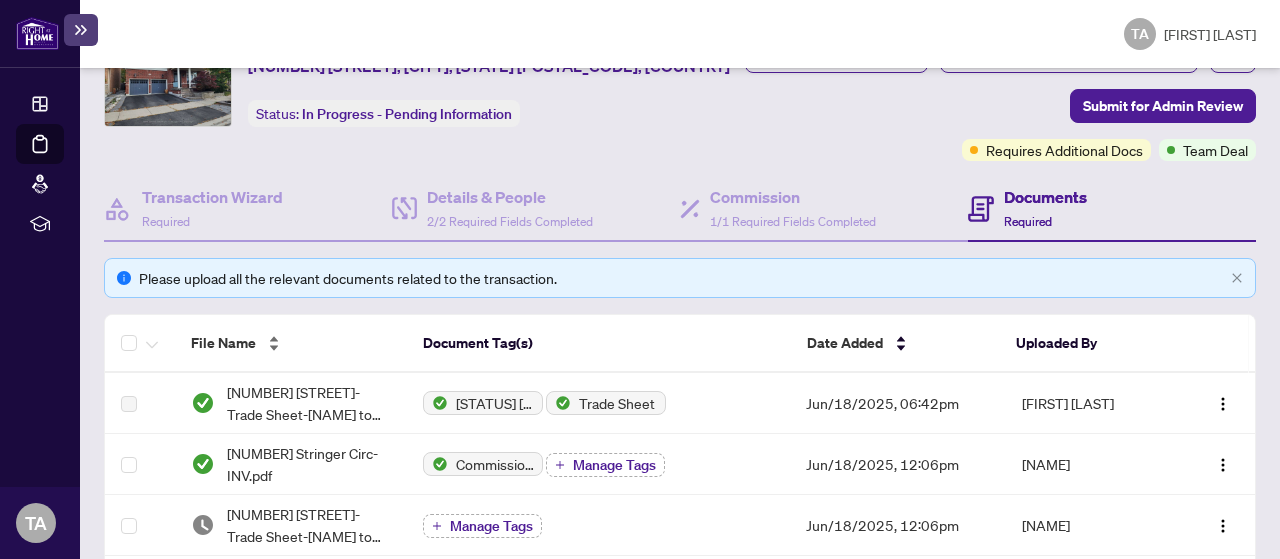 scroll, scrollTop: 200, scrollLeft: 0, axis: vertical 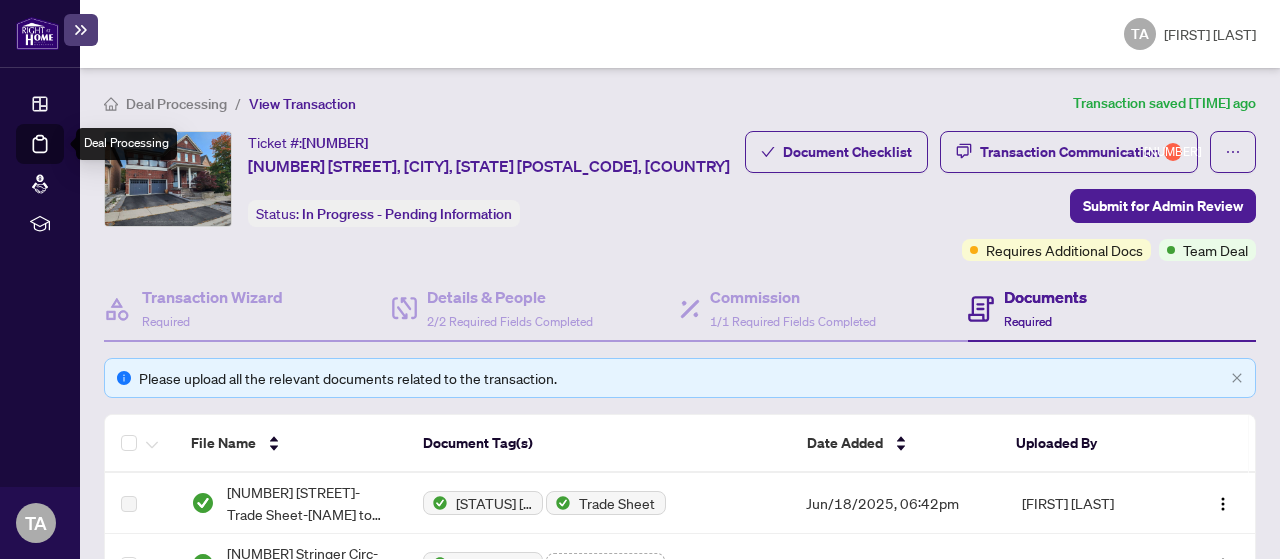 click on "Deal Processing" at bounding box center [63, 158] 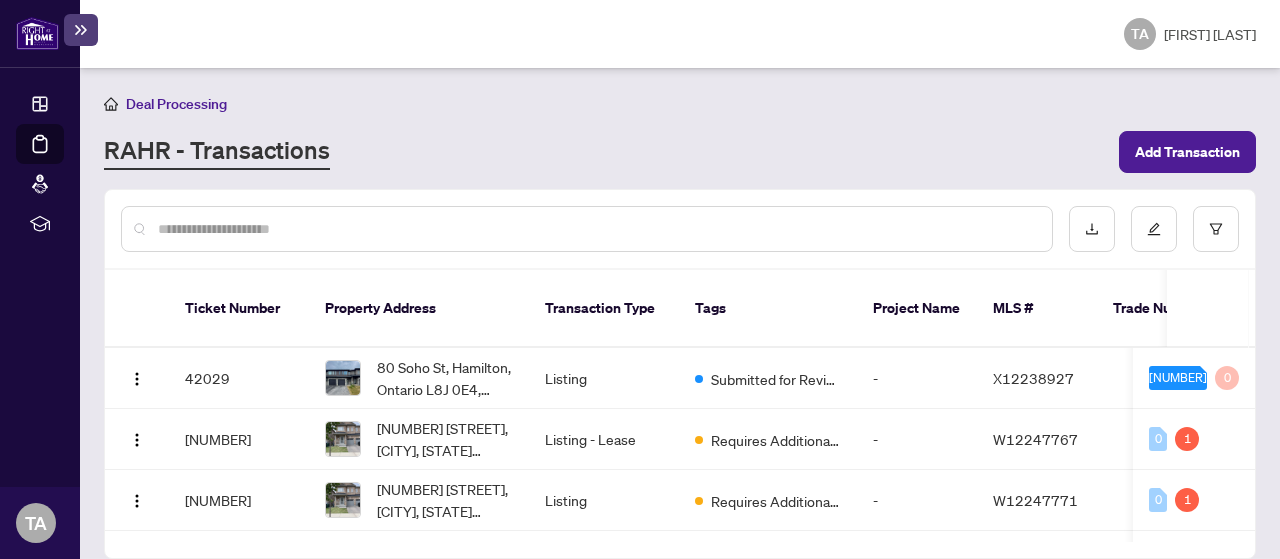 click at bounding box center [597, 229] 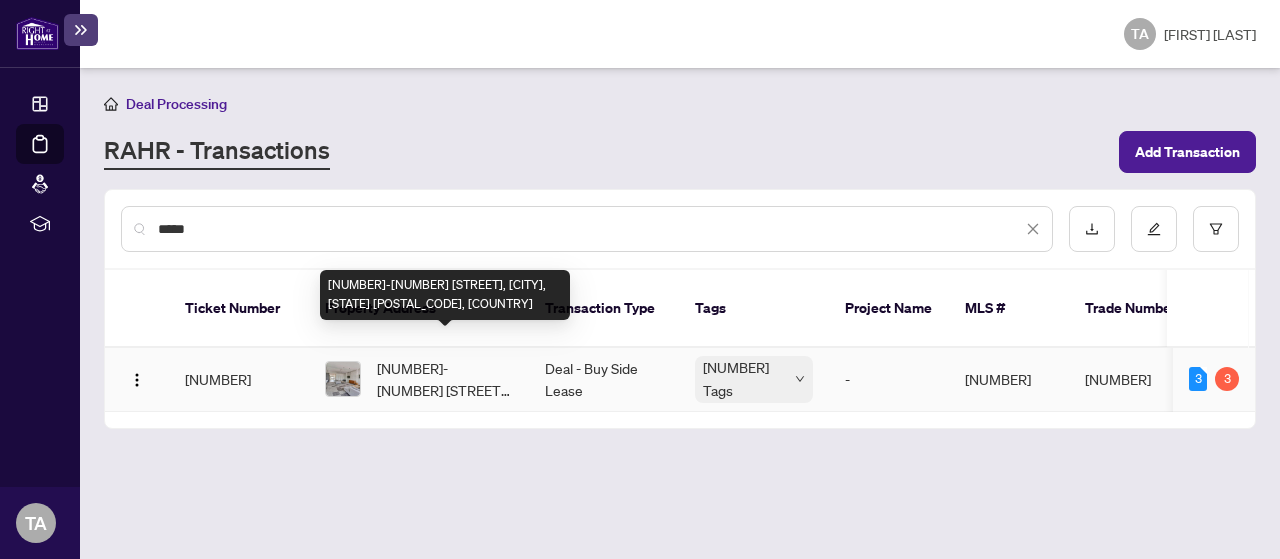 type on "*****" 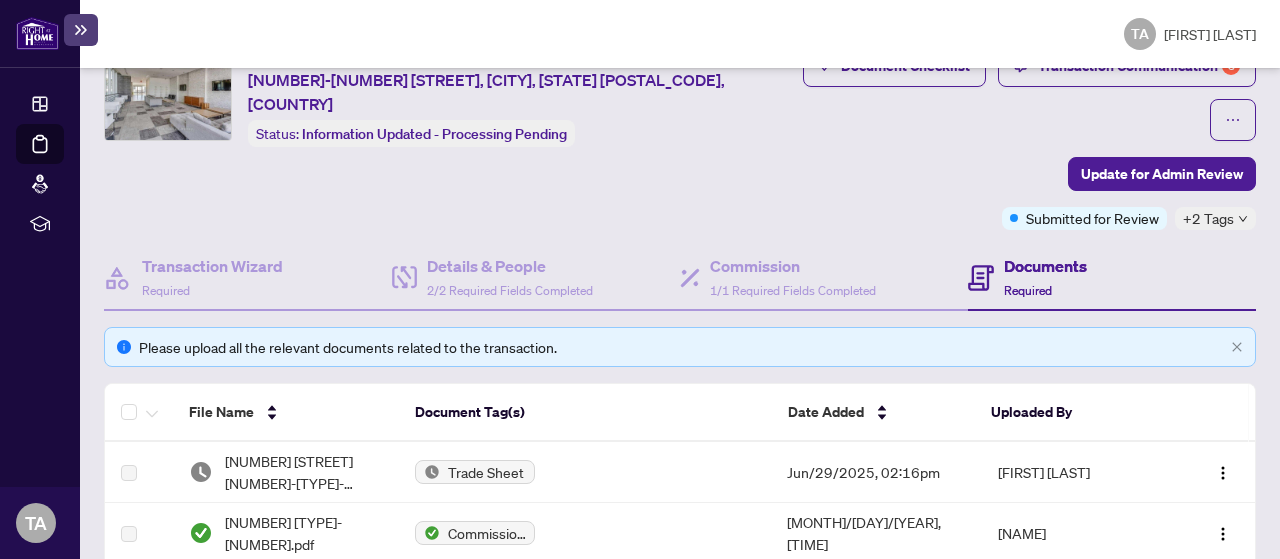 scroll, scrollTop: 200, scrollLeft: 0, axis: vertical 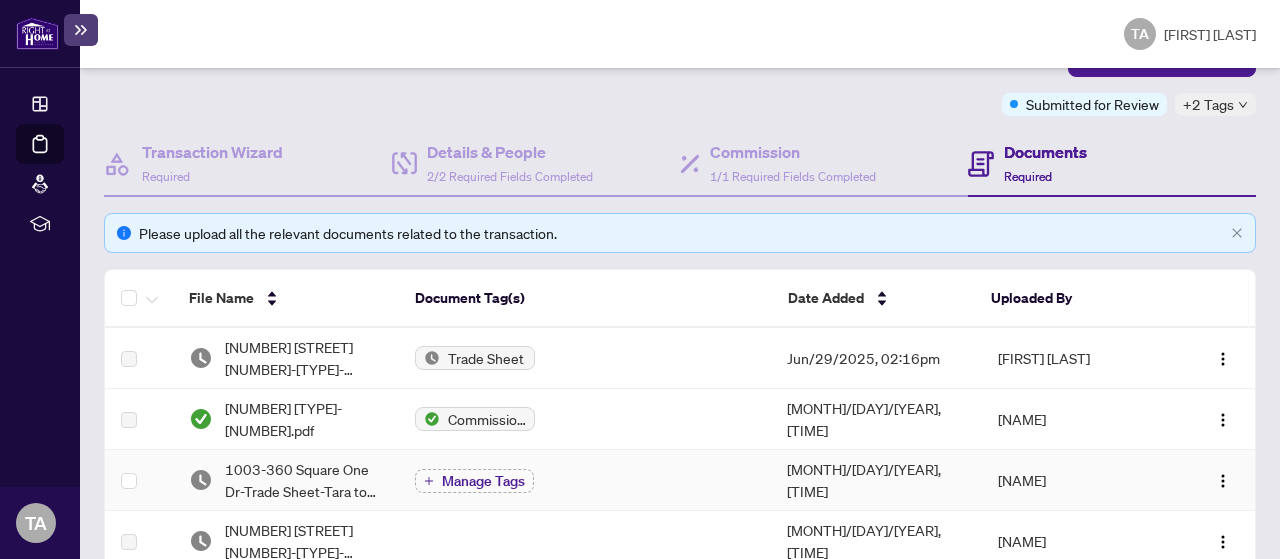 click on "1003-360 Square One Dr-Trade Sheet-Tara to Review.pdf" at bounding box center (304, 480) 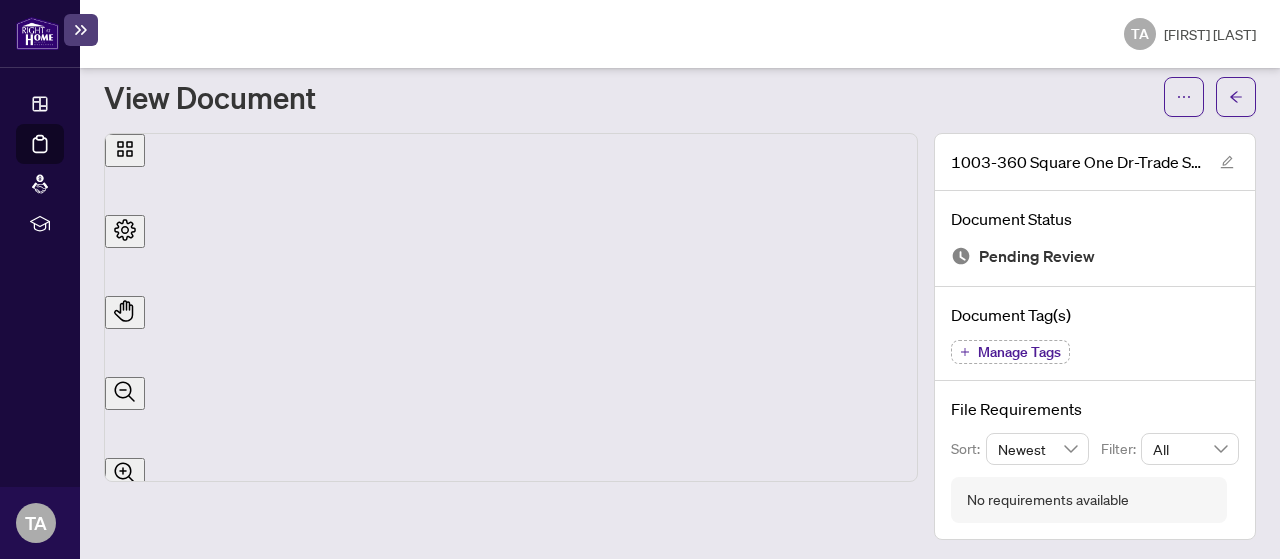 scroll, scrollTop: 0, scrollLeft: 0, axis: both 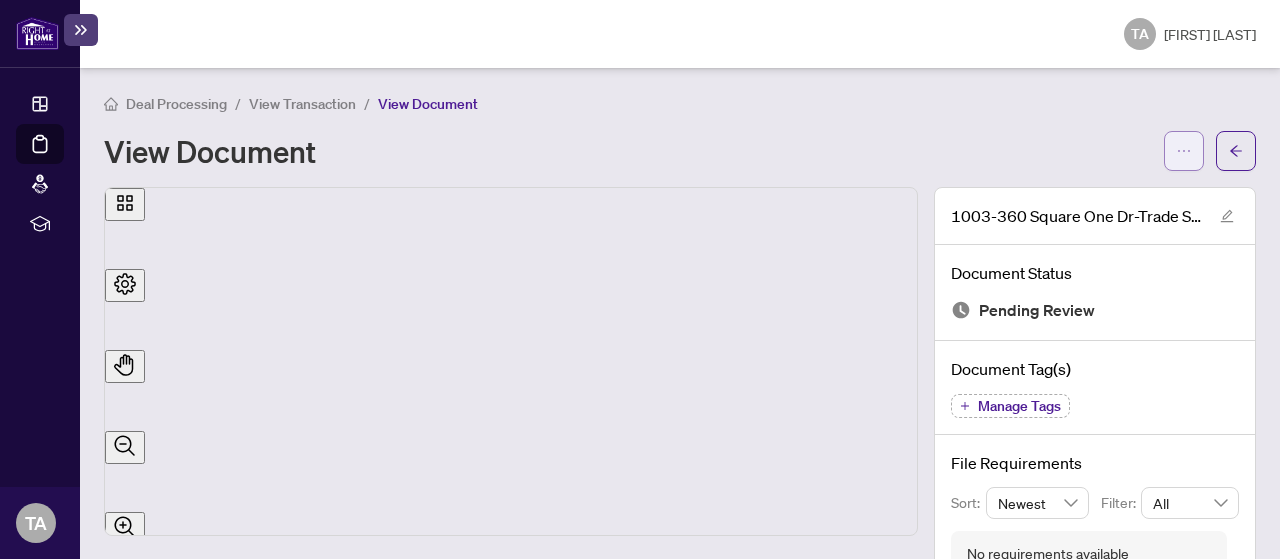 click at bounding box center (1184, 151) 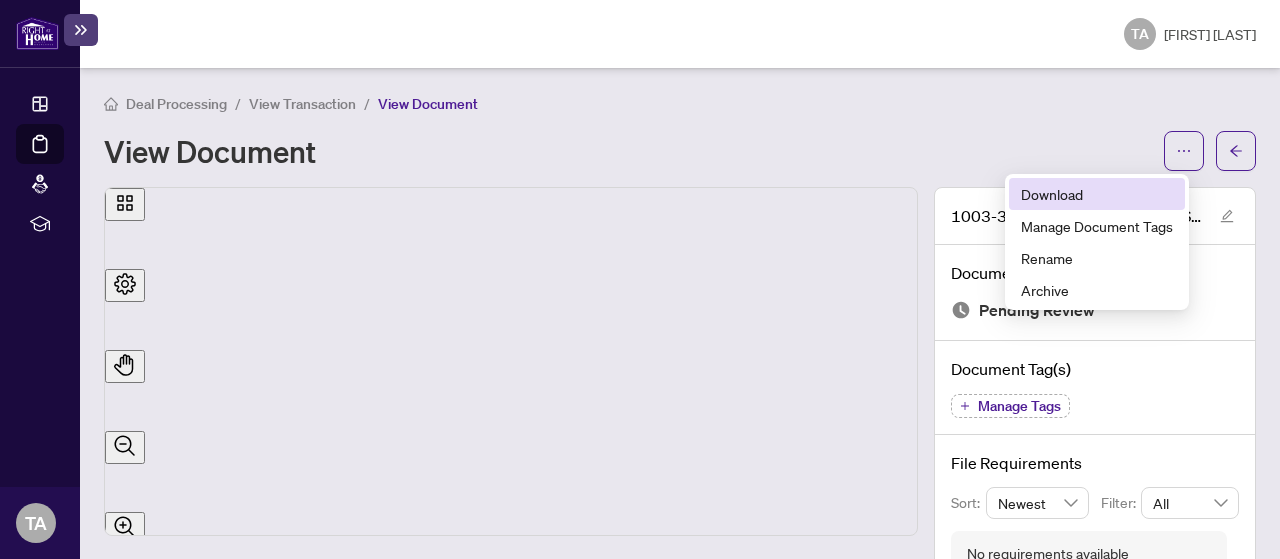 click on "Download" at bounding box center [1097, 194] 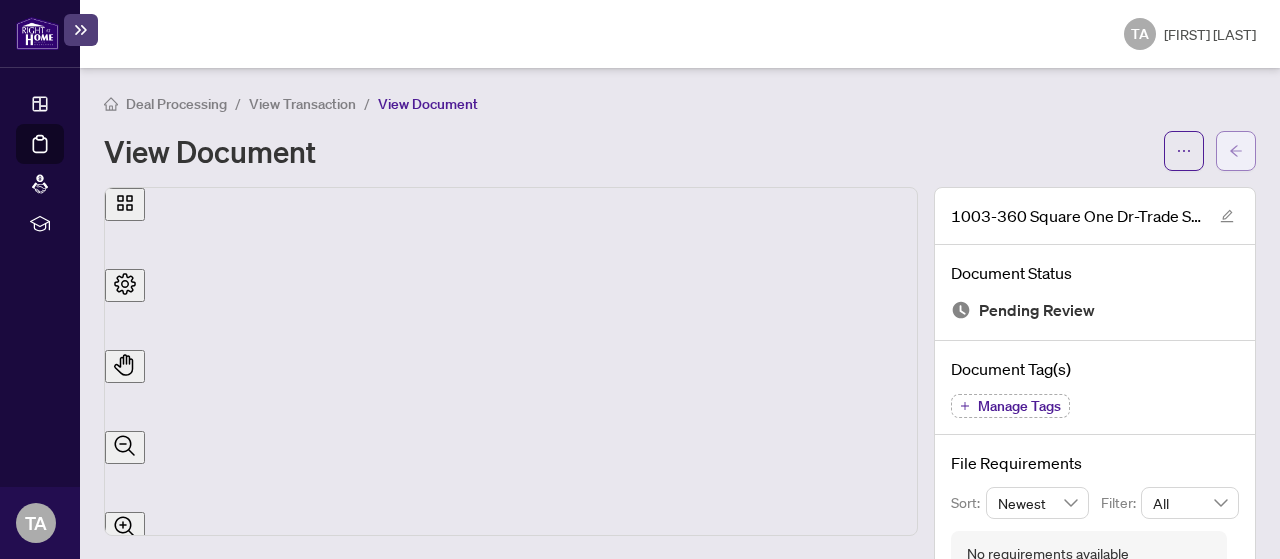 click at bounding box center (1236, 151) 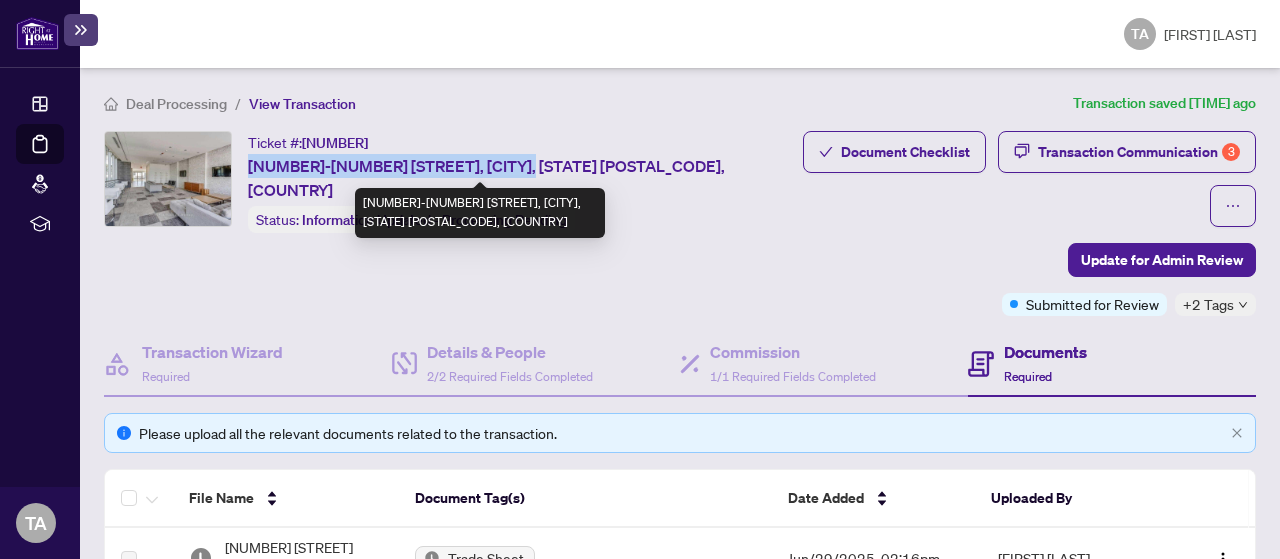 drag, startPoint x: 250, startPoint y: 162, endPoint x: 520, endPoint y: 167, distance: 270.0463 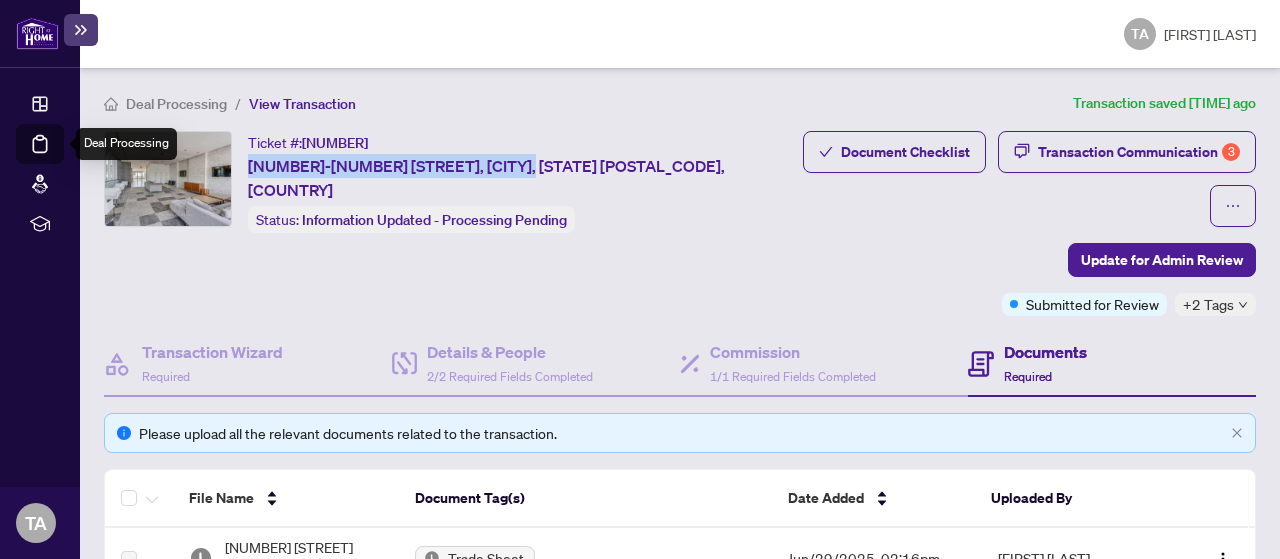 click on "Deal Processing" at bounding box center [63, 158] 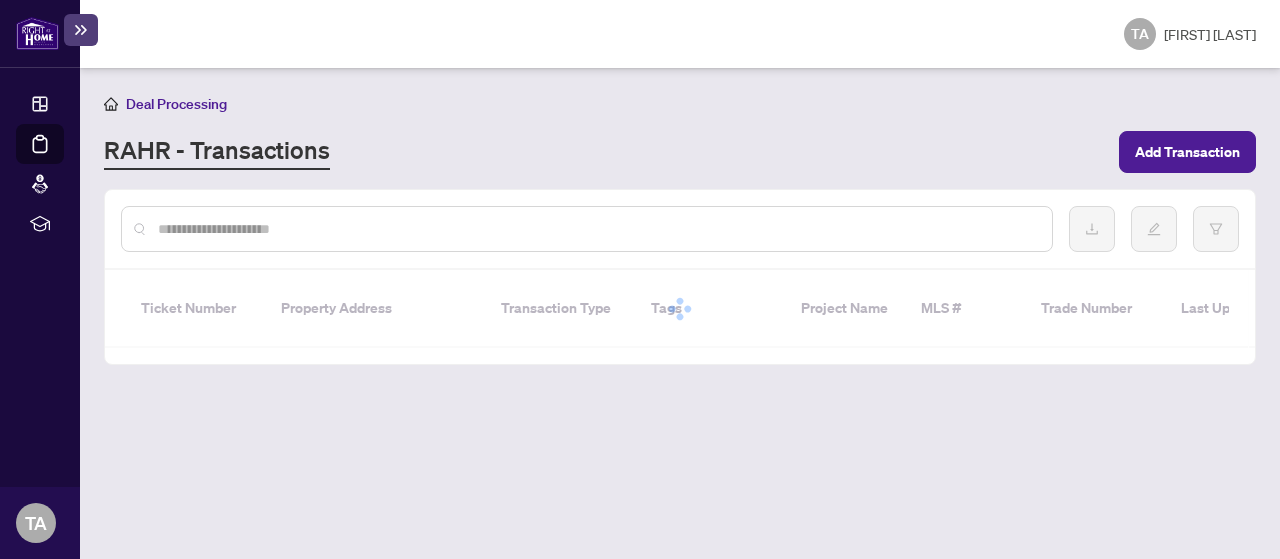 click at bounding box center [597, 229] 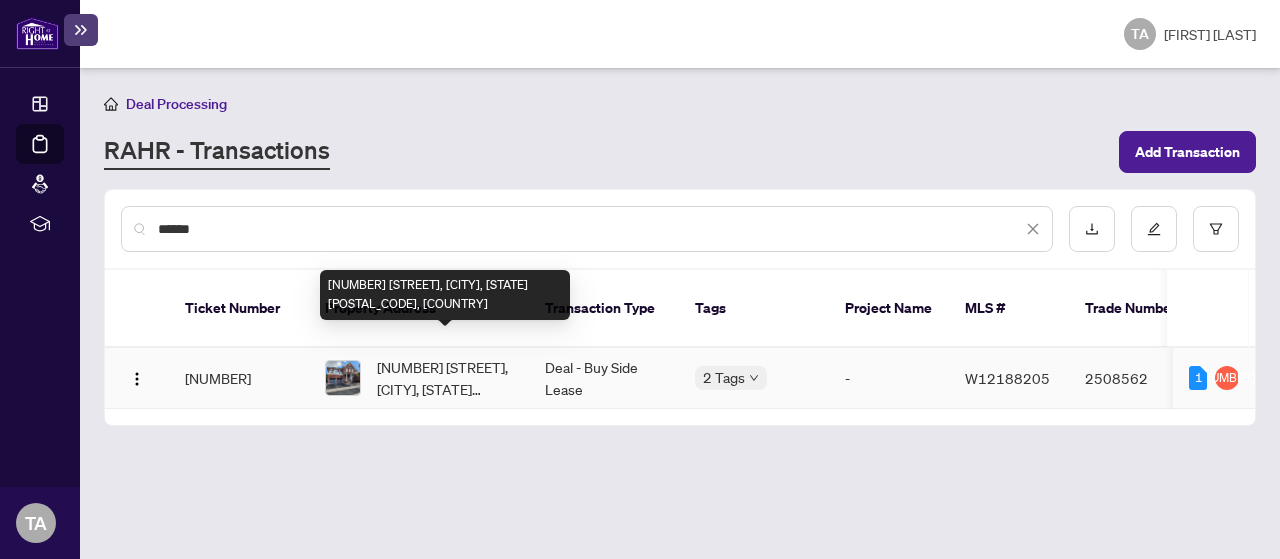 click on "[NUMBER] [STREET], [CITY], [STATE] [POSTAL_CODE], [COUNTRY]" at bounding box center (445, 378) 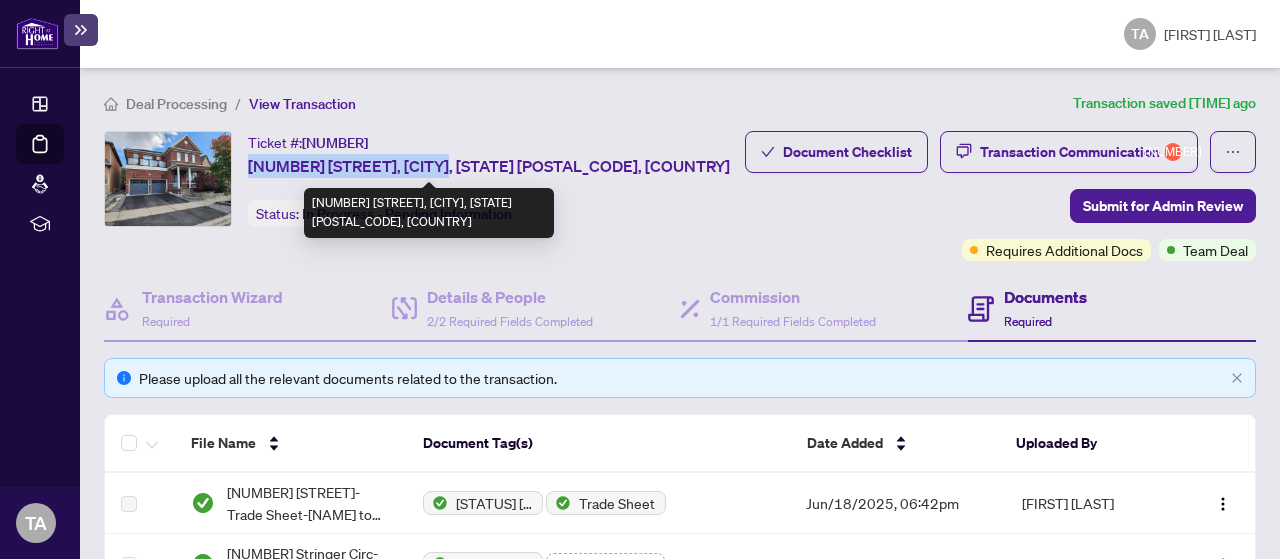 drag, startPoint x: 252, startPoint y: 165, endPoint x: 419, endPoint y: 167, distance: 167.01198 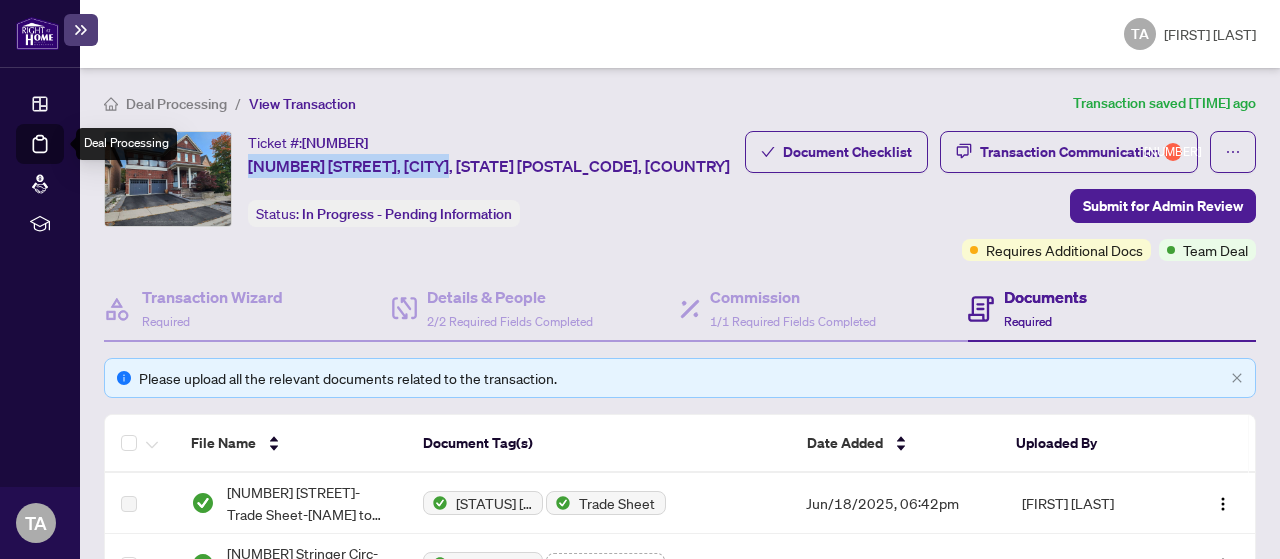 click on "Deal Processing" at bounding box center (63, 158) 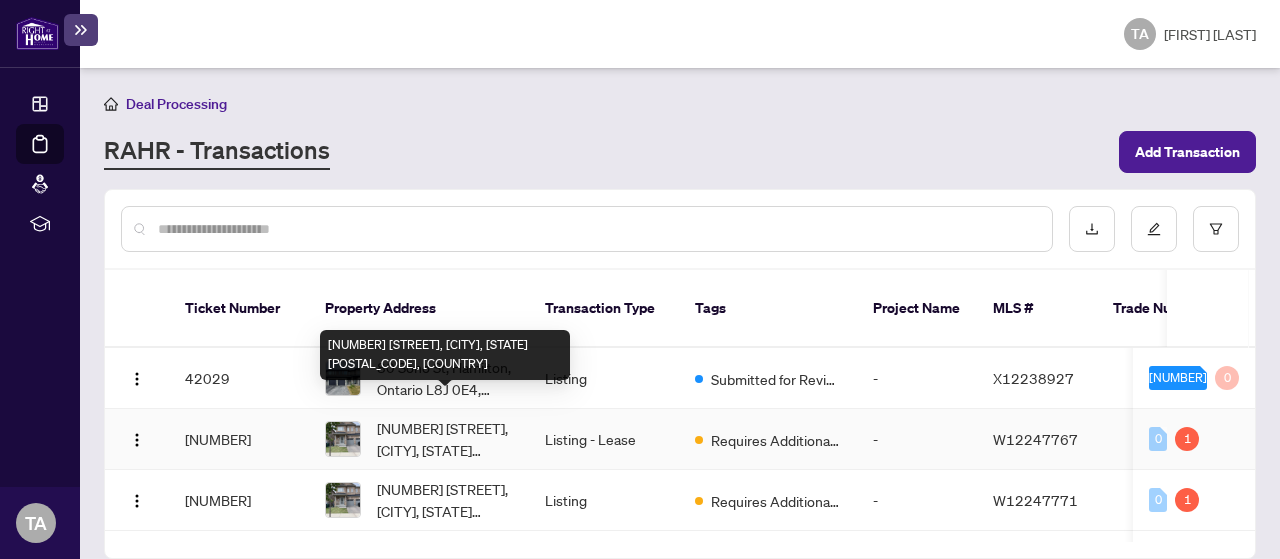 click on "[NUMBER] [STREET], [CITY], [STATE] [POSTAL_CODE], [COUNTRY]" at bounding box center (445, 439) 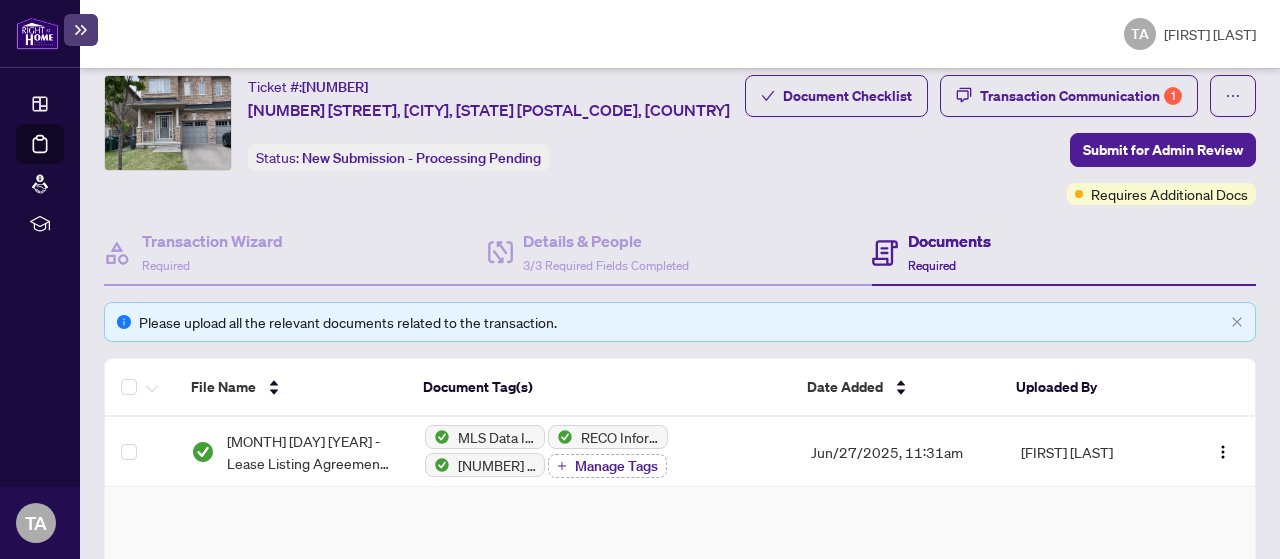 scroll, scrollTop: 0, scrollLeft: 0, axis: both 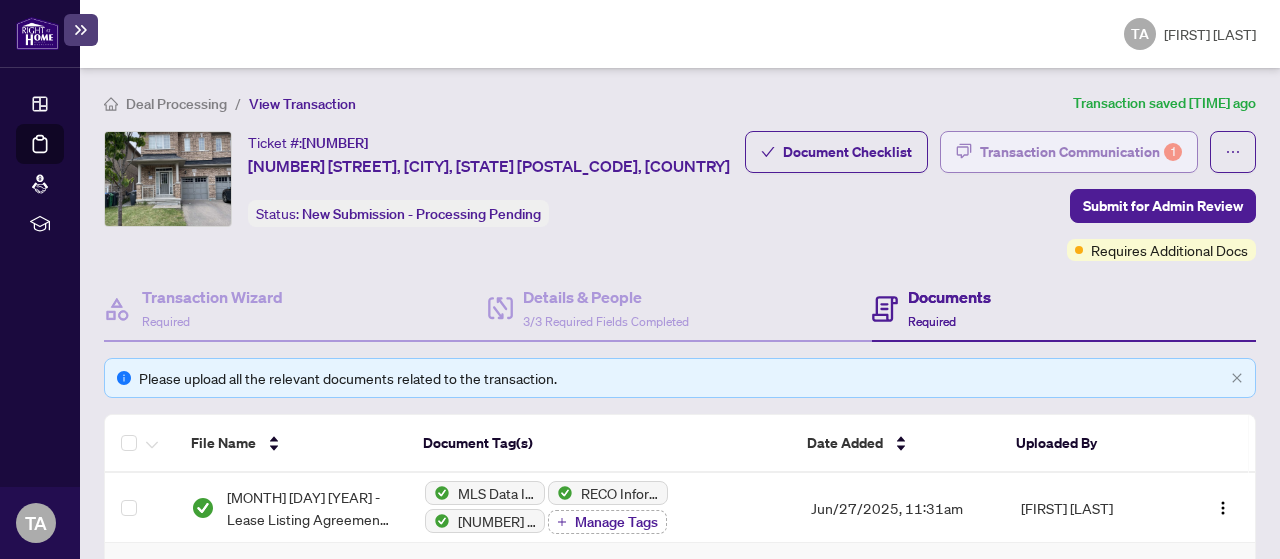 click on "Transaction Communication 1" at bounding box center (1081, 152) 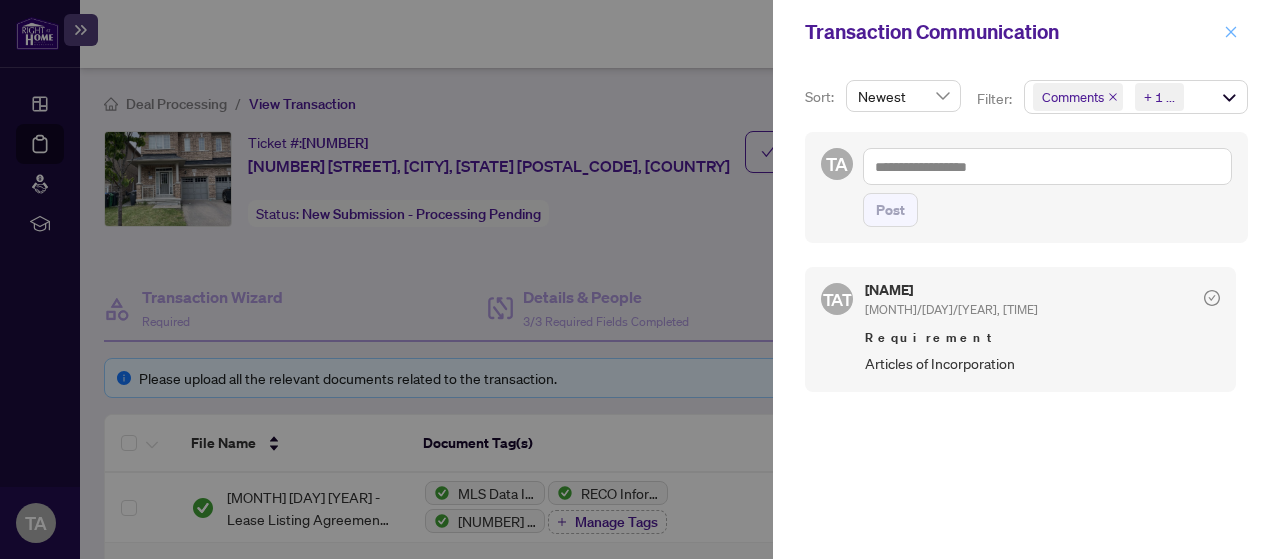 click at bounding box center (1231, 32) 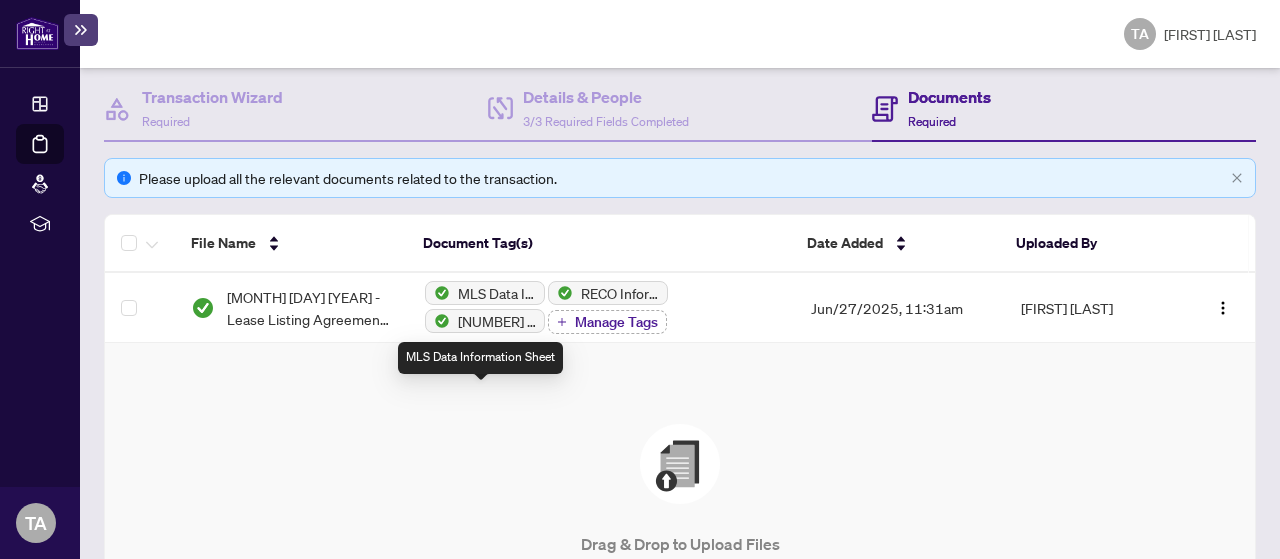 scroll, scrollTop: 0, scrollLeft: 0, axis: both 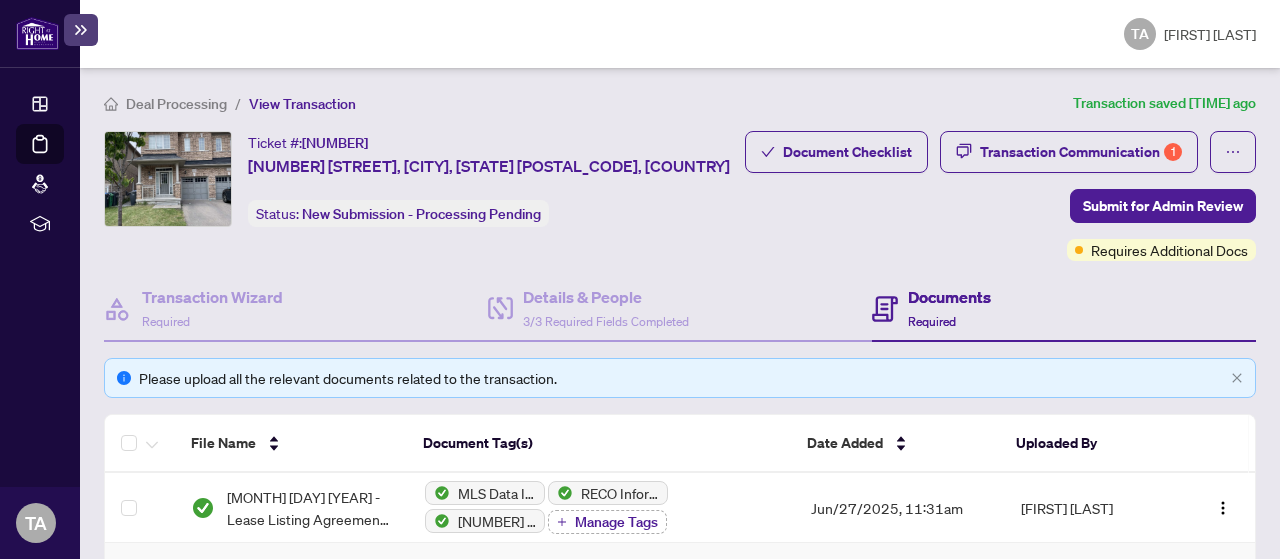 click on "Deal Processing" at bounding box center [63, 158] 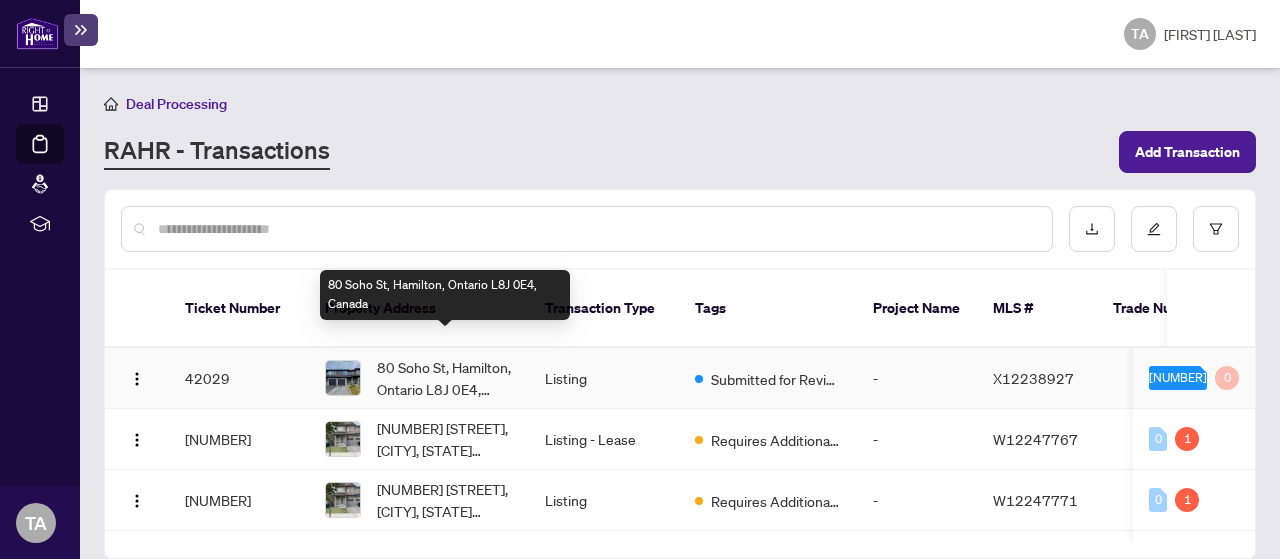 click on "80 Soho St, Hamilton, Ontario L8J 0E4, Canada" at bounding box center [445, 378] 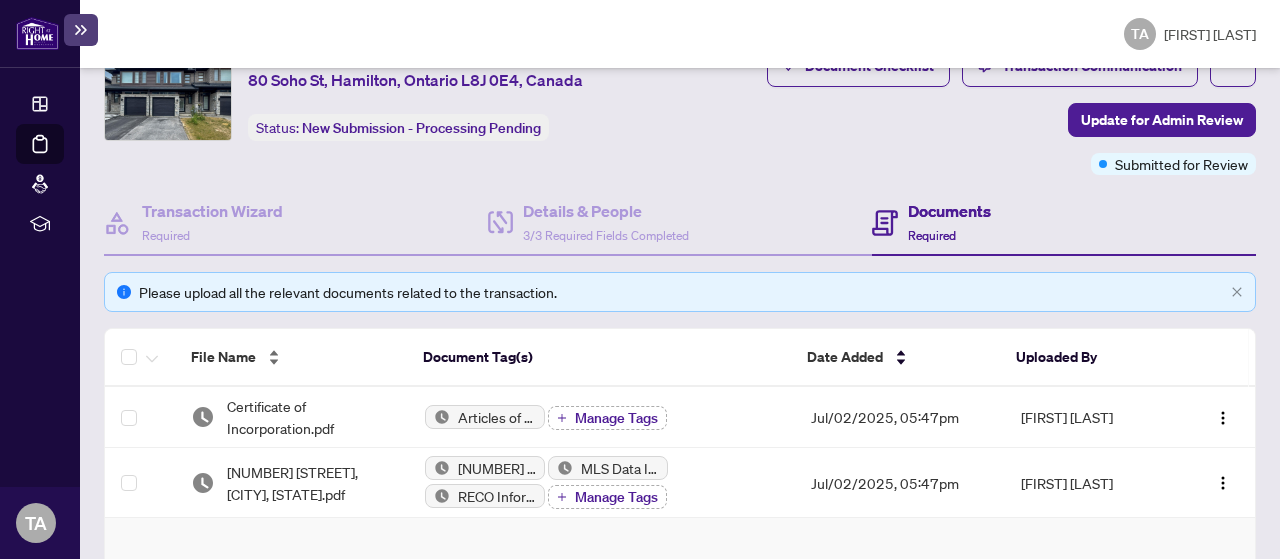 scroll, scrollTop: 100, scrollLeft: 0, axis: vertical 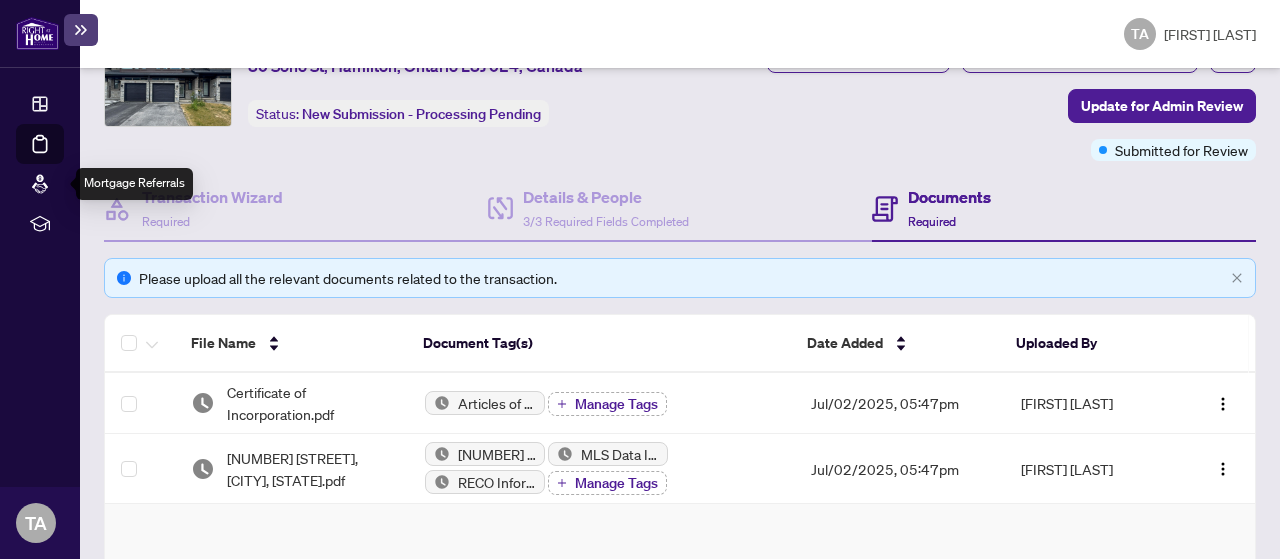 click on "Deal Processing" at bounding box center (63, 158) 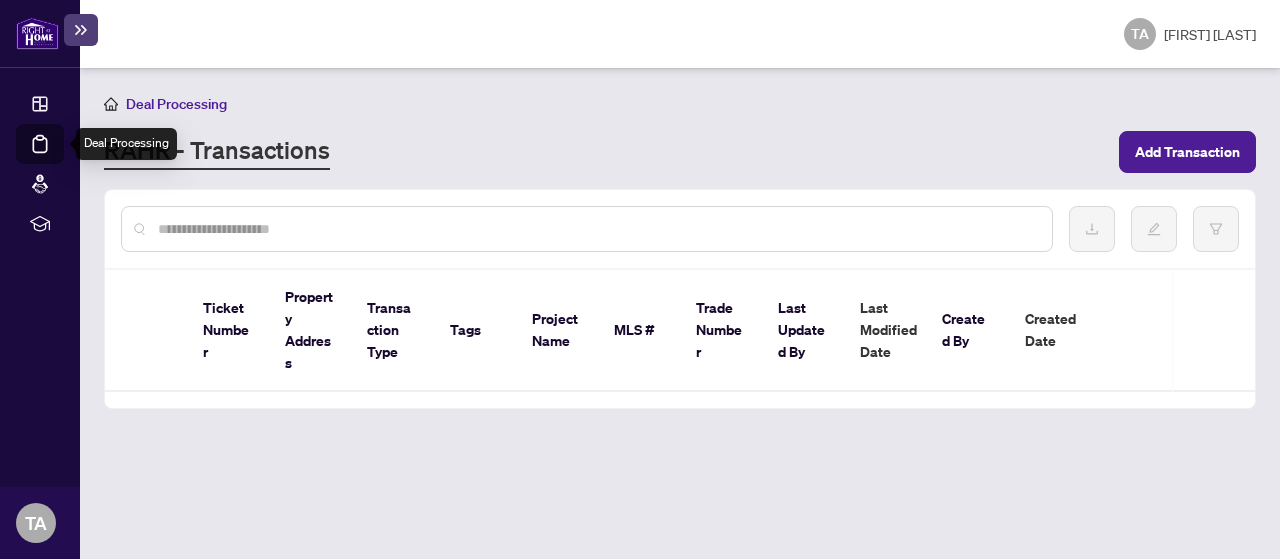 scroll, scrollTop: 0, scrollLeft: 0, axis: both 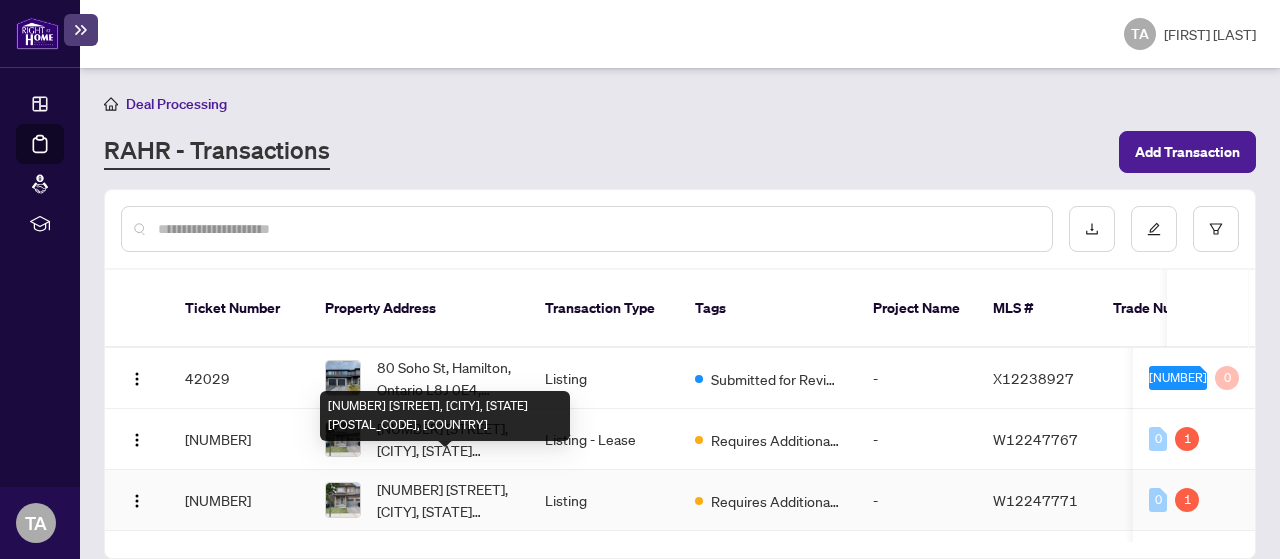click on "[NUMBER] [STREET], [CITY], [STATE] [POSTAL_CODE], [COUNTRY]" at bounding box center (445, 500) 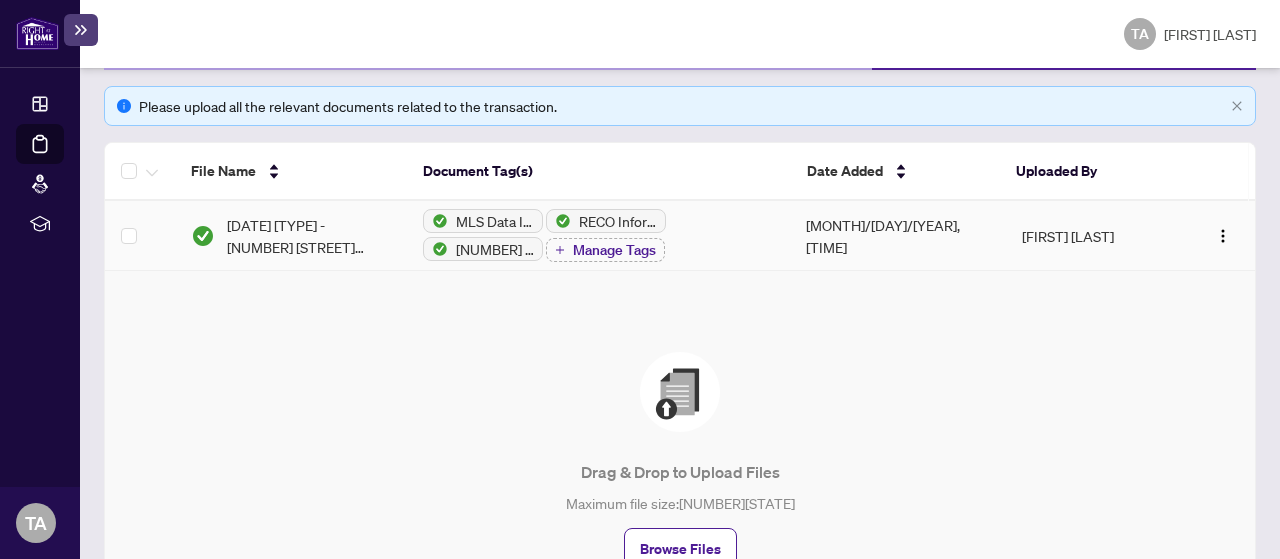 scroll, scrollTop: 300, scrollLeft: 0, axis: vertical 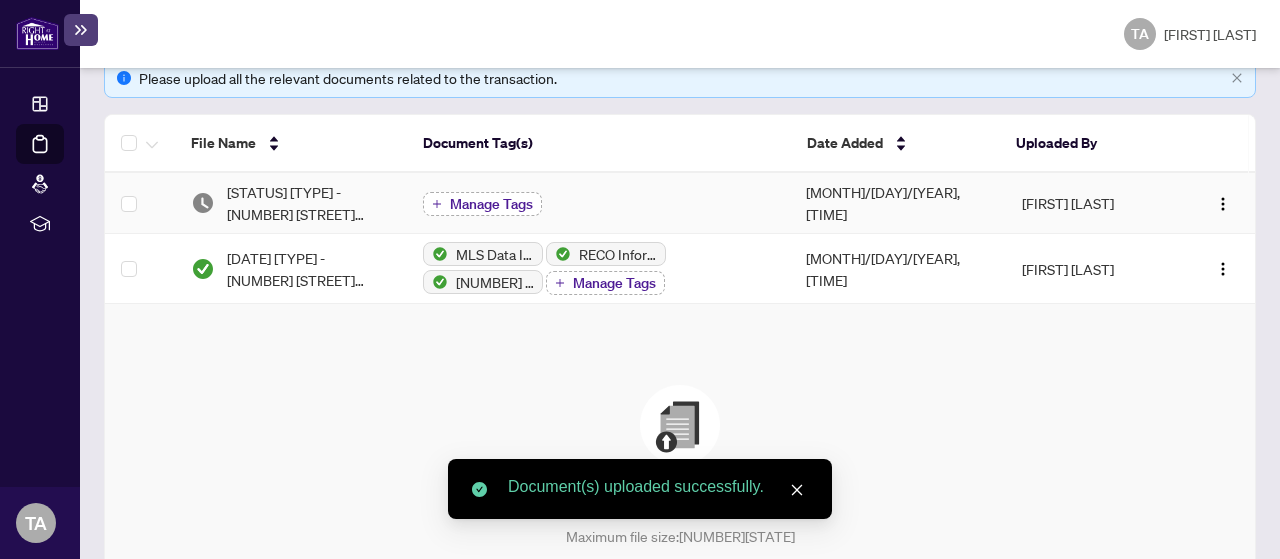 click on "Manage Tags" at bounding box center [491, 204] 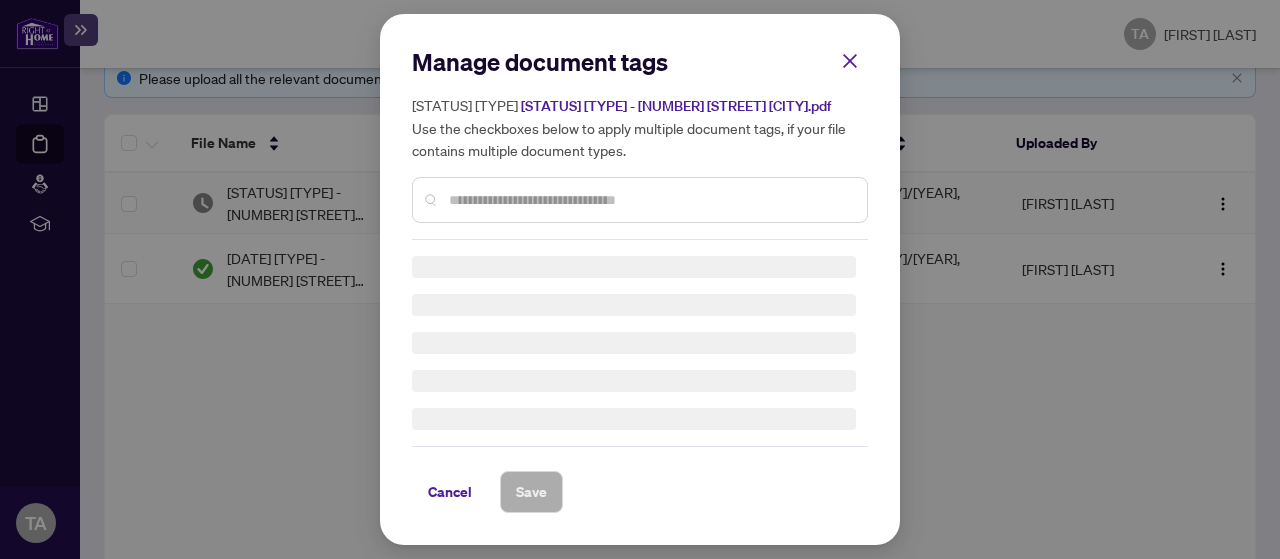 click at bounding box center (650, 200) 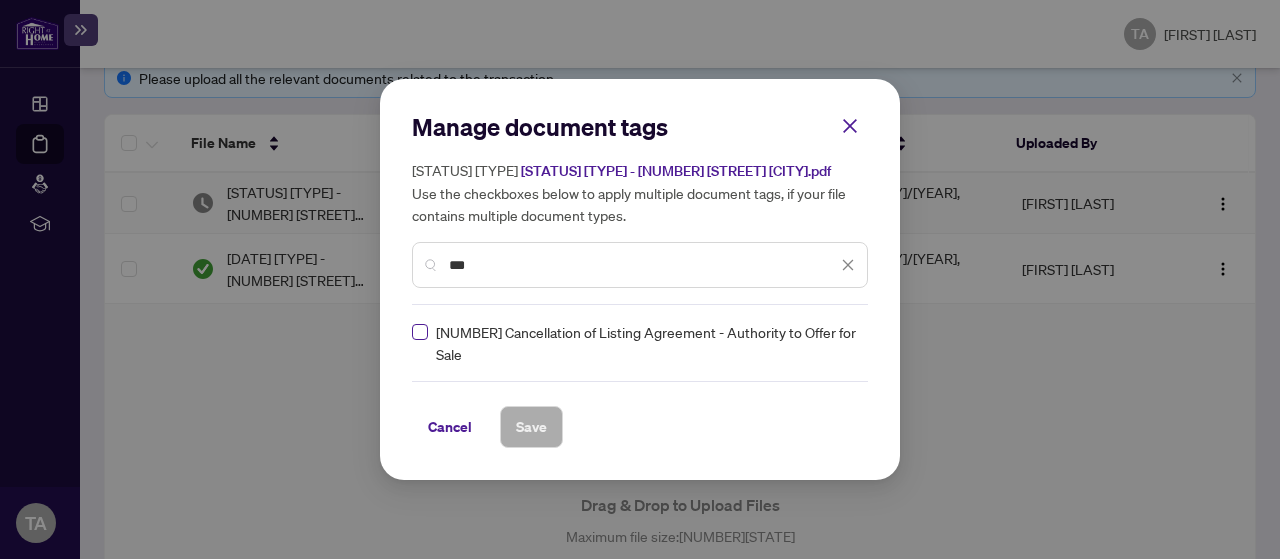 type on "***" 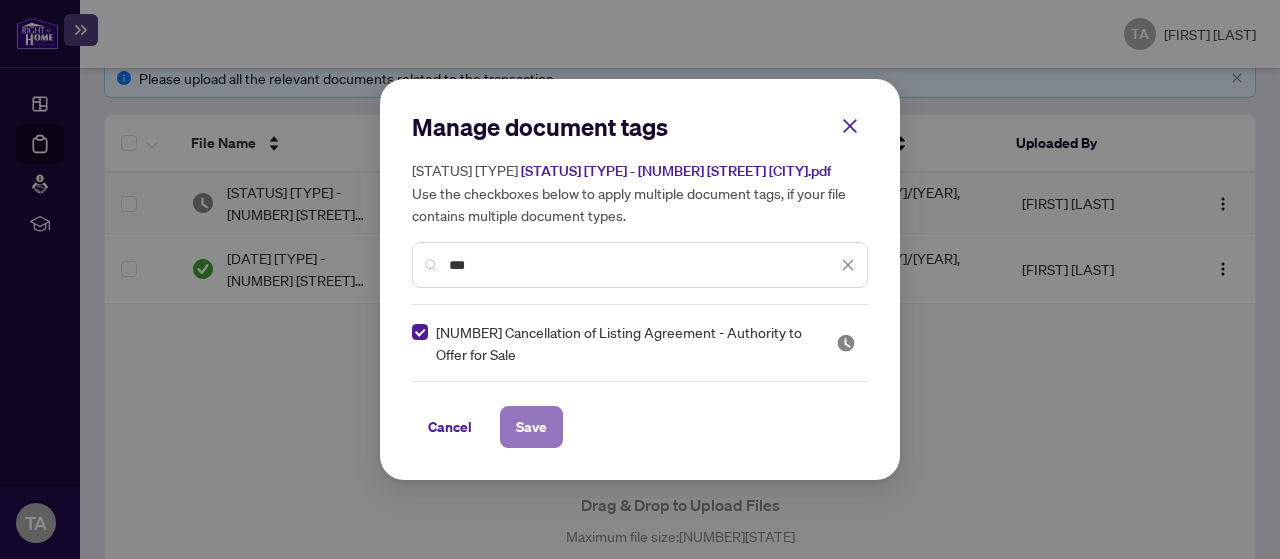 click on "Save" at bounding box center [531, 427] 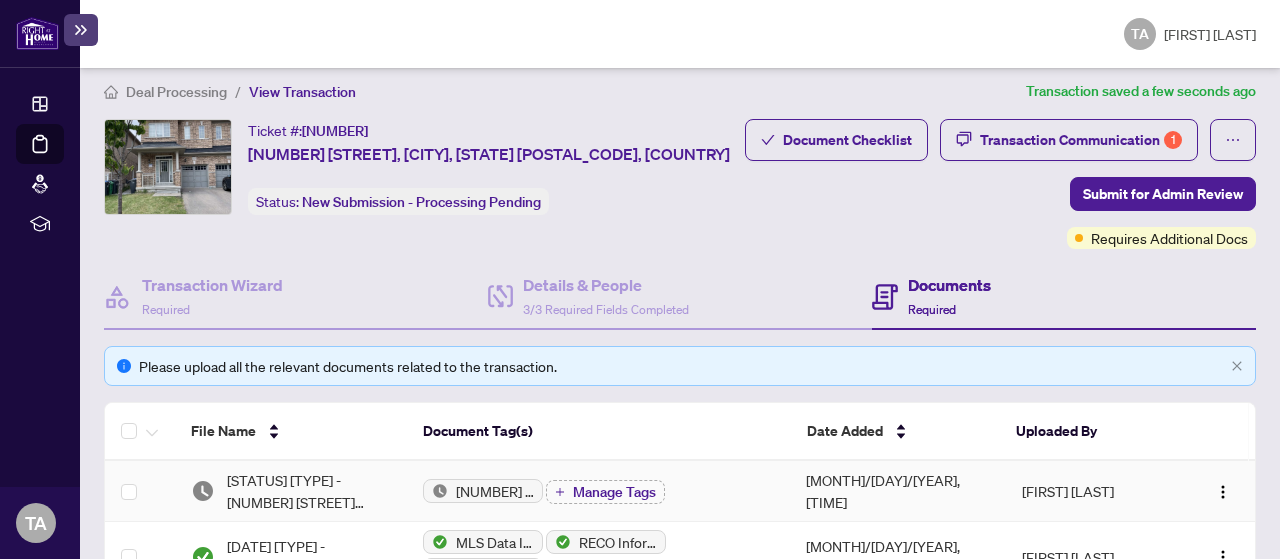 scroll, scrollTop: 0, scrollLeft: 0, axis: both 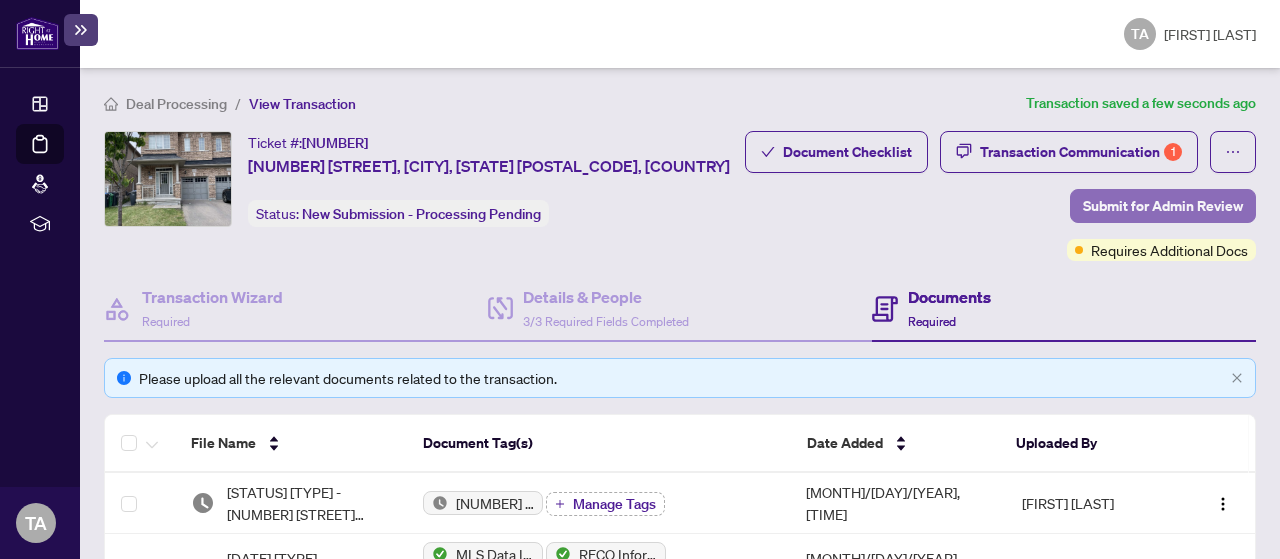 click on "Submit for Admin Review" at bounding box center [1163, 206] 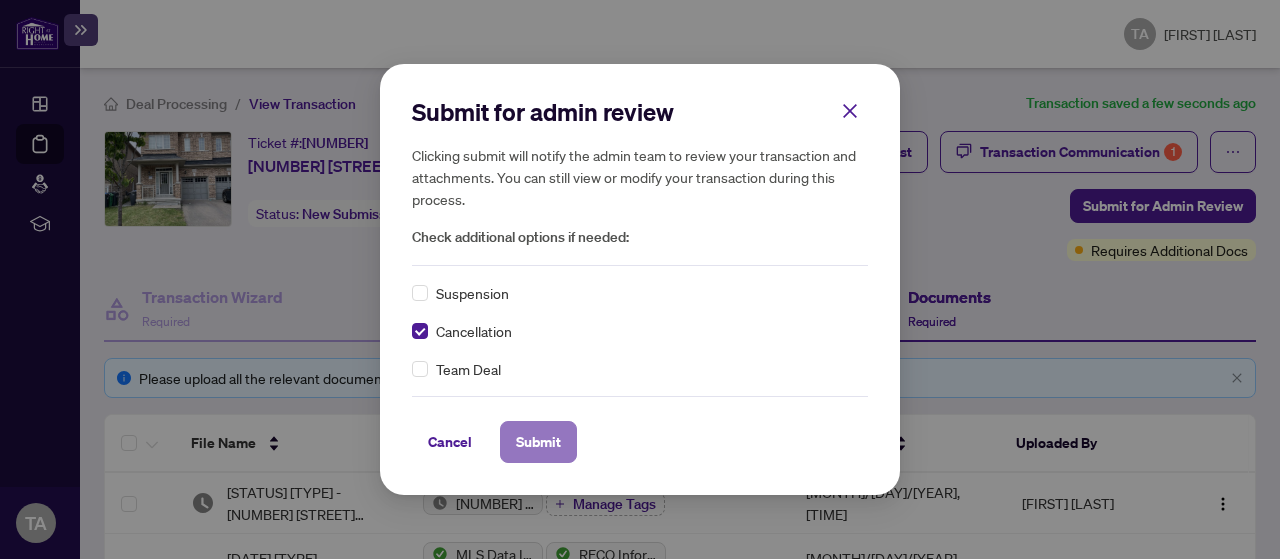 click on "Submit" at bounding box center [0, 0] 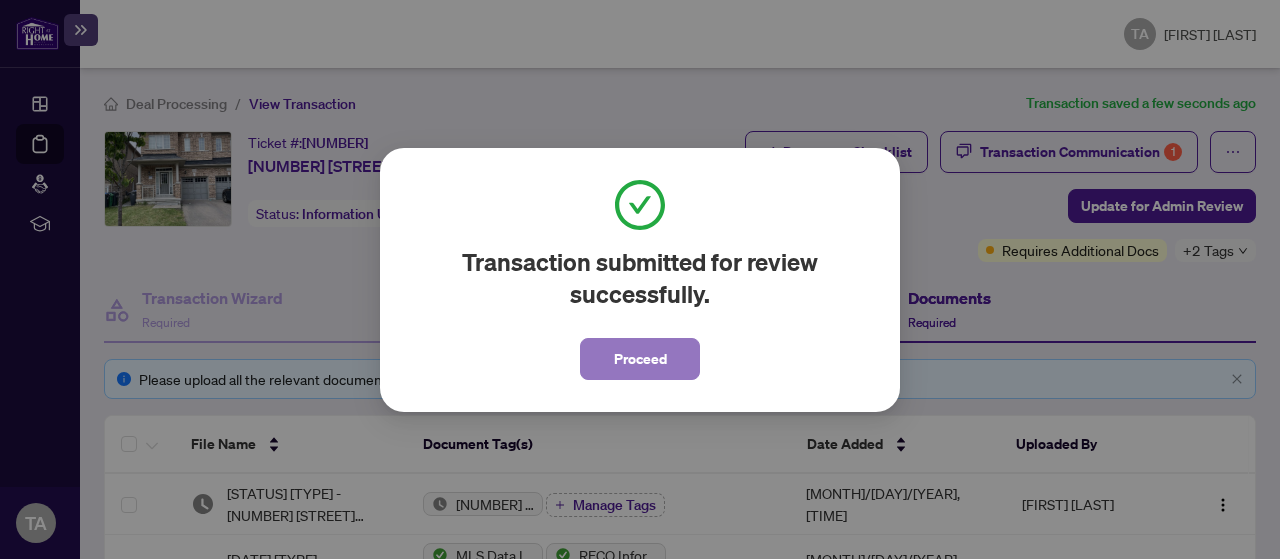 click on "Proceed" at bounding box center [640, 359] 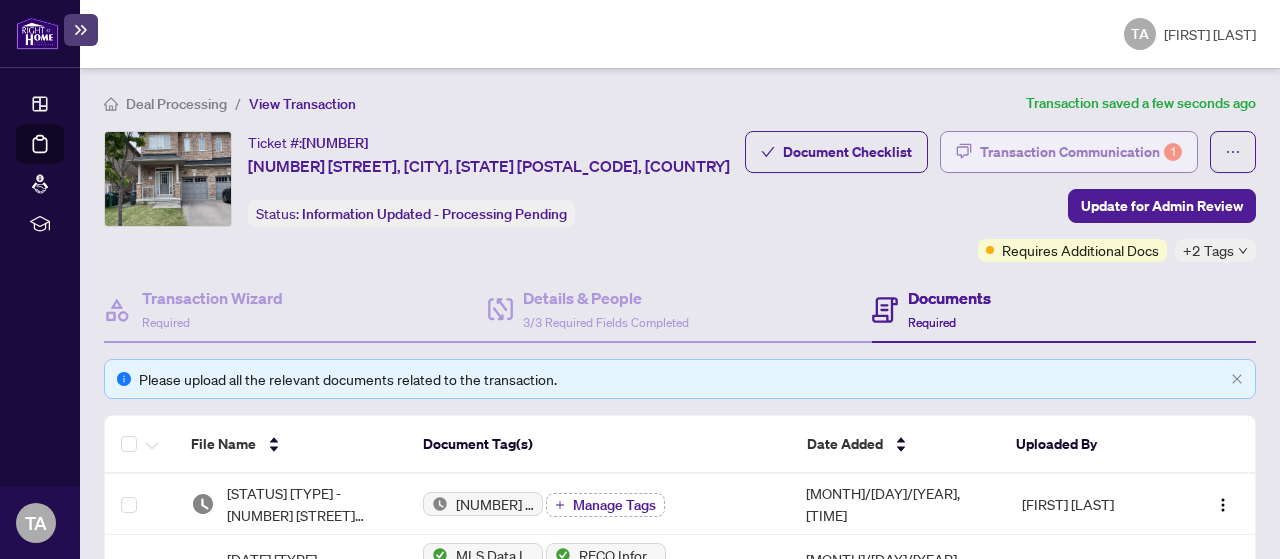 click on "Transaction Communication 1" at bounding box center [1081, 152] 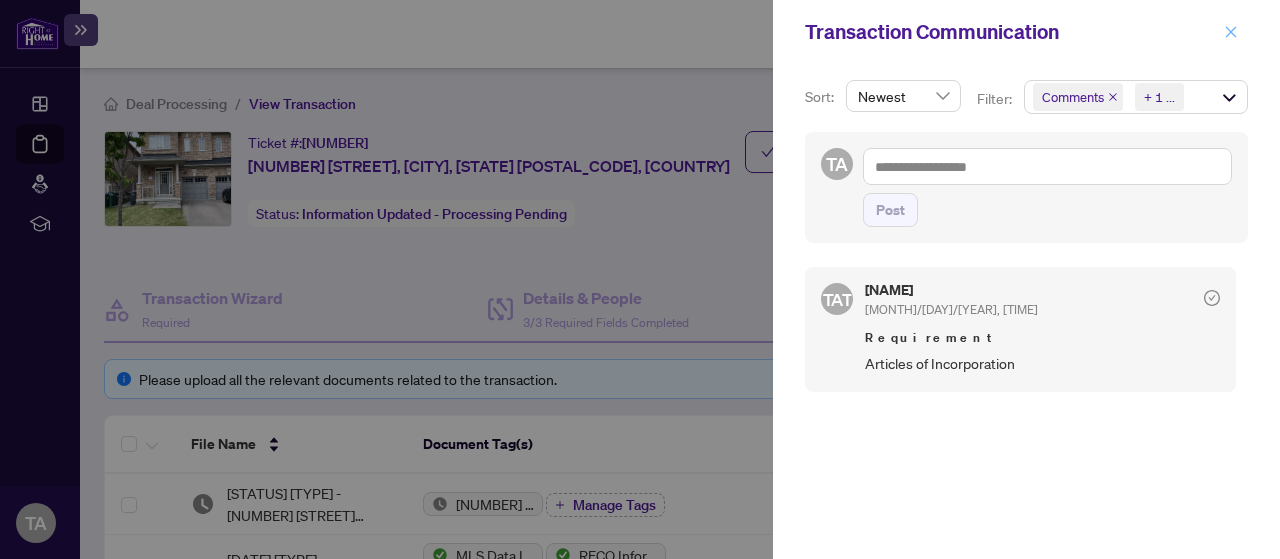click at bounding box center (1231, 32) 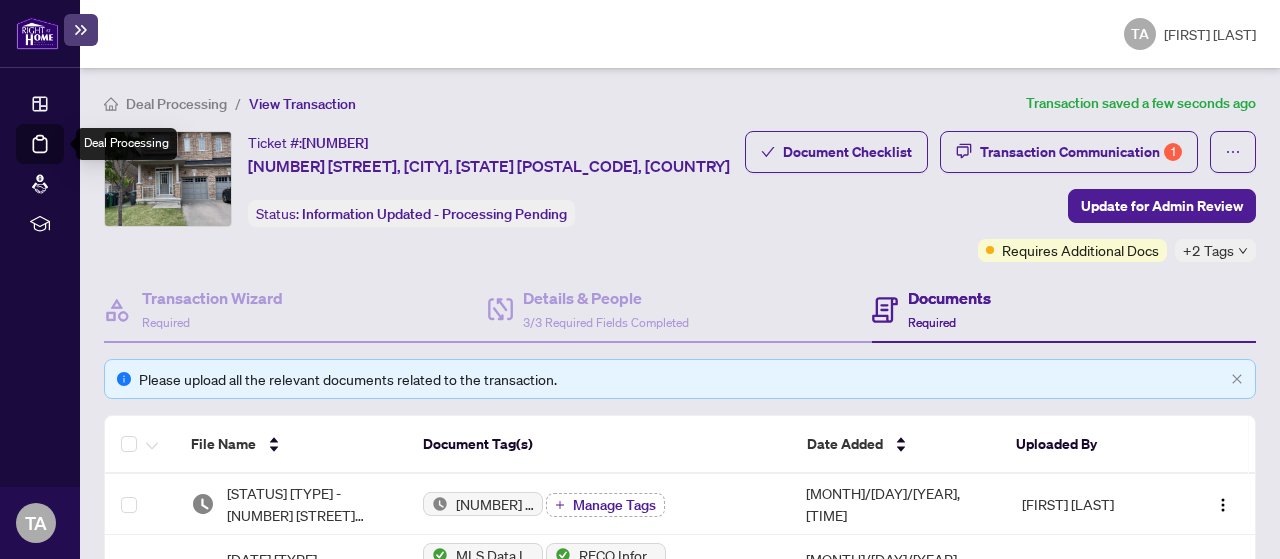 click on "Deal Processing" at bounding box center [63, 158] 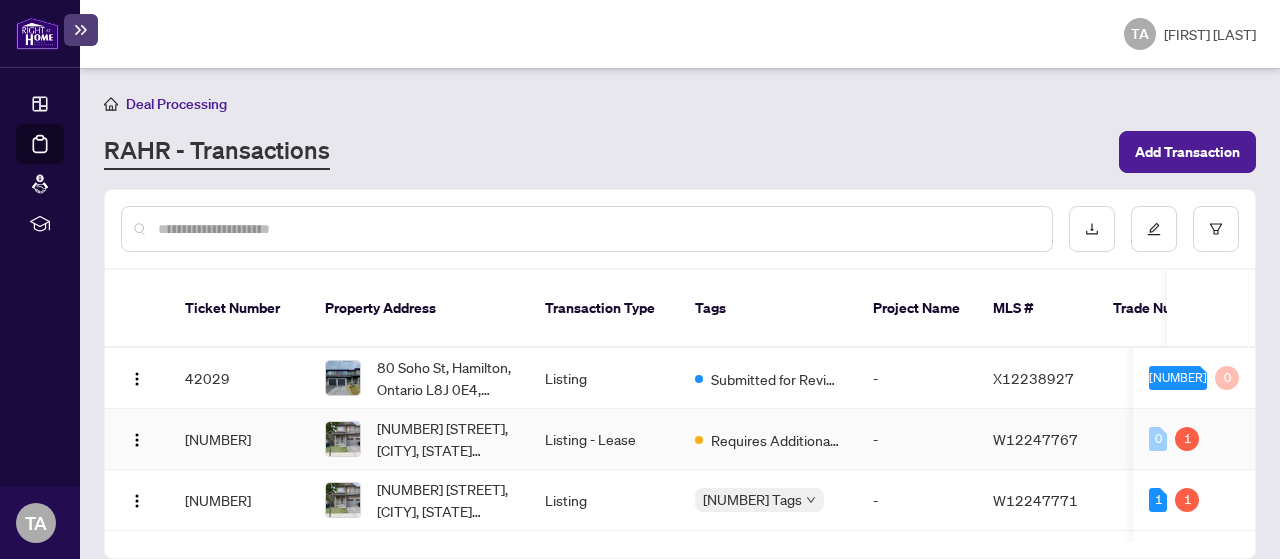 click on "Listing - Lease" at bounding box center [604, 439] 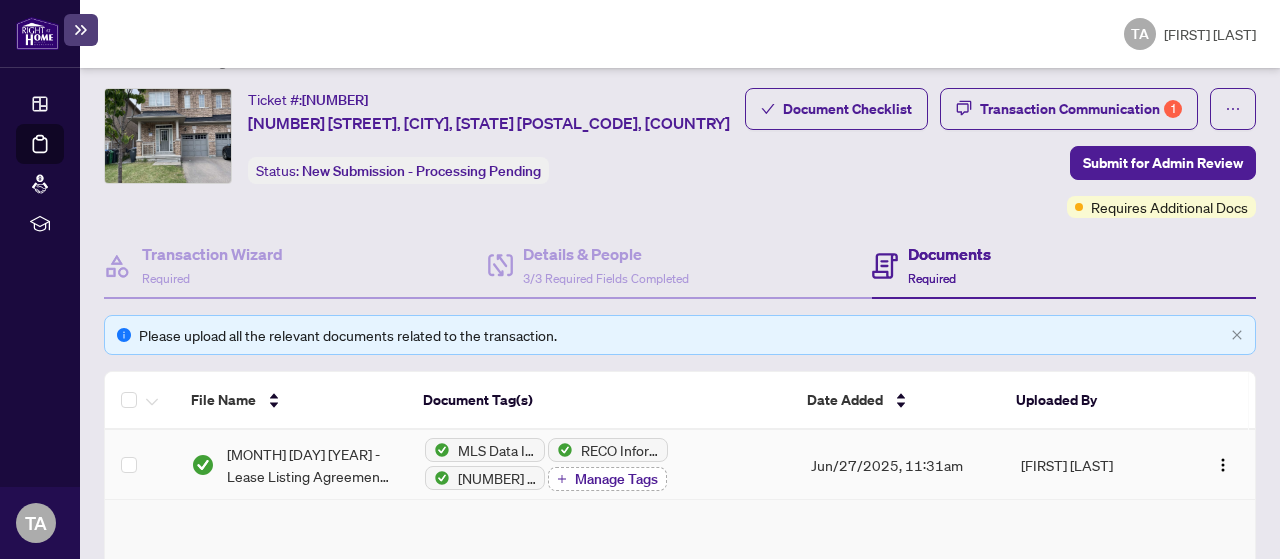 scroll, scrollTop: 0, scrollLeft: 0, axis: both 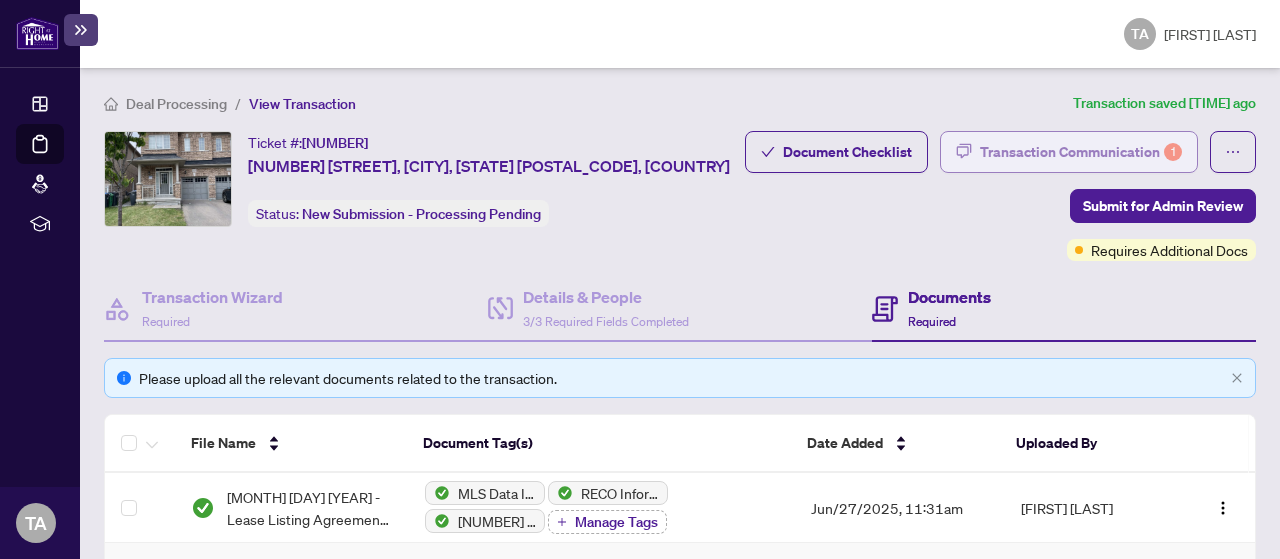 click on "Transaction Communication 1" at bounding box center (1081, 152) 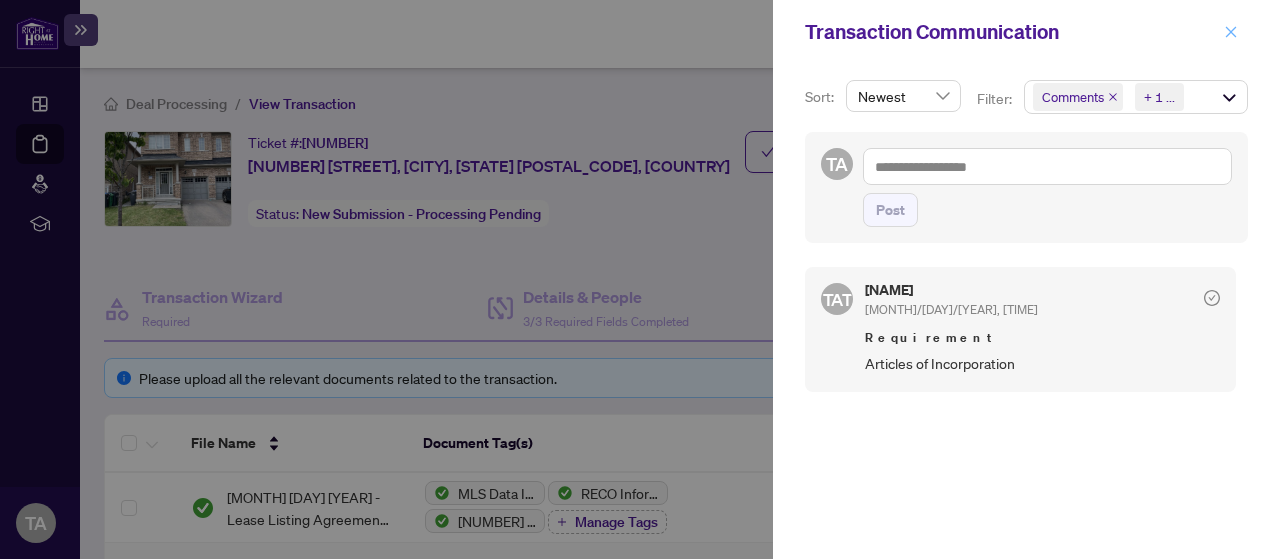 click at bounding box center (1231, 32) 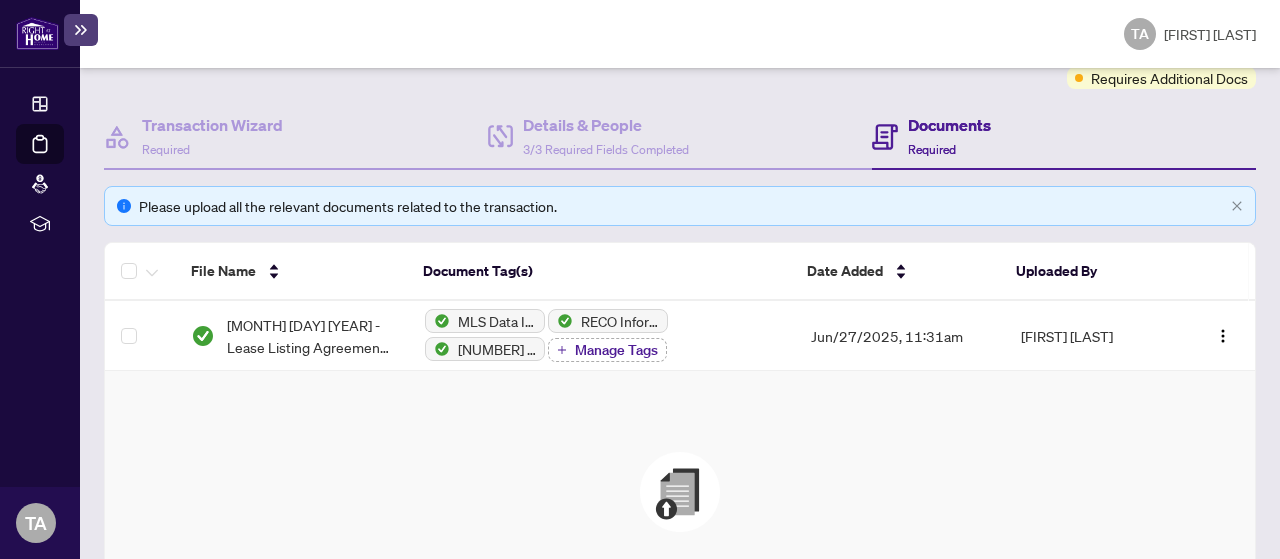 scroll, scrollTop: 200, scrollLeft: 0, axis: vertical 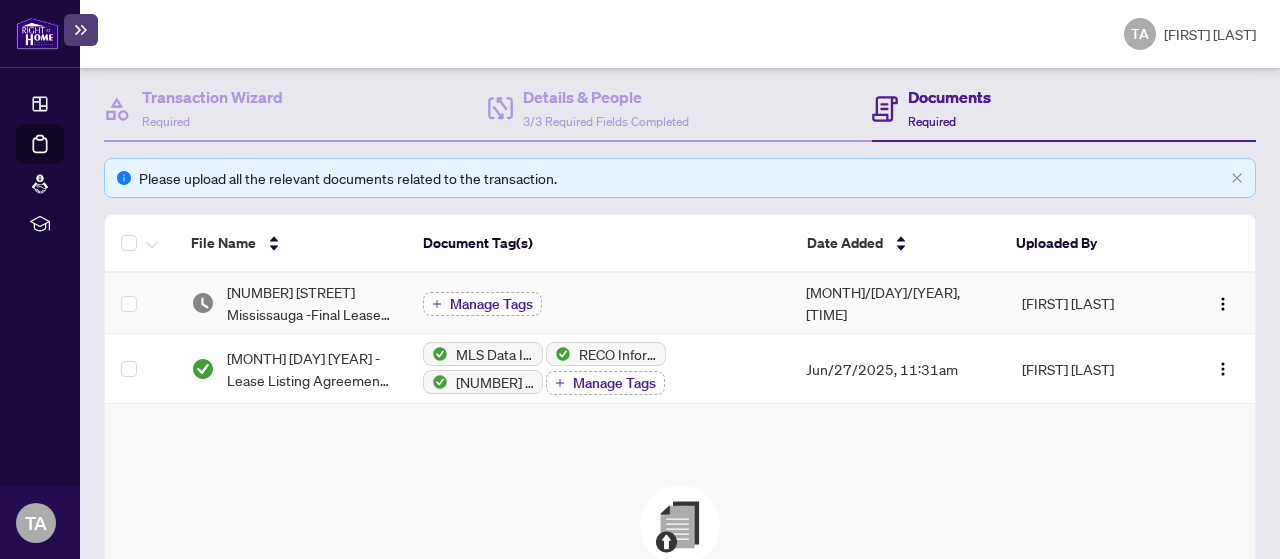 click on "Manage Tags" at bounding box center (491, 304) 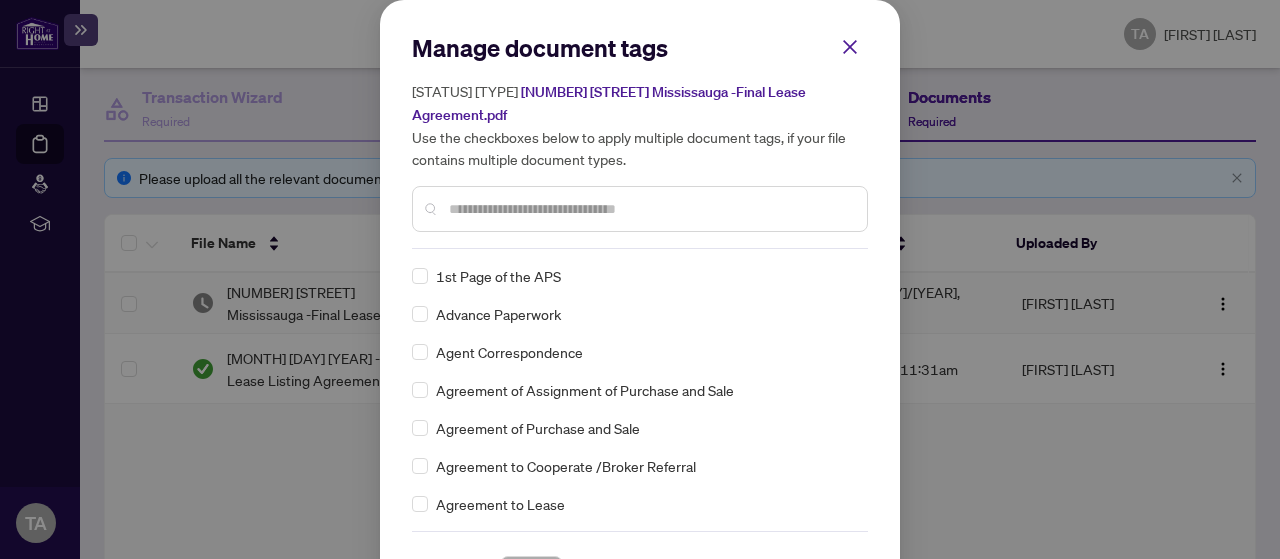 click at bounding box center (650, 209) 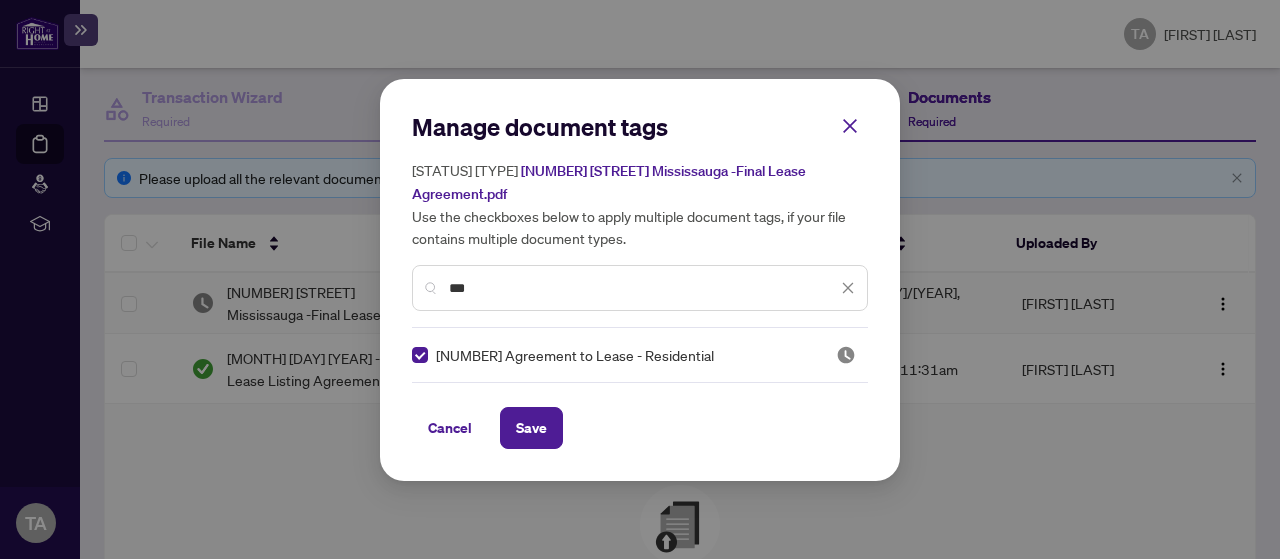 drag, startPoint x: 580, startPoint y: 299, endPoint x: 452, endPoint y: 279, distance: 129.55309 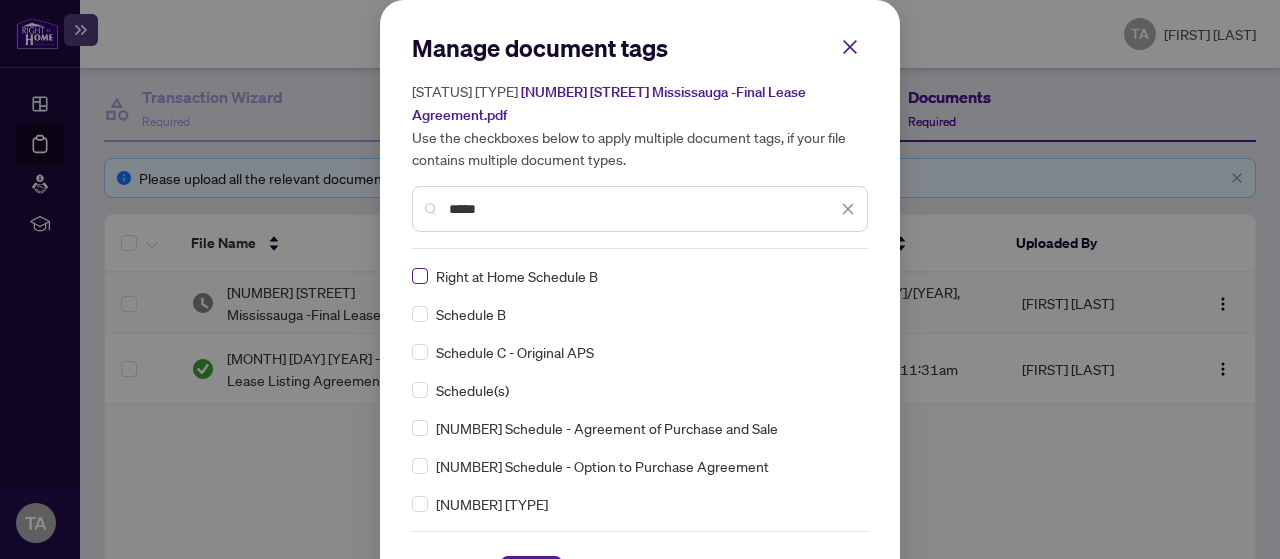 type on "*****" 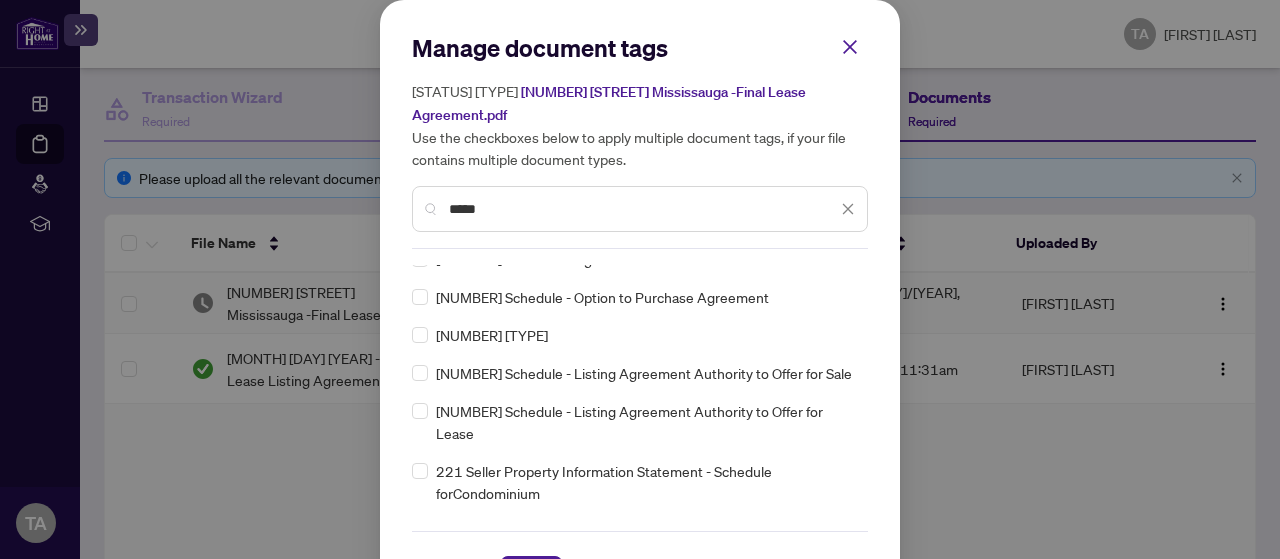 scroll, scrollTop: 200, scrollLeft: 0, axis: vertical 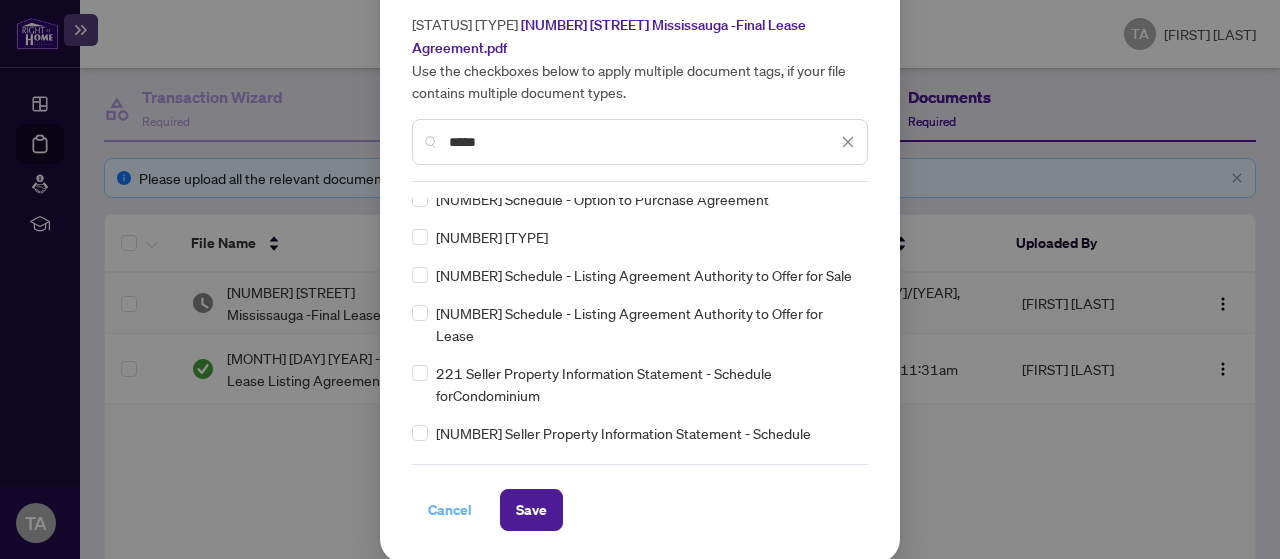 click on "Cancel" at bounding box center [450, 510] 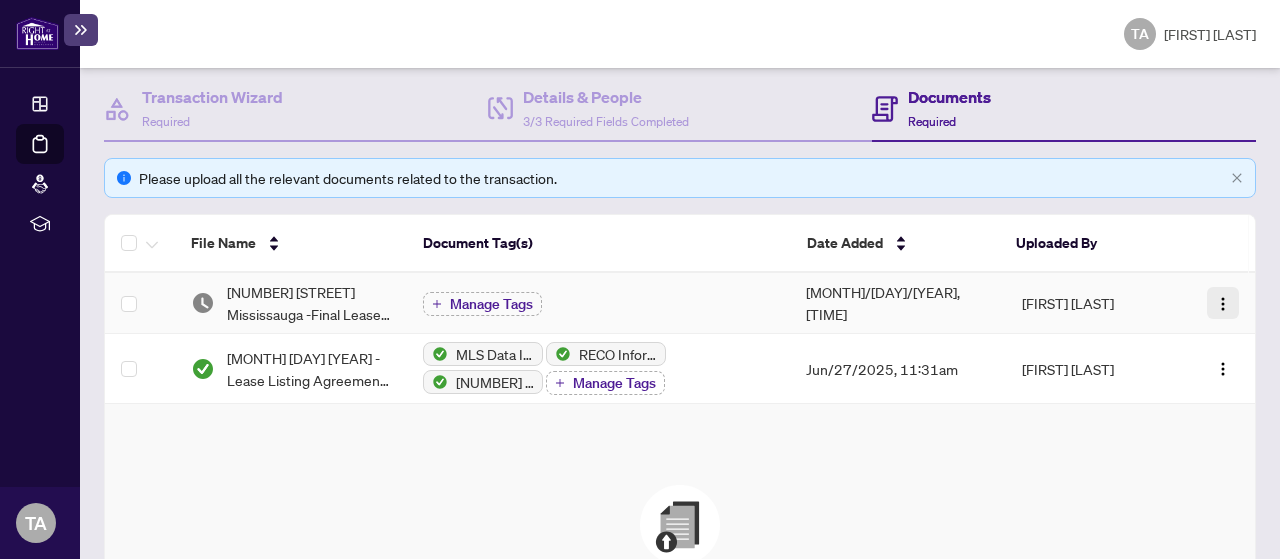 click at bounding box center (1223, 304) 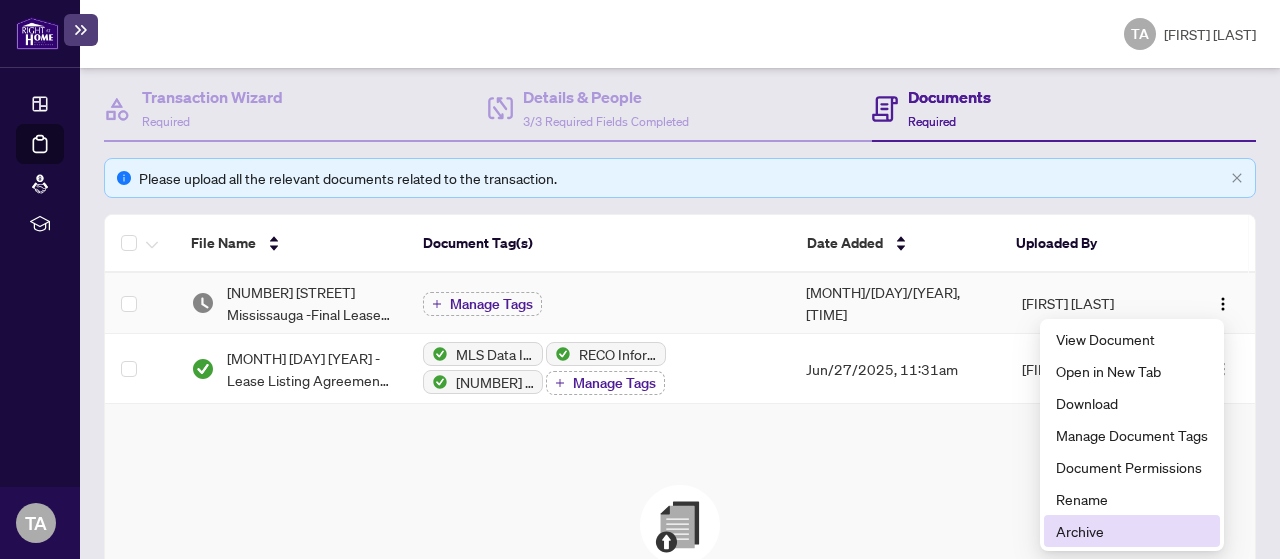 click on "Archive" at bounding box center (1132, 531) 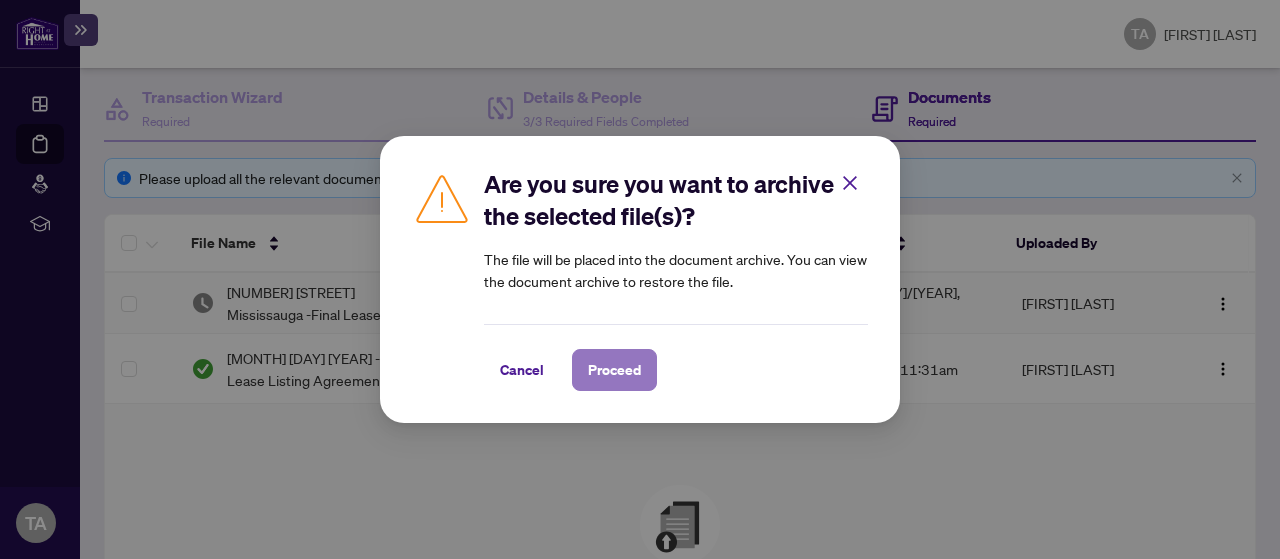 click on "Proceed" at bounding box center (0, 0) 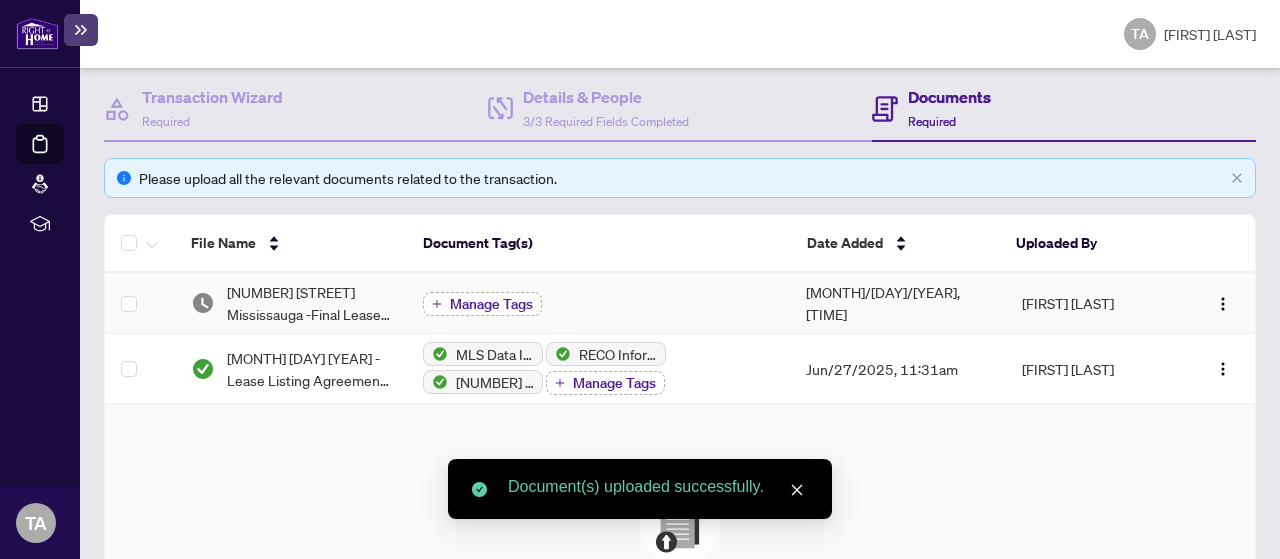 click on "Manage Tags" at bounding box center (491, 304) 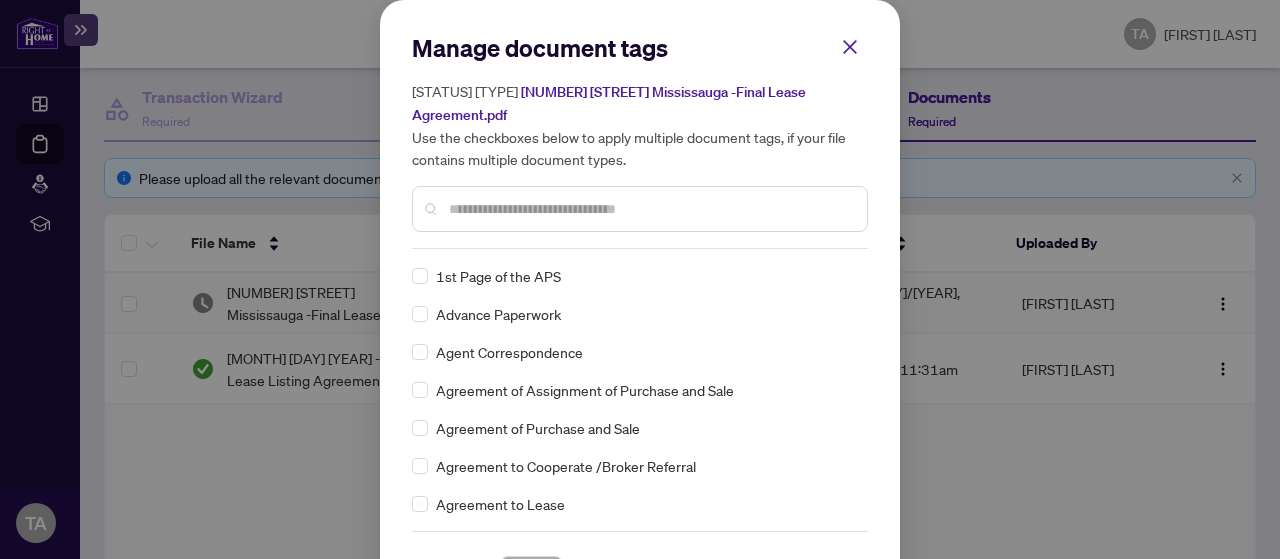 click at bounding box center (640, 209) 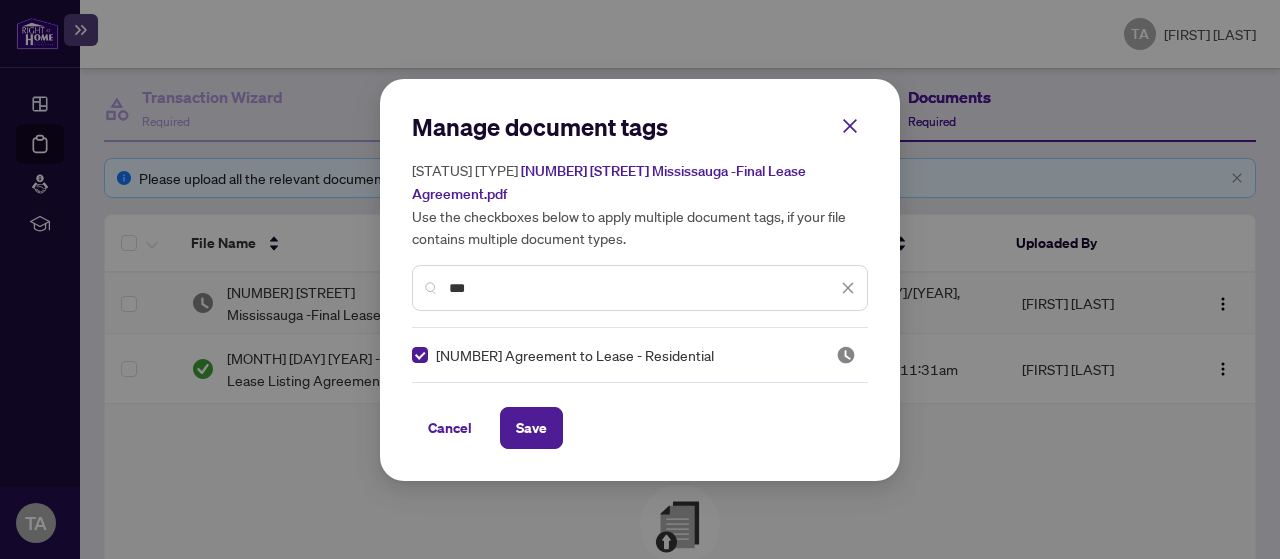 drag, startPoint x: 470, startPoint y: 297, endPoint x: 404, endPoint y: 287, distance: 66.75328 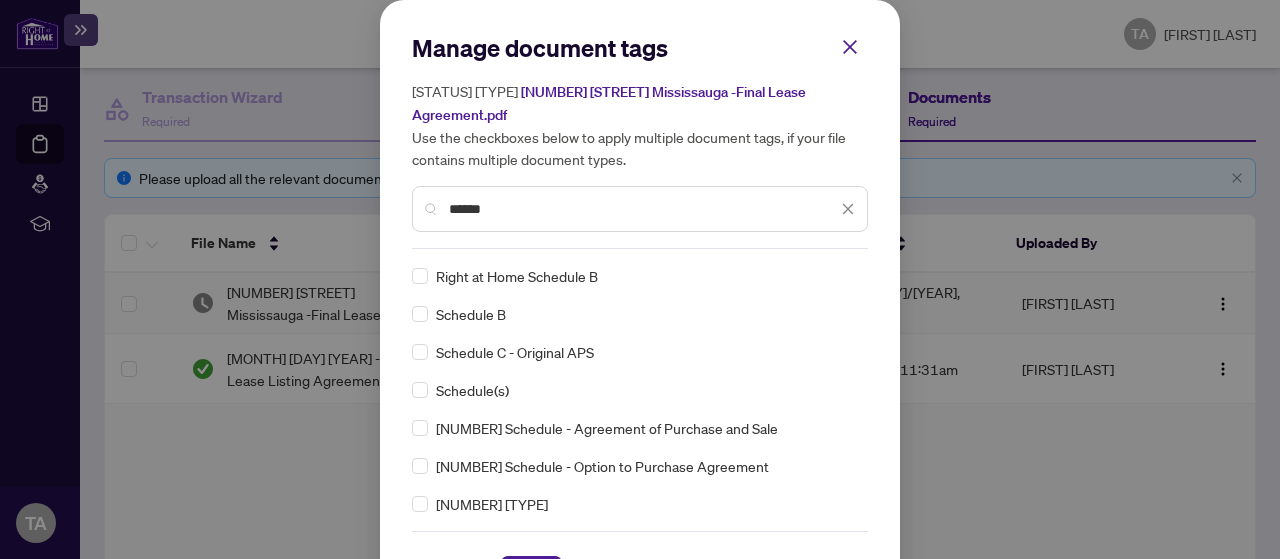 click on "Right at Home Schedule B" at bounding box center (634, 276) 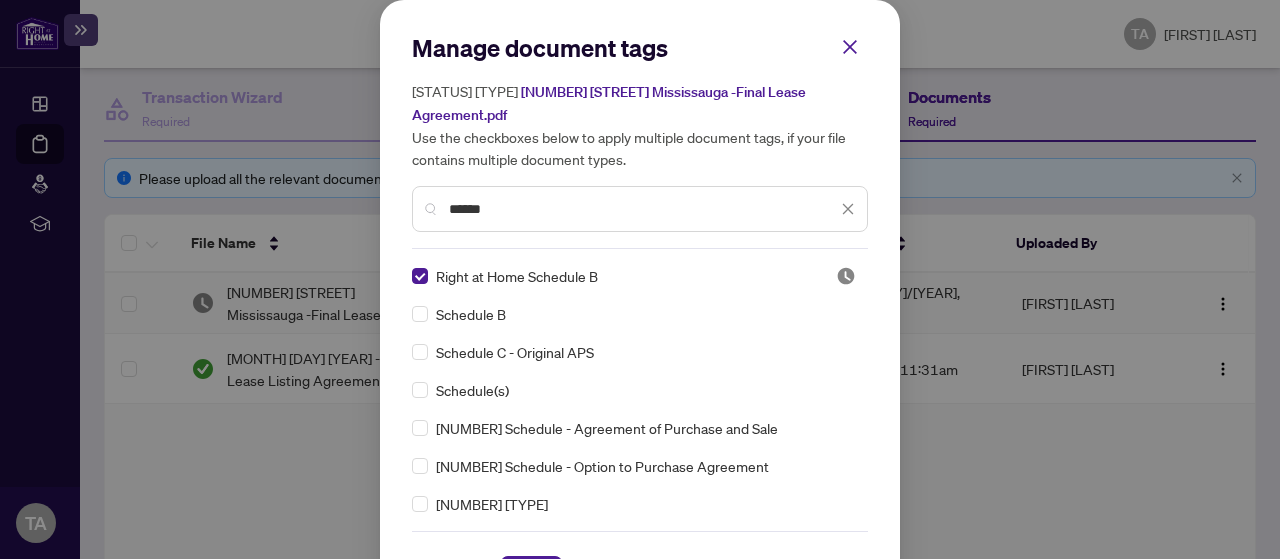 drag, startPoint x: 522, startPoint y: 214, endPoint x: 356, endPoint y: 205, distance: 166.24379 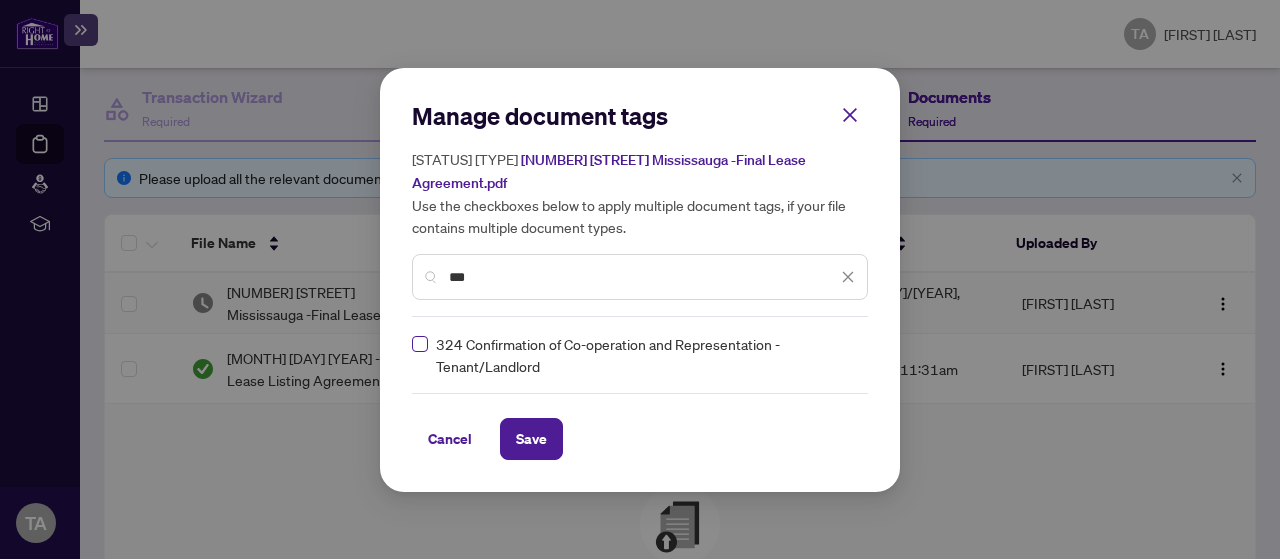 type on "***" 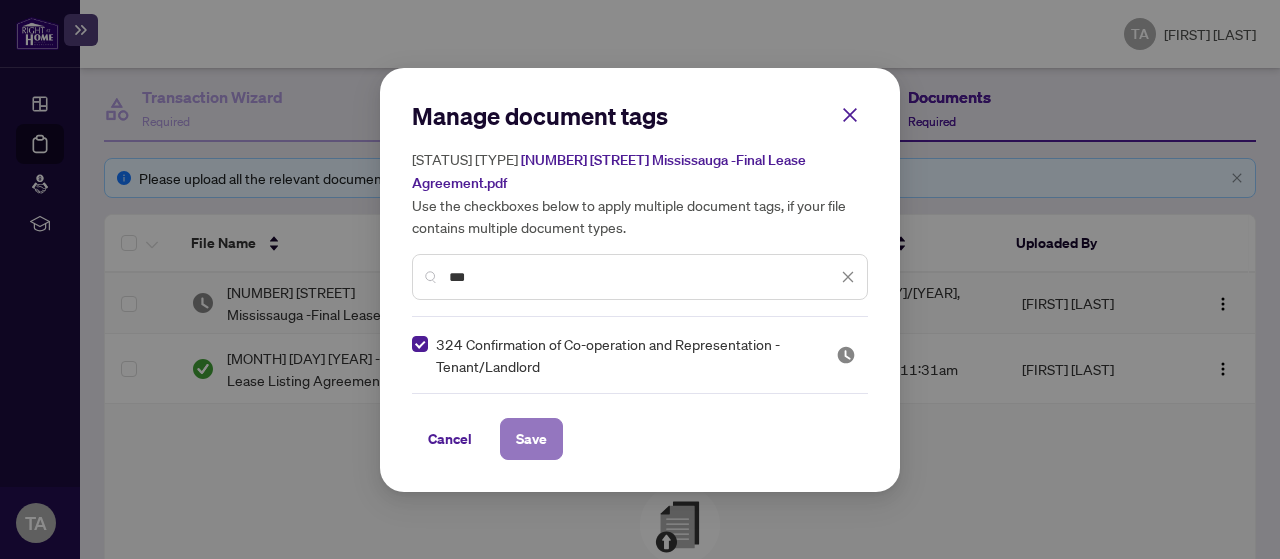 click on "Save" at bounding box center [531, 439] 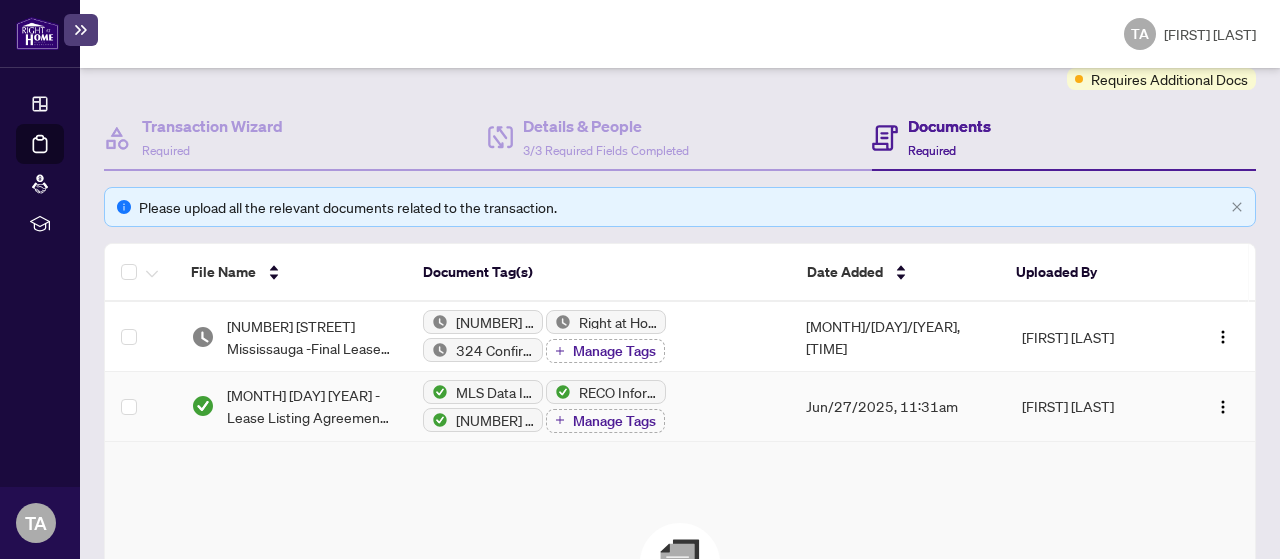 scroll, scrollTop: 200, scrollLeft: 0, axis: vertical 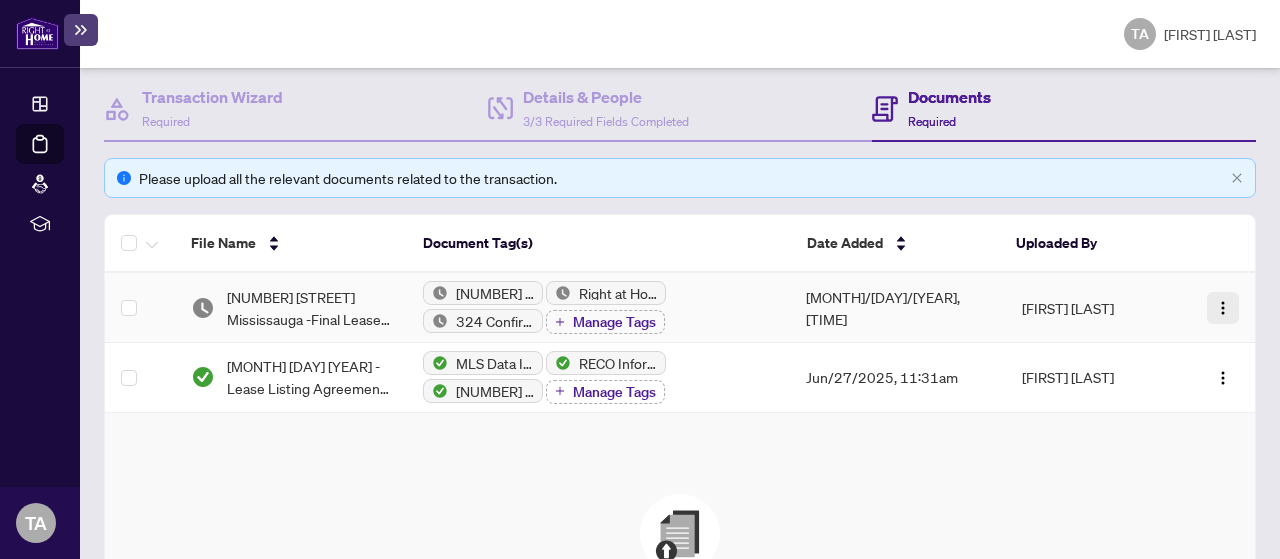 click at bounding box center (1223, 308) 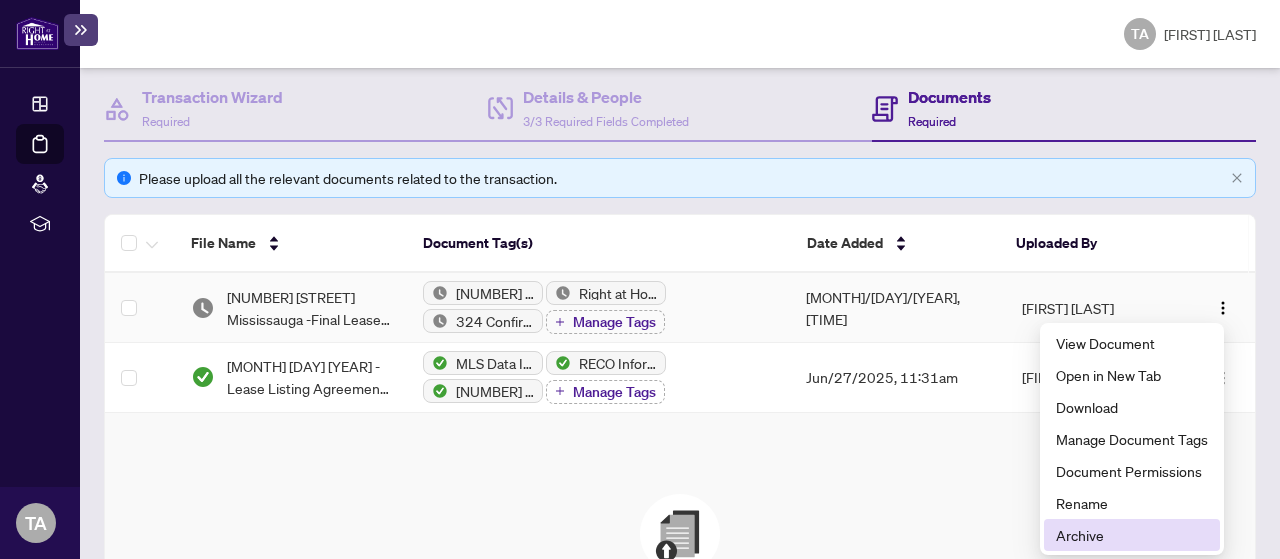 click on "Archive" at bounding box center [1132, 535] 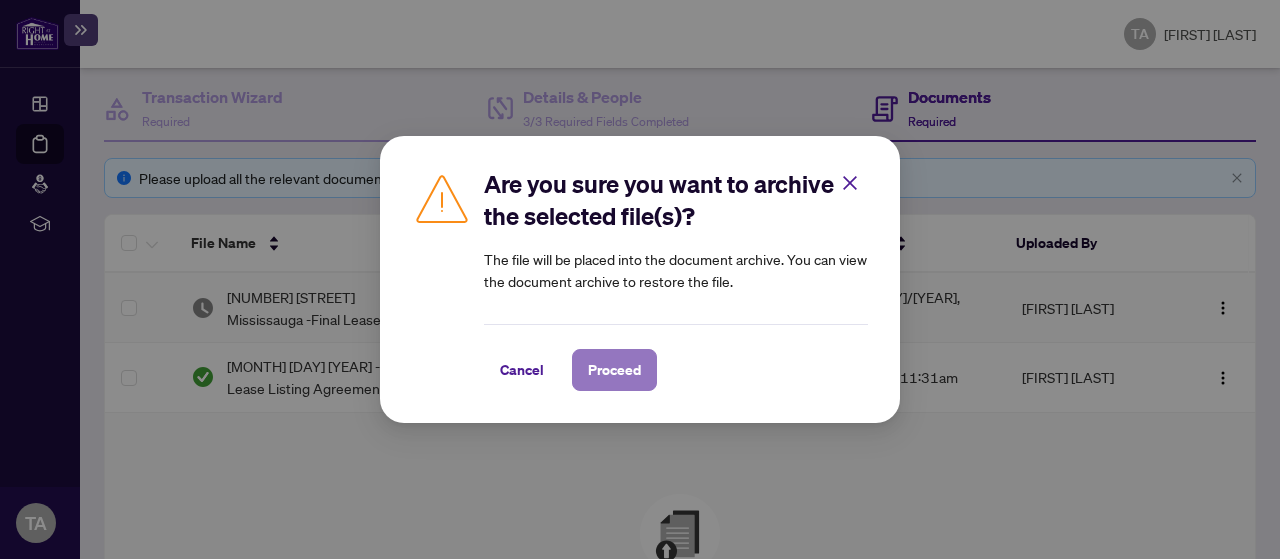 click on "Proceed" at bounding box center [0, 0] 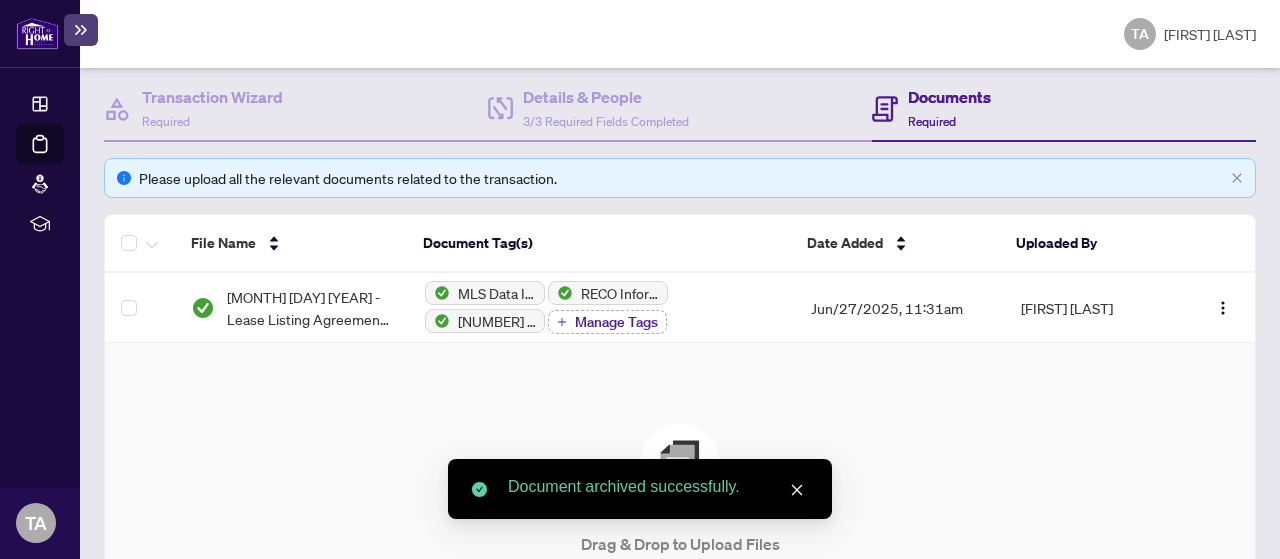 click on "Deal Processing" at bounding box center [63, 158] 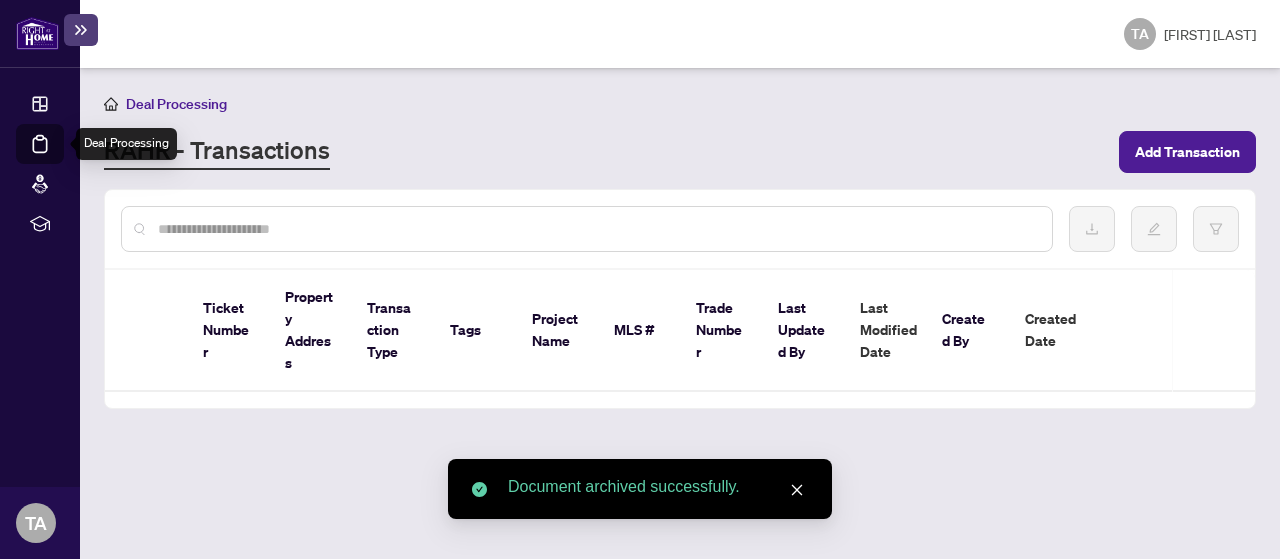 scroll, scrollTop: 0, scrollLeft: 0, axis: both 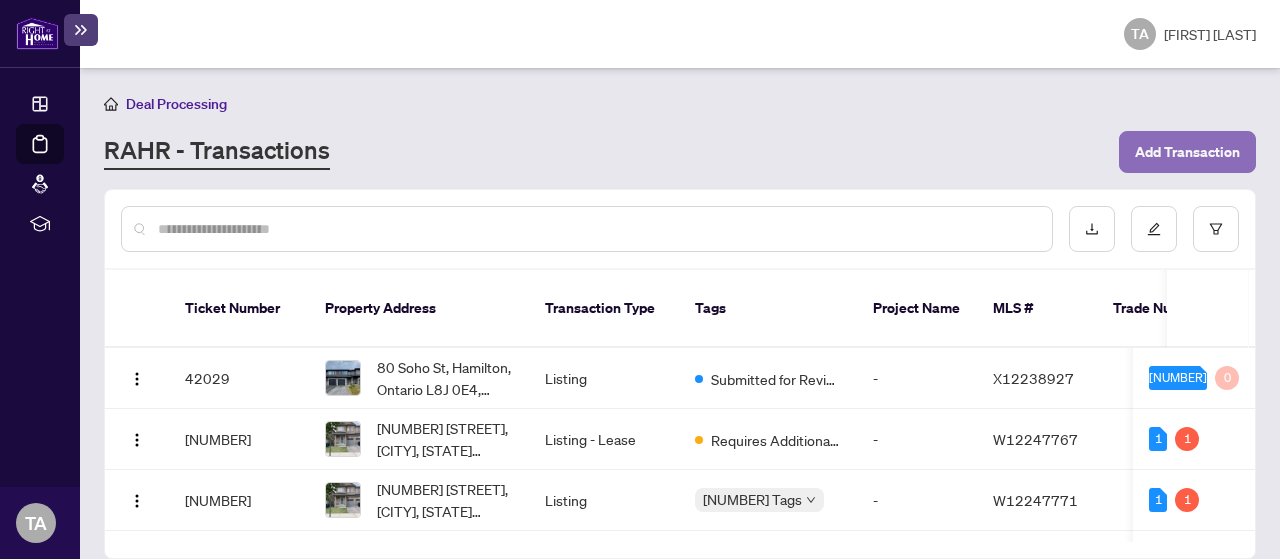 click on "Add Transaction" at bounding box center [1187, 152] 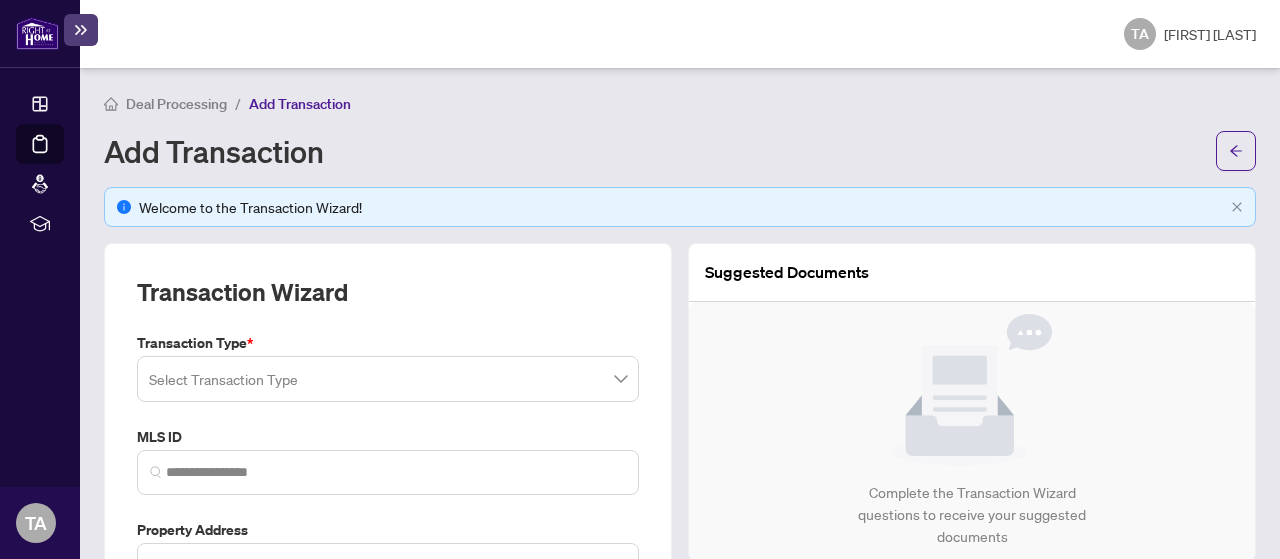 click at bounding box center [388, 379] 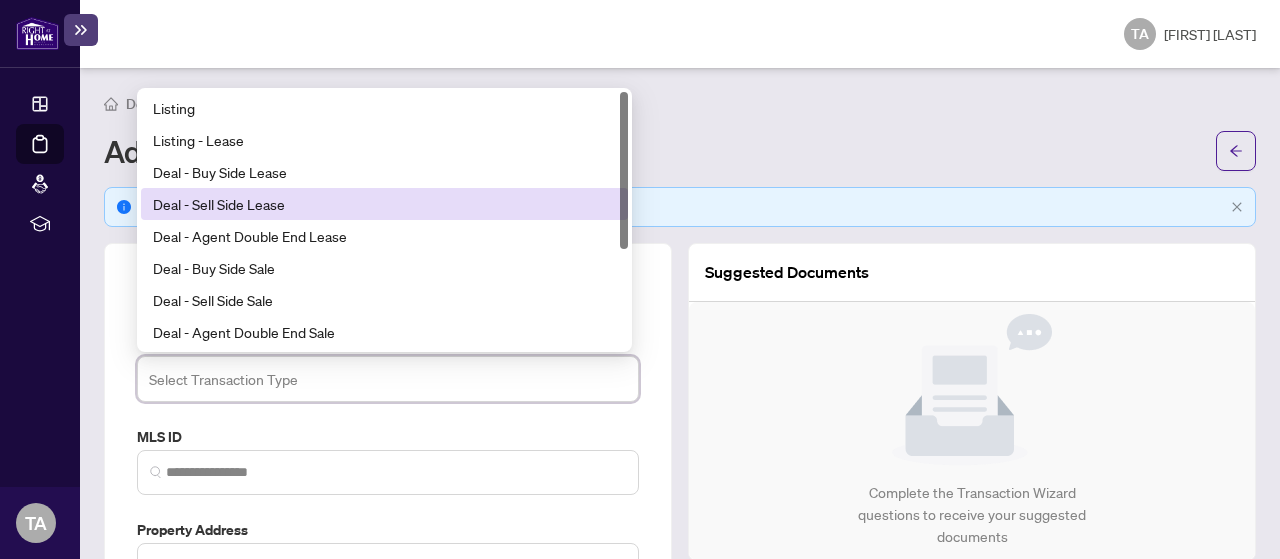 click on "Deal - Sell Side Lease" at bounding box center (384, 204) 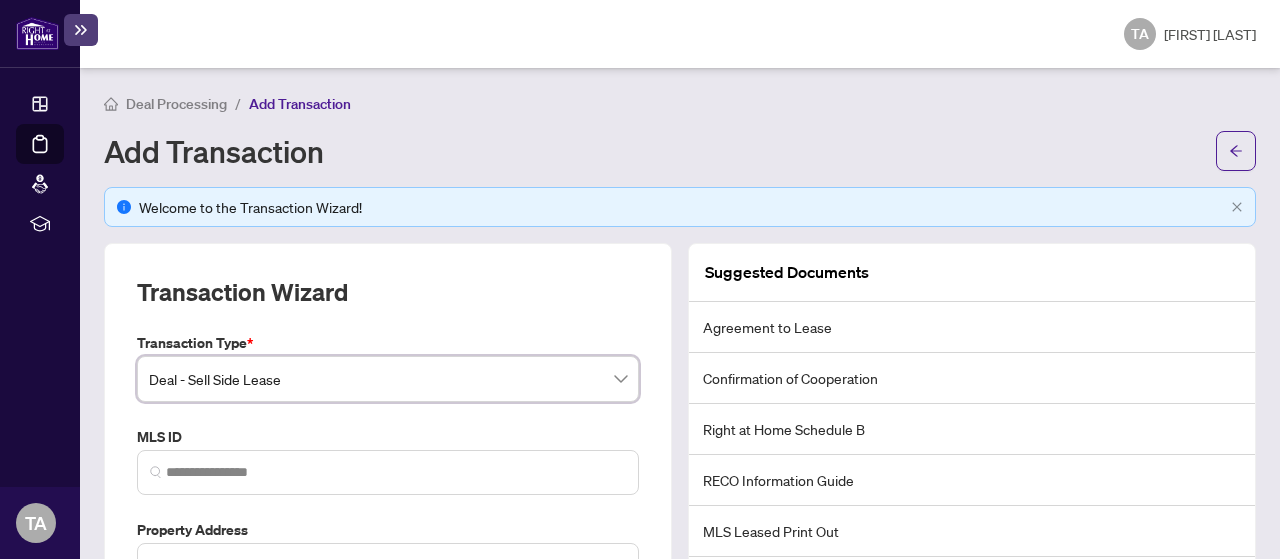 scroll, scrollTop: 100, scrollLeft: 0, axis: vertical 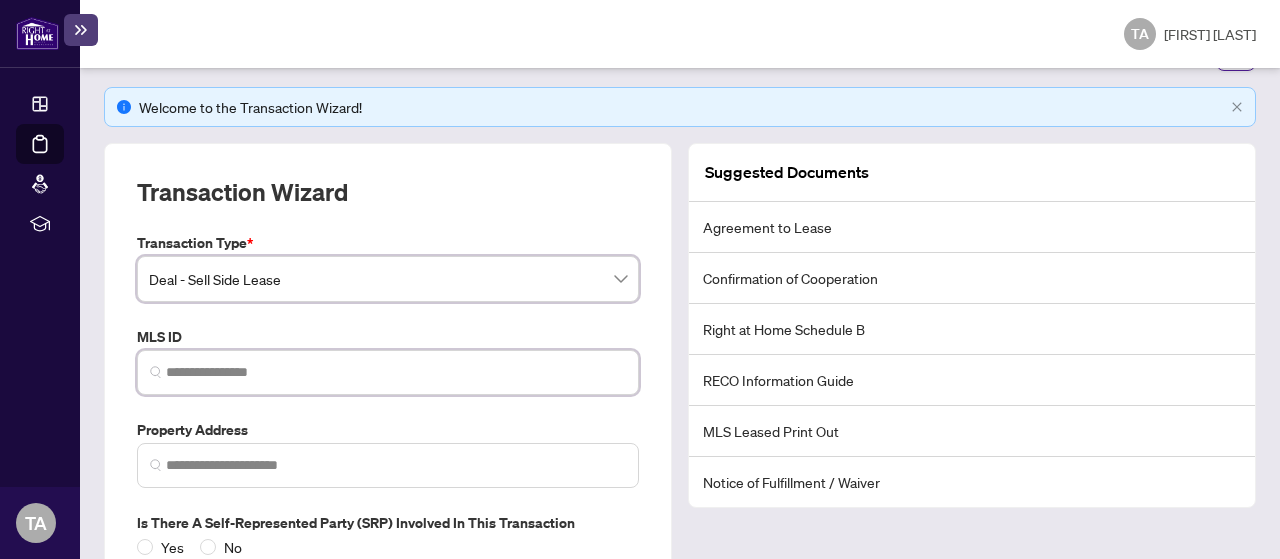 click at bounding box center (396, 372) 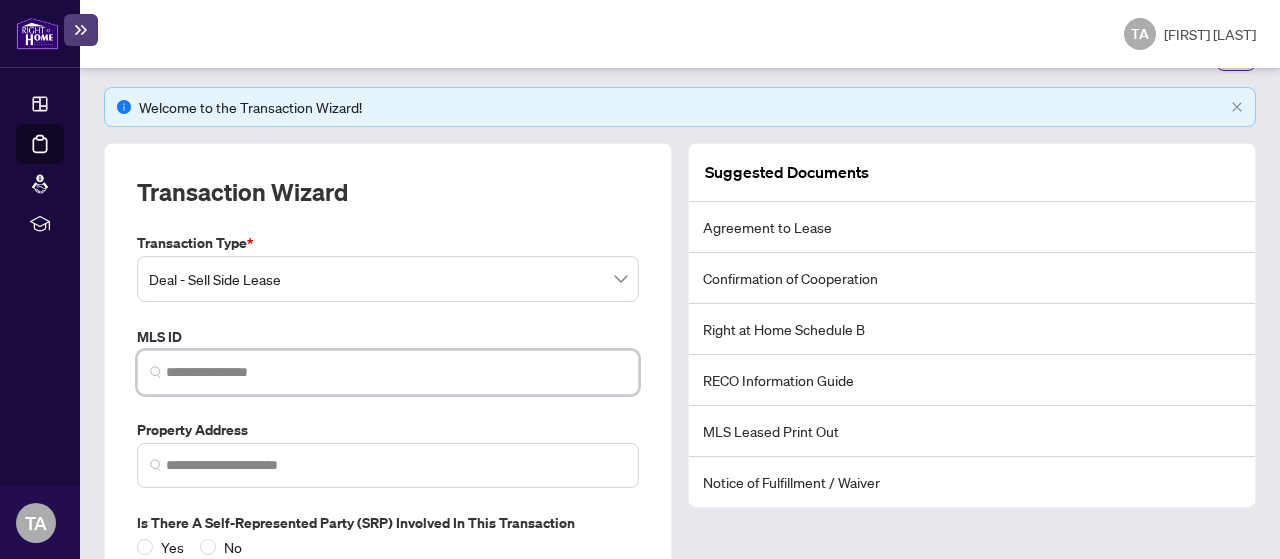 paste on "*********" 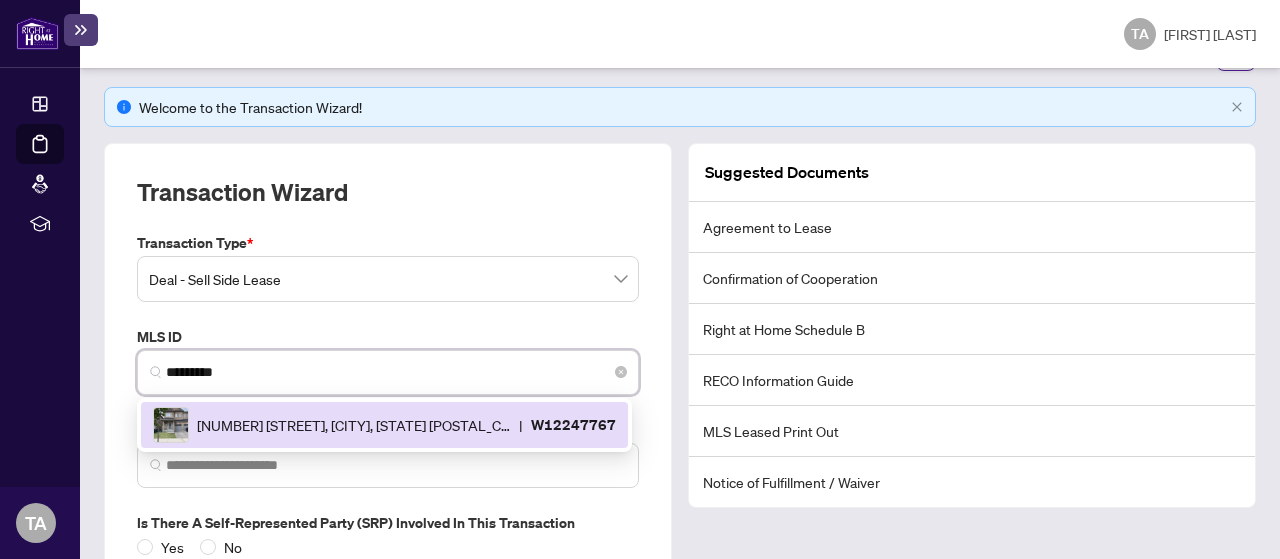 click on "[NUMBER] [STREET], [CITY], [STATE] [POSTAL_CODE], [COUNTRY] | [ID]" at bounding box center (384, 425) 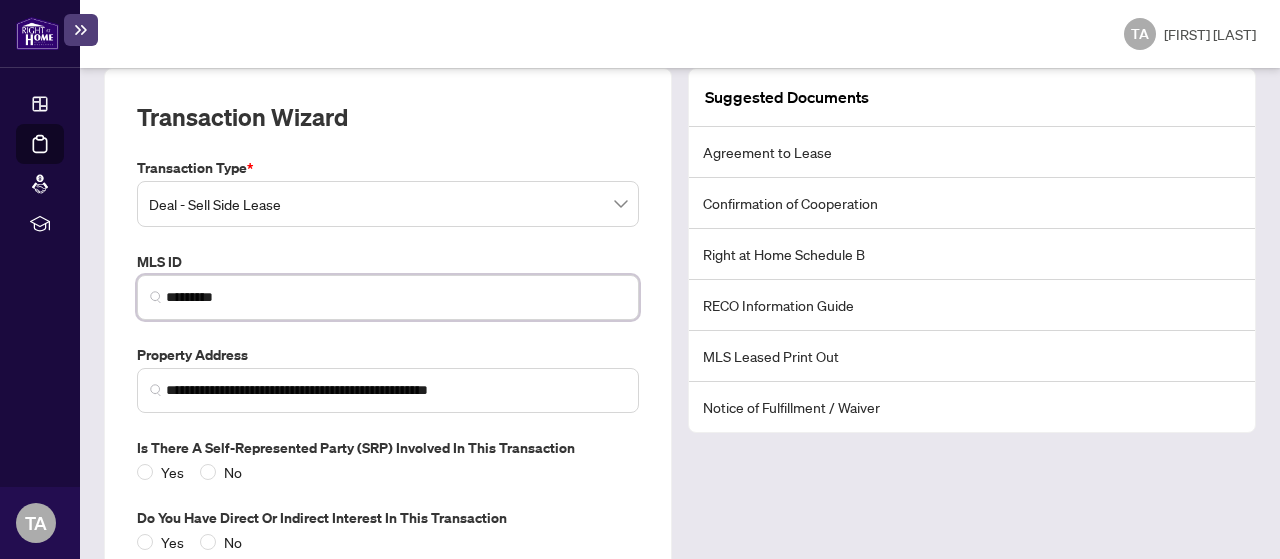scroll, scrollTop: 200, scrollLeft: 0, axis: vertical 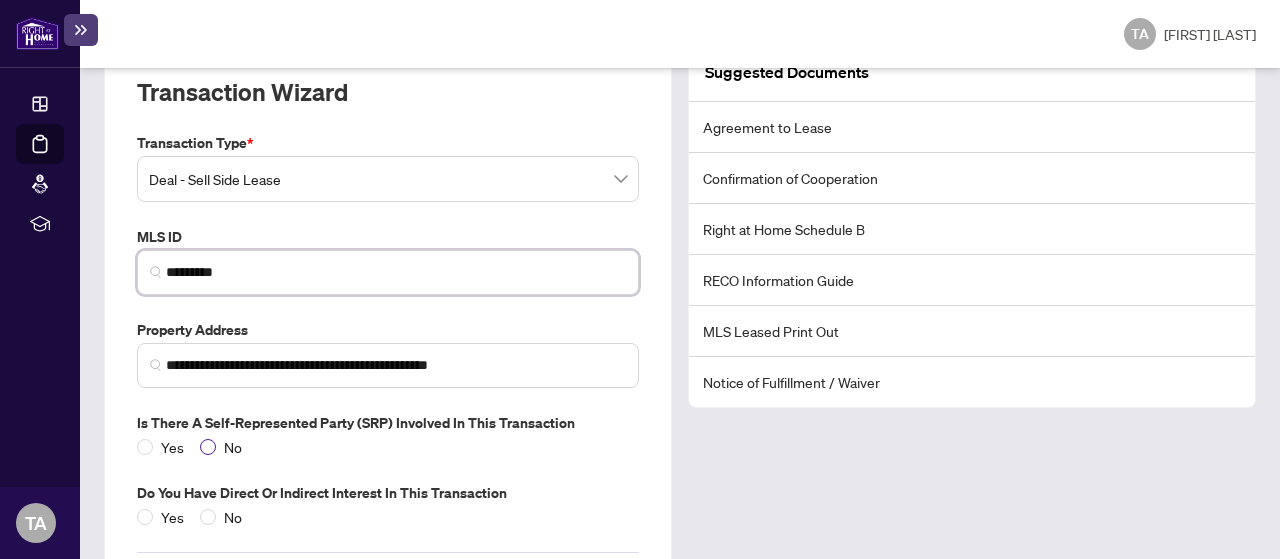 type on "*********" 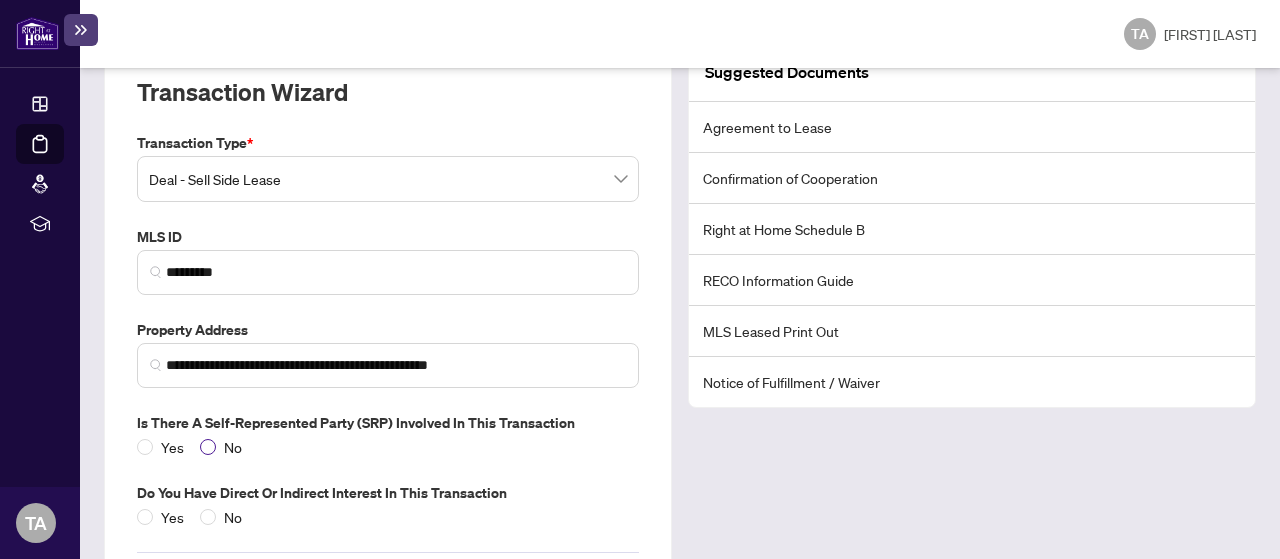 click on "No" at bounding box center [172, 447] 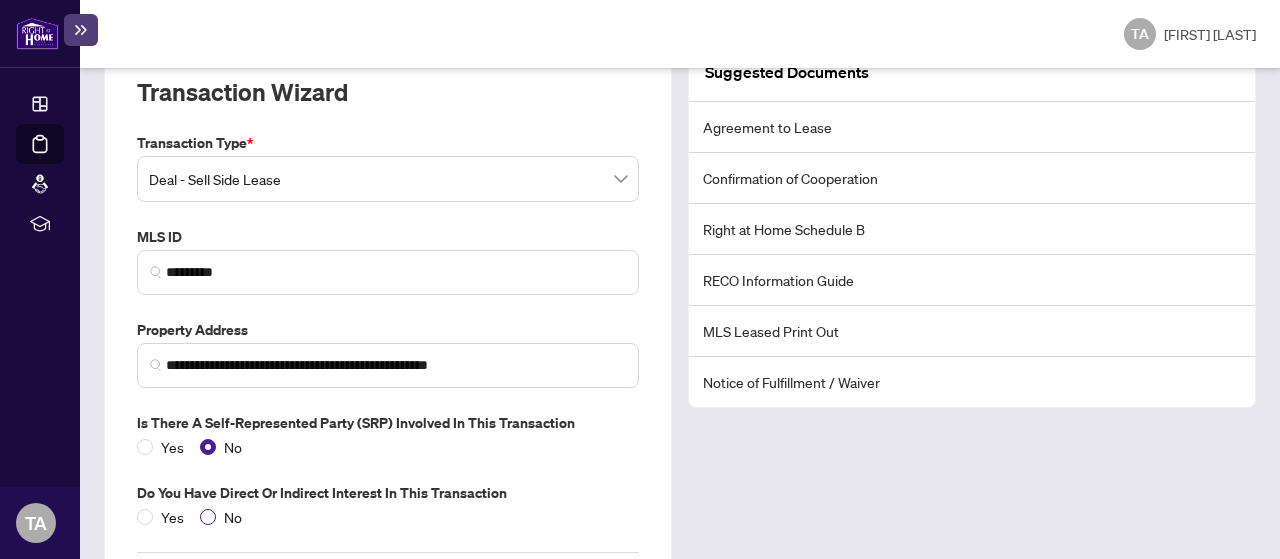 click on "No" at bounding box center (172, 517) 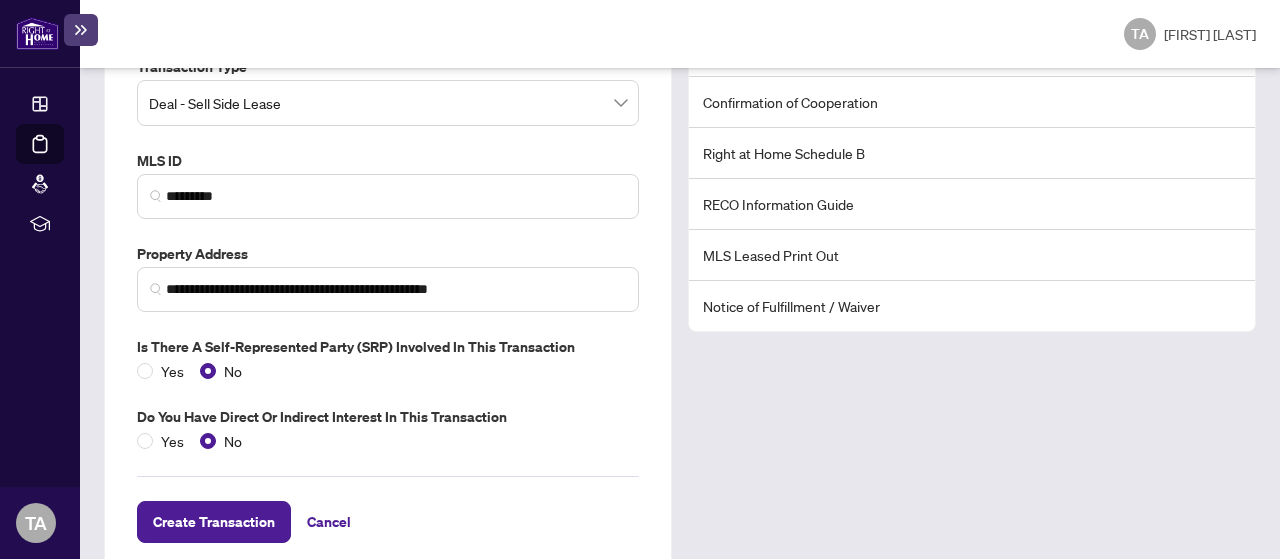 scroll, scrollTop: 300, scrollLeft: 0, axis: vertical 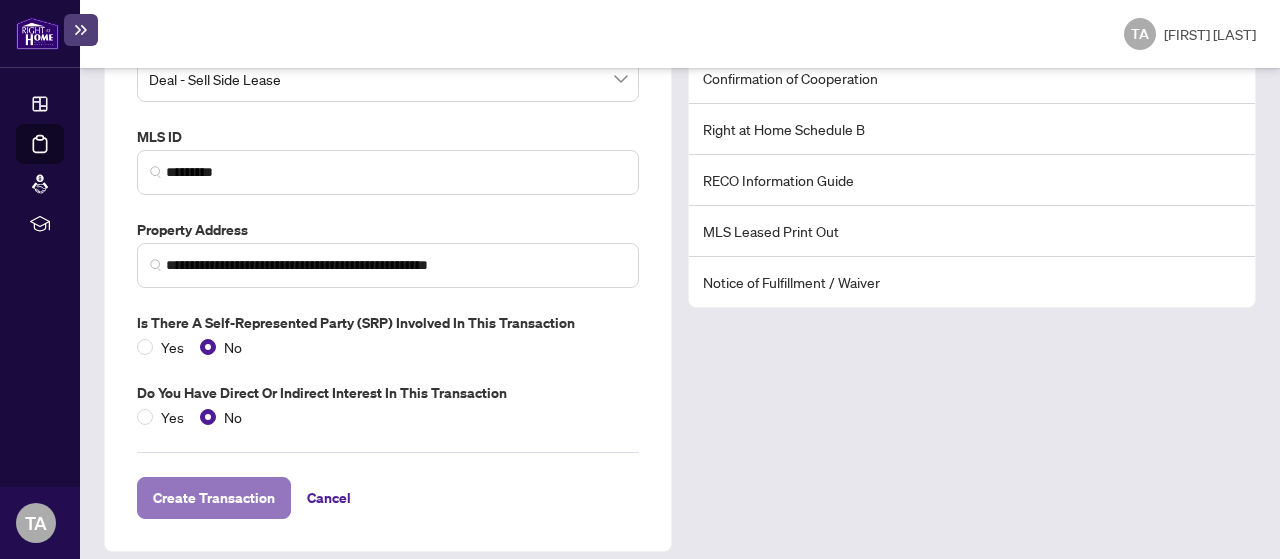 click on "Create Transaction" at bounding box center (214, 498) 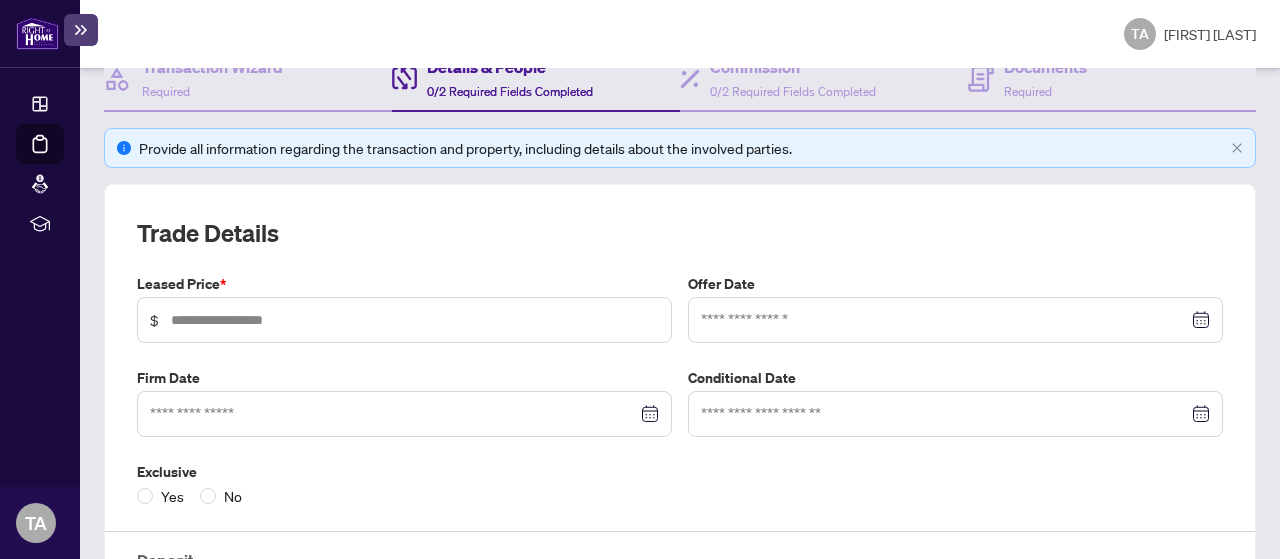 scroll, scrollTop: 254, scrollLeft: 0, axis: vertical 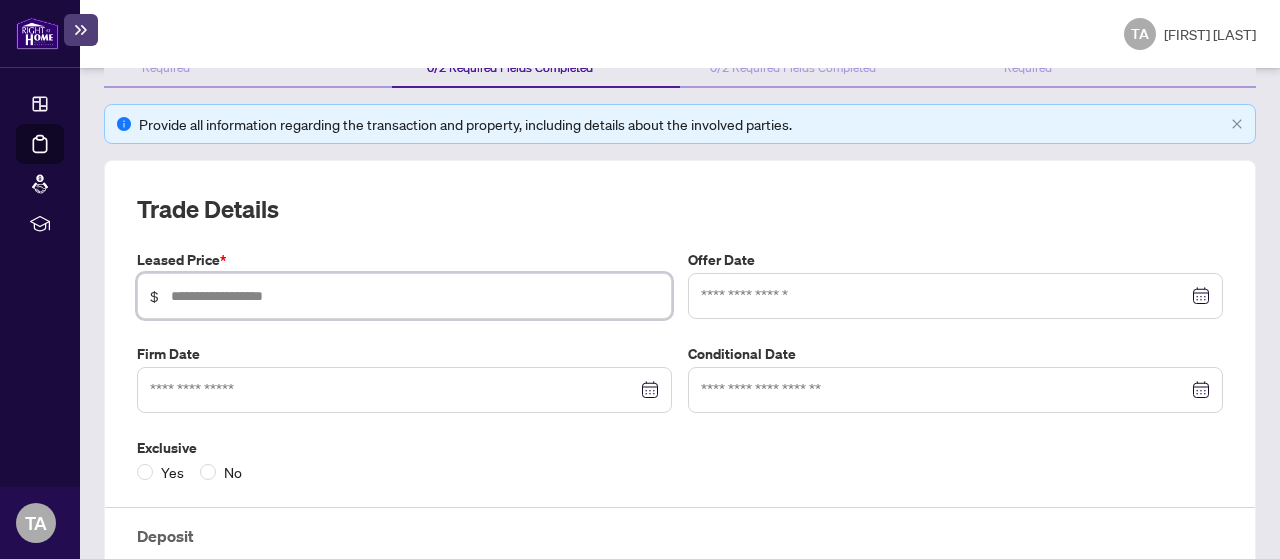 click at bounding box center (415, 296) 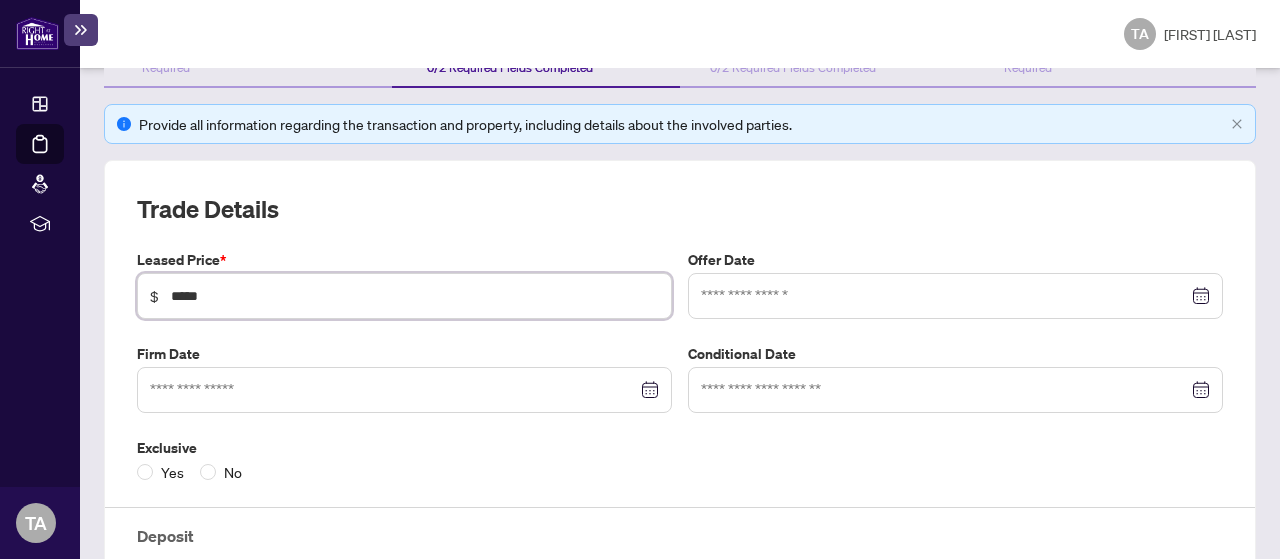 type on "*****" 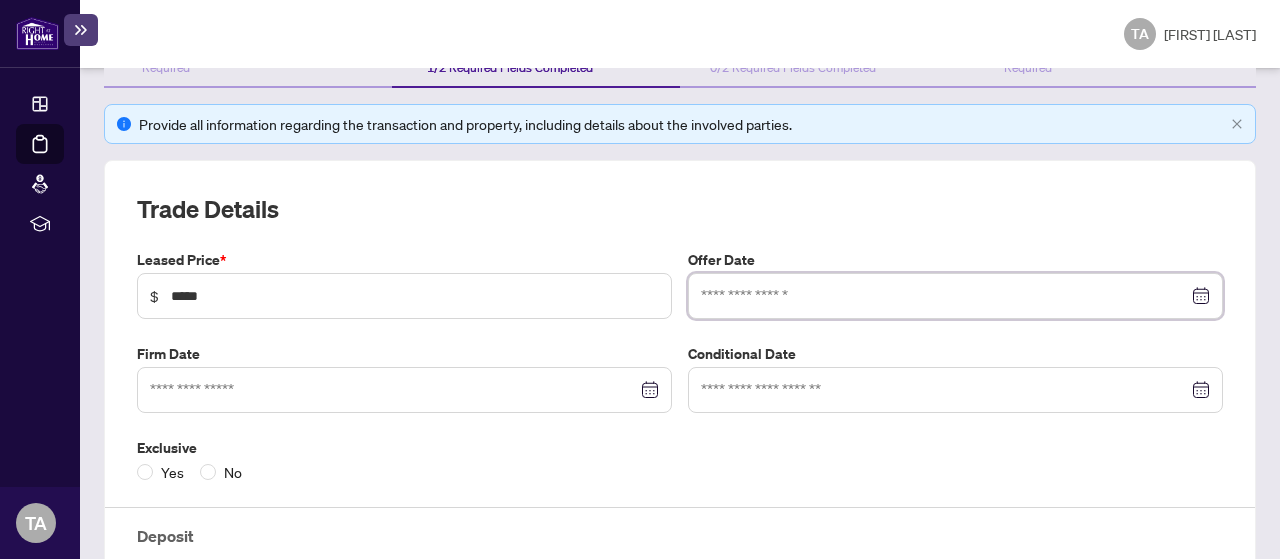 click at bounding box center [955, 296] 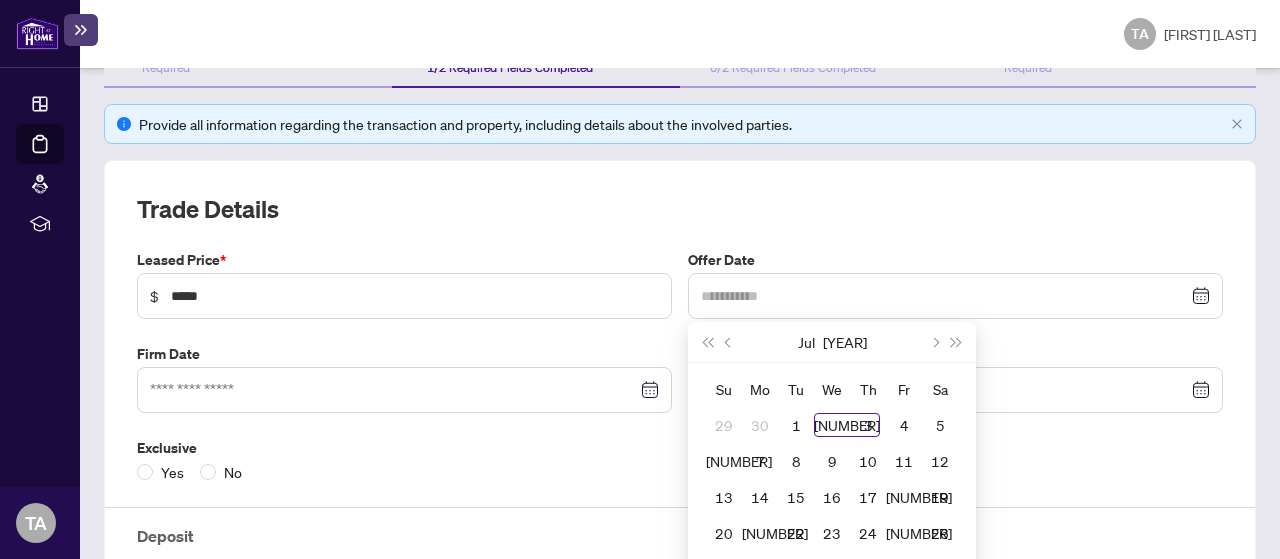 click on "[NUMBER]" at bounding box center (847, 425) 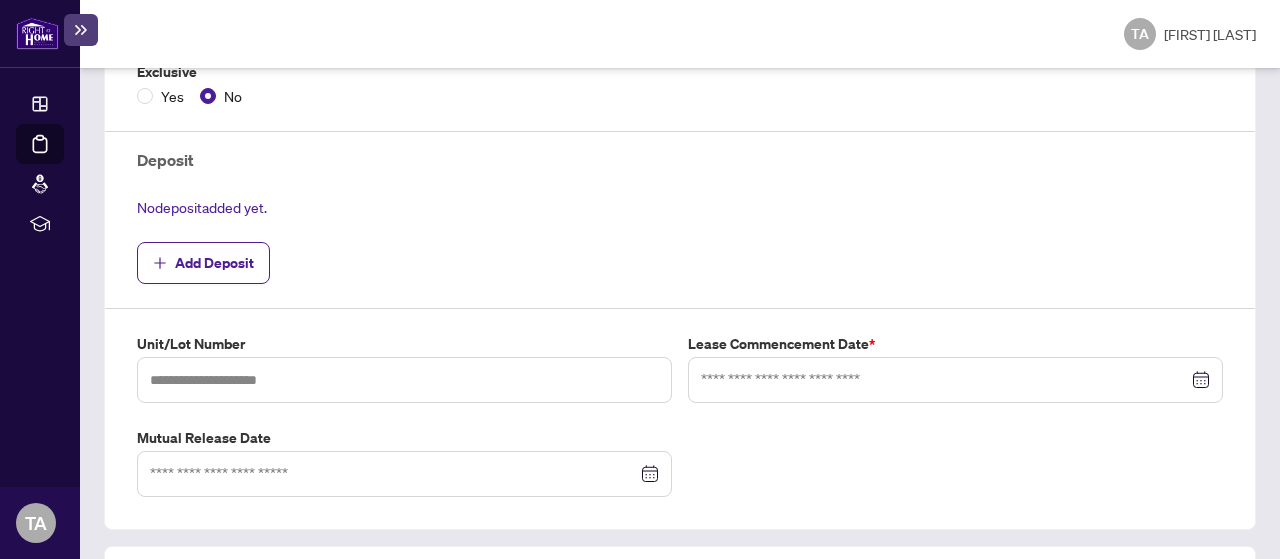 scroll, scrollTop: 654, scrollLeft: 0, axis: vertical 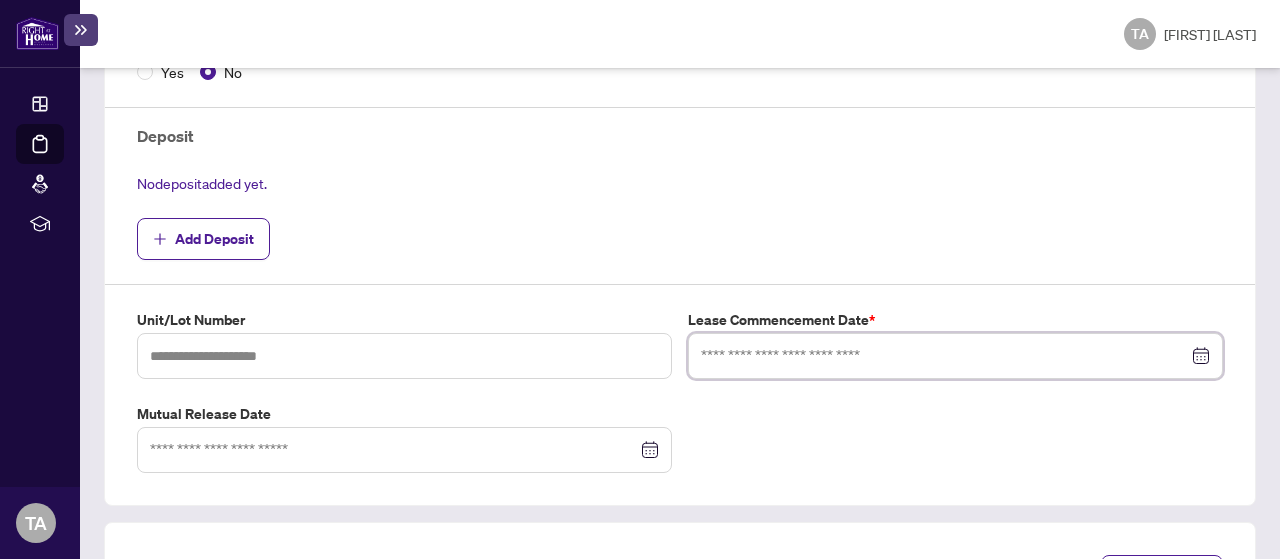 click at bounding box center (944, 356) 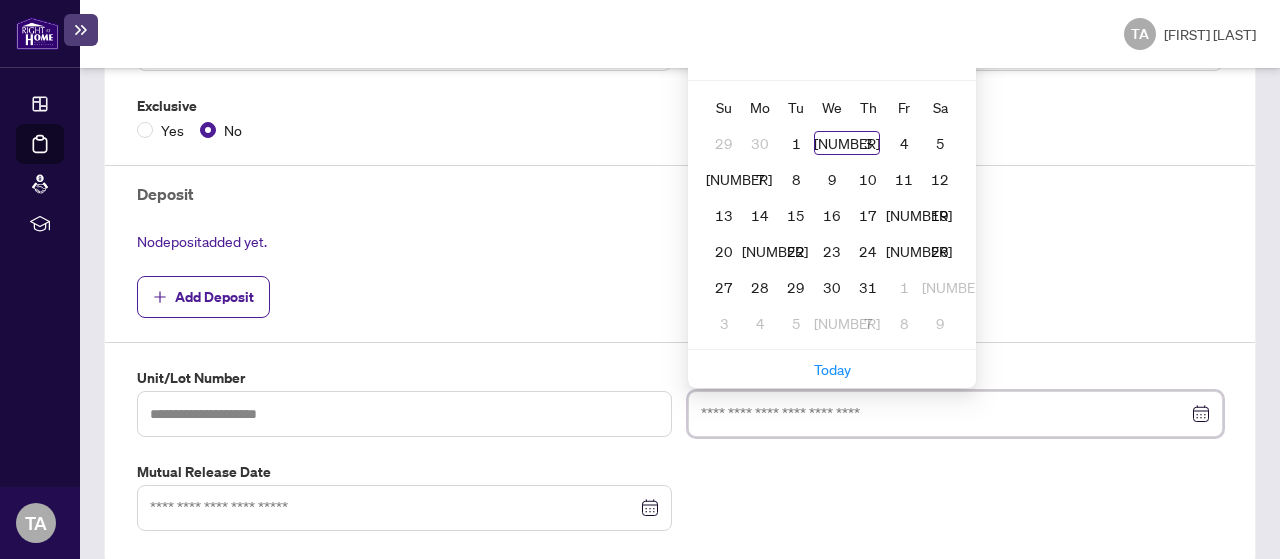scroll, scrollTop: 554, scrollLeft: 0, axis: vertical 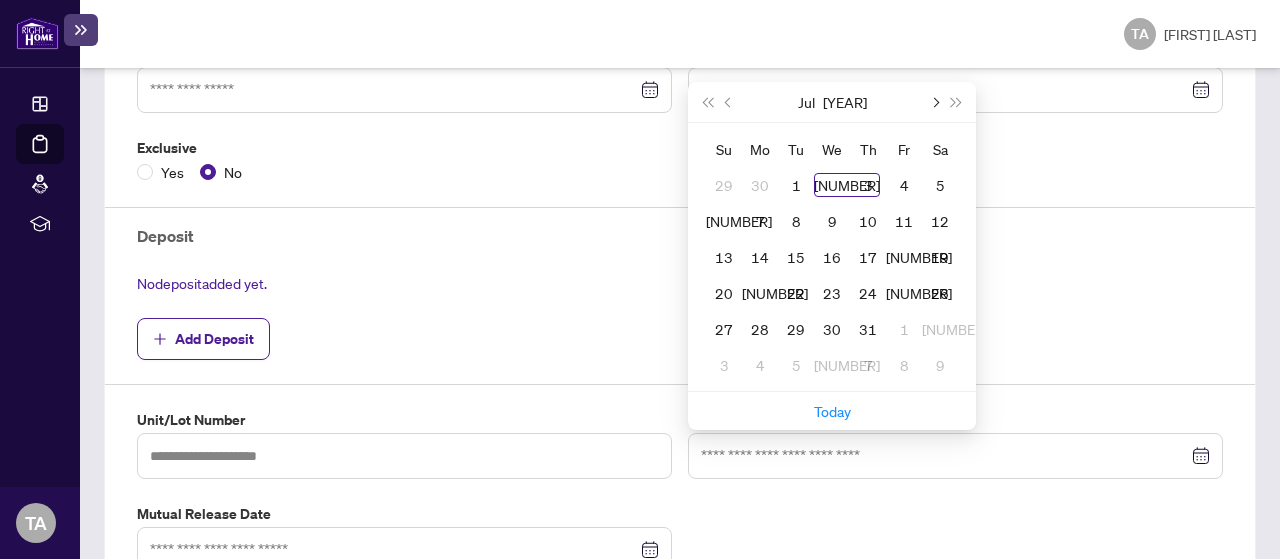 click at bounding box center (934, 102) 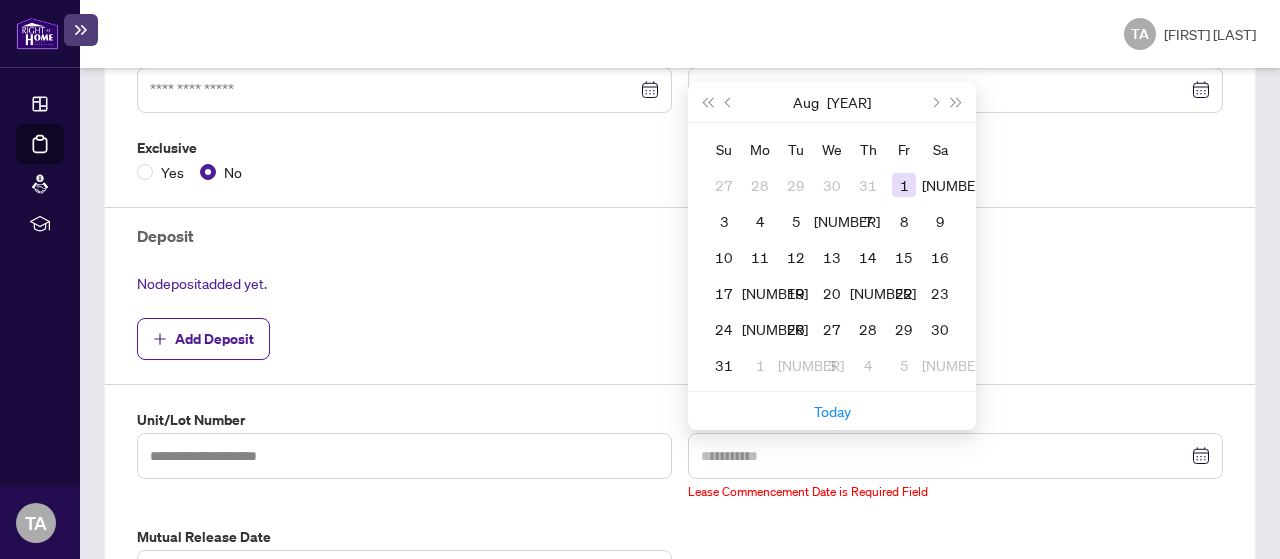 click on "1" at bounding box center [904, 185] 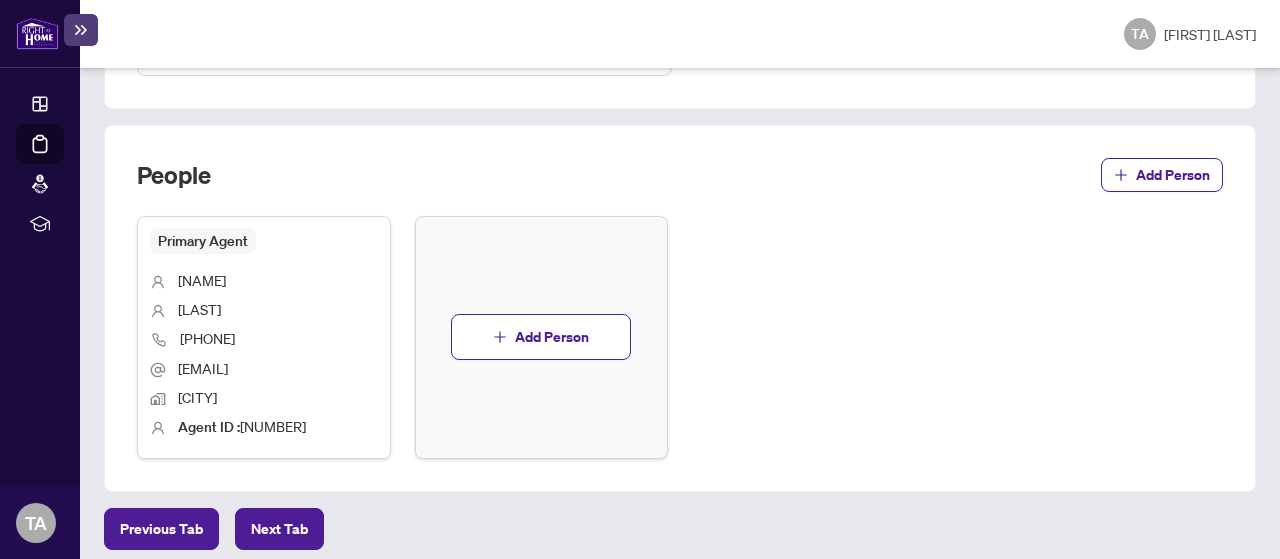 scroll, scrollTop: 1054, scrollLeft: 0, axis: vertical 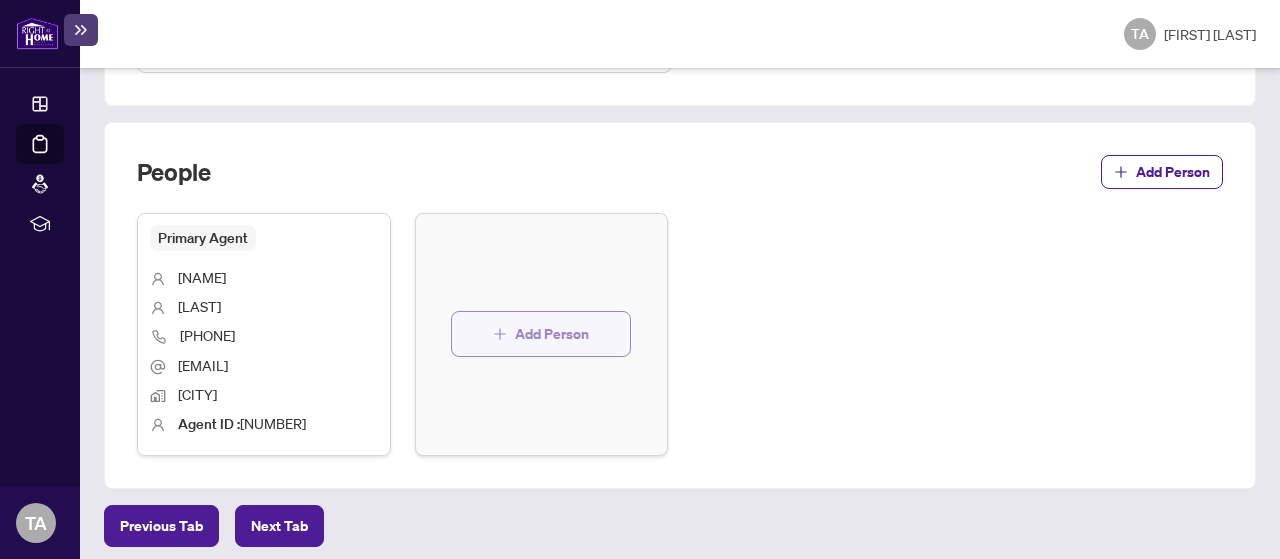 click on "Add Person" at bounding box center (552, 334) 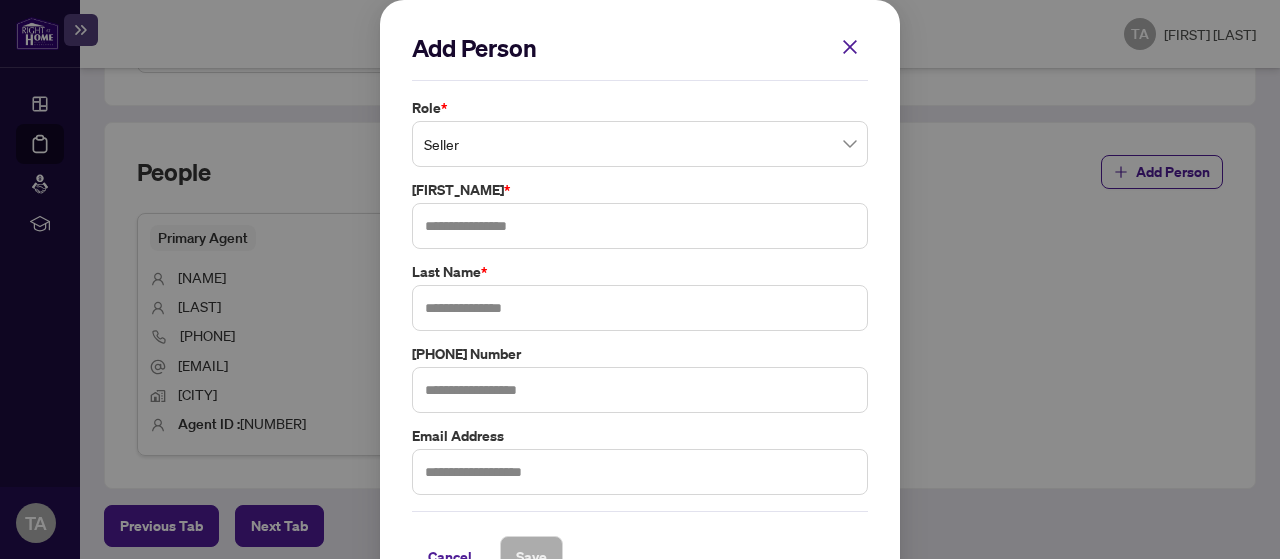 click on "Seller" at bounding box center [640, 144] 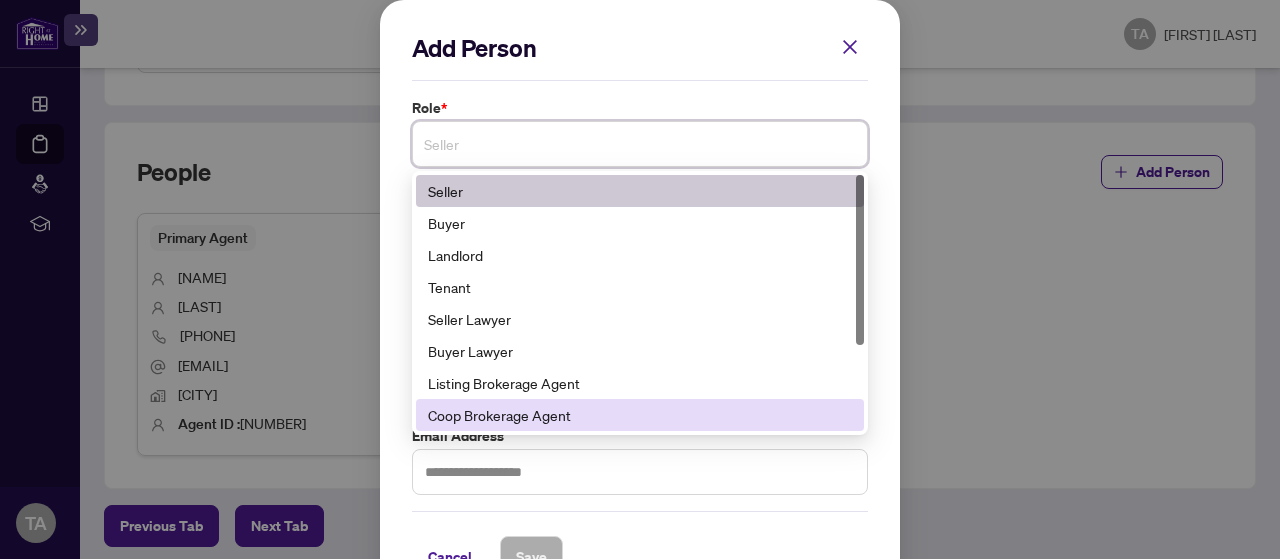 click on "Coop Brokerage Agent" at bounding box center [640, 415] 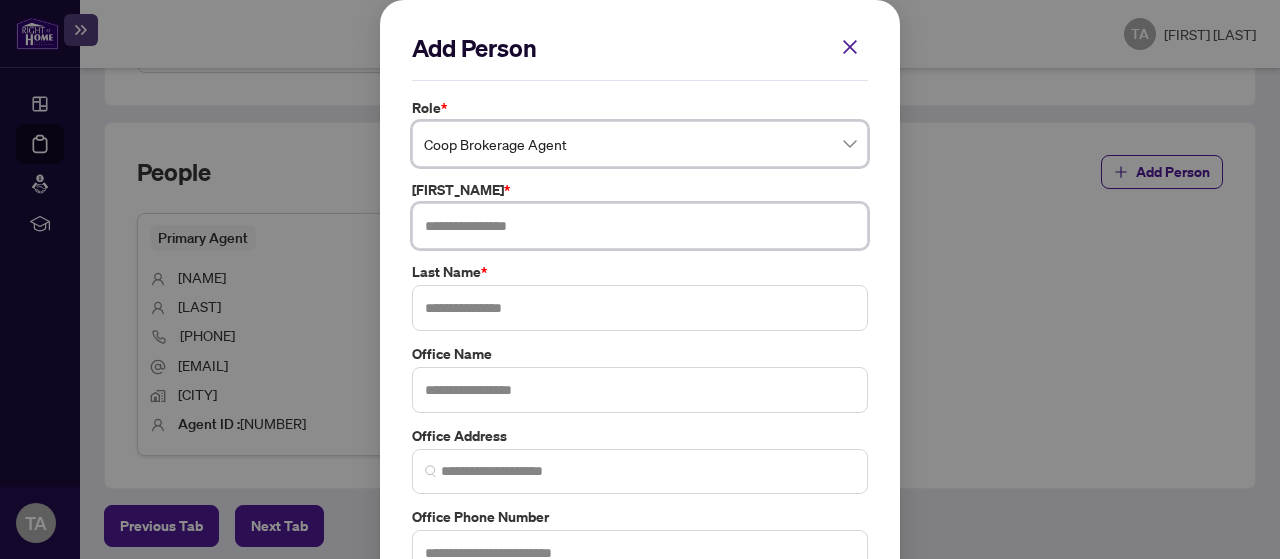 click at bounding box center (640, 226) 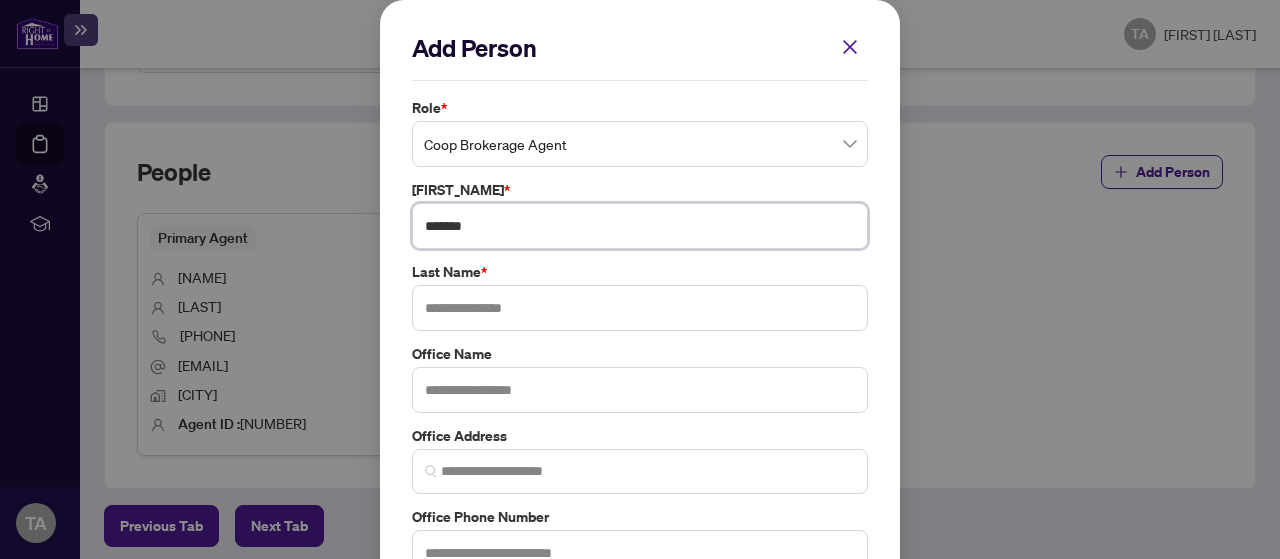type on "*******" 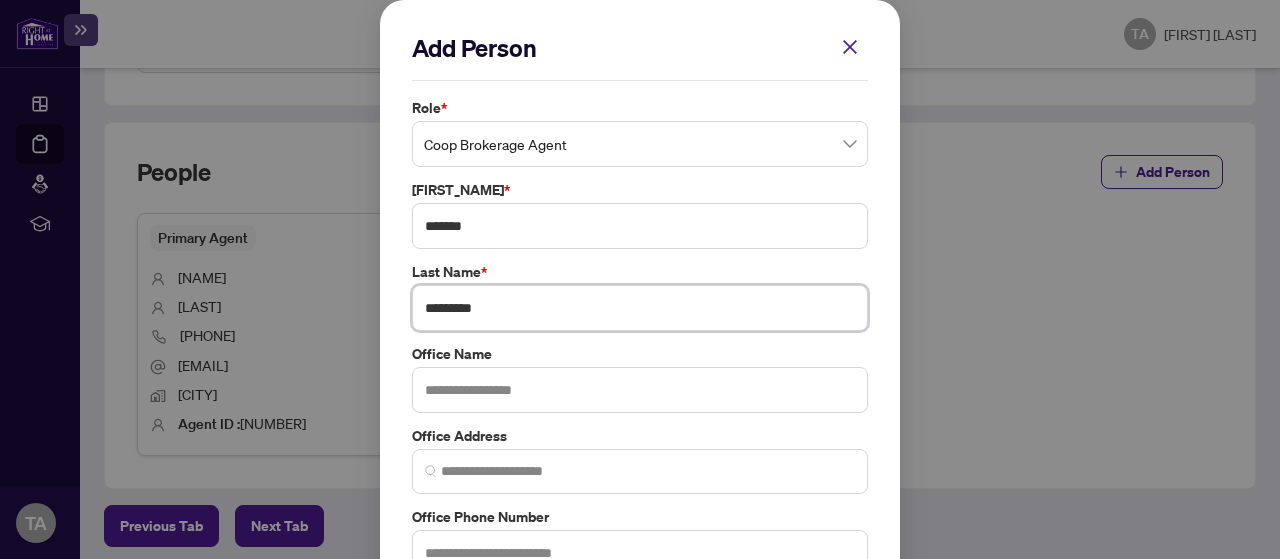type on "*********" 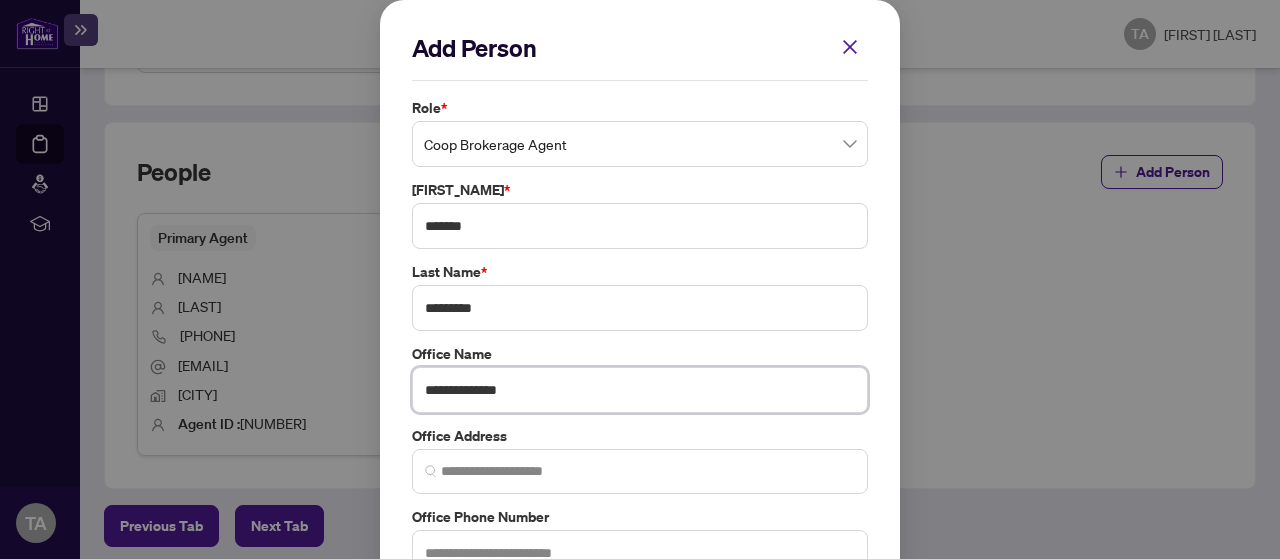 type on "**********" 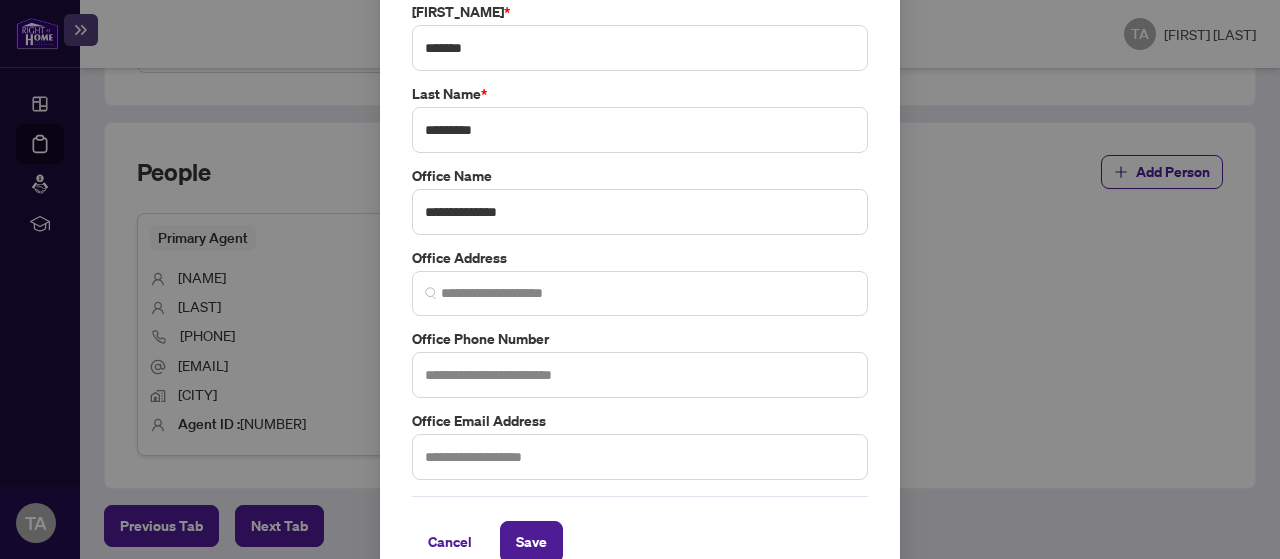 scroll, scrollTop: 208, scrollLeft: 0, axis: vertical 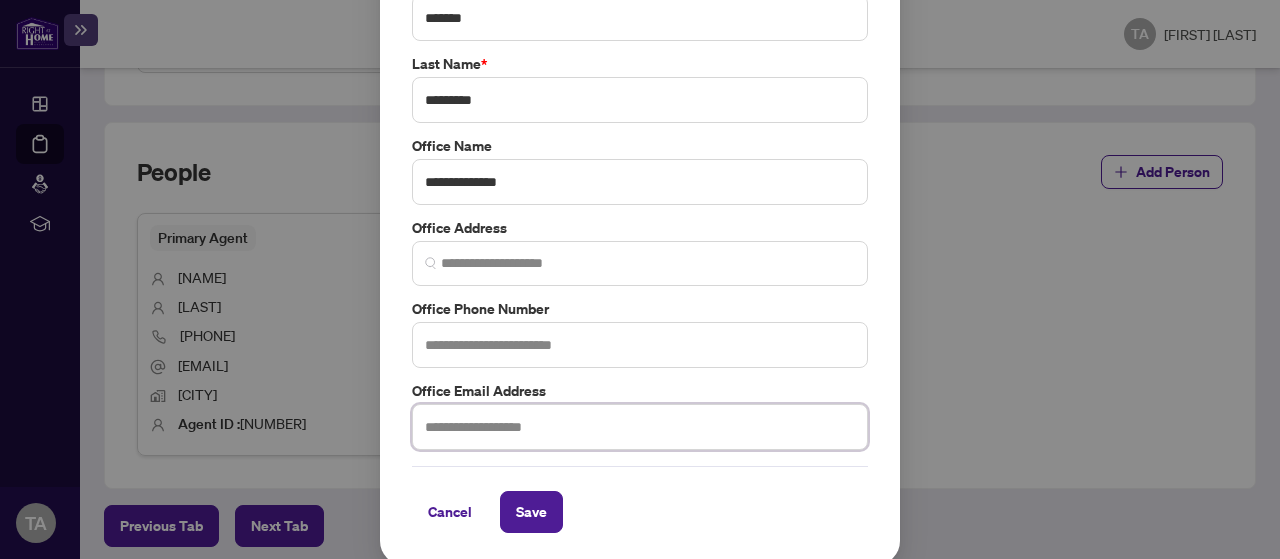 click at bounding box center (640, 427) 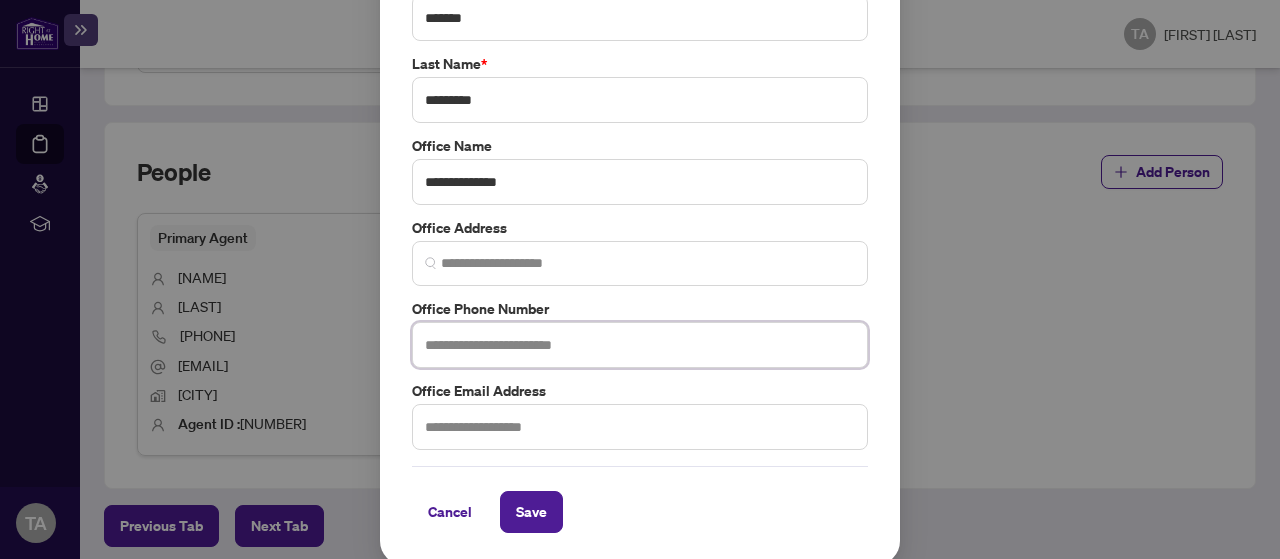drag, startPoint x: 502, startPoint y: 358, endPoint x: 499, endPoint y: 329, distance: 29.15476 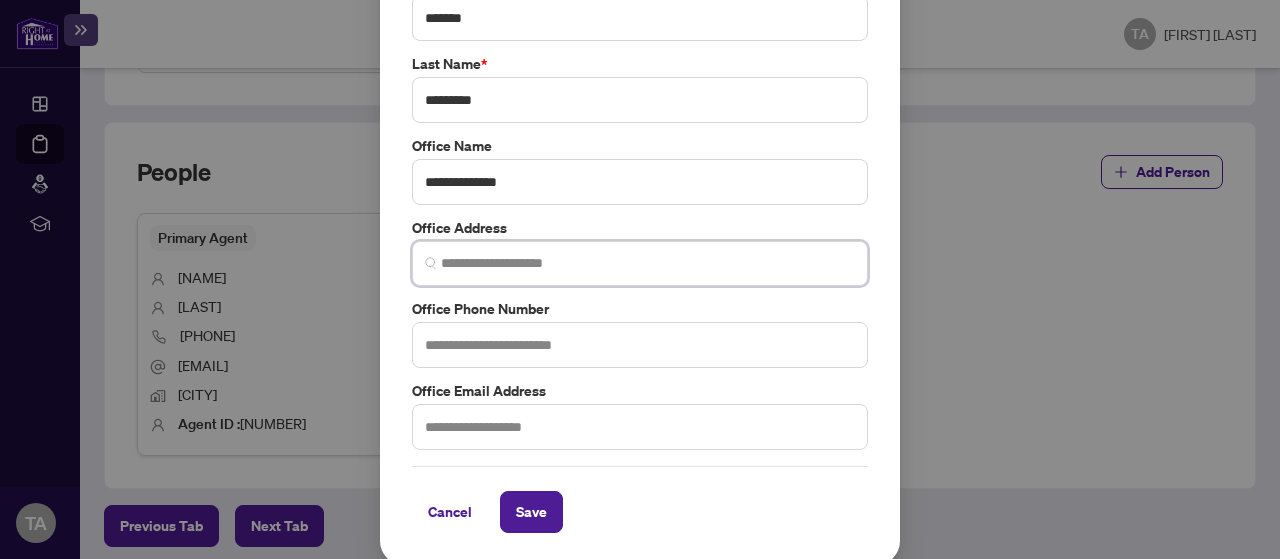 click at bounding box center [648, 263] 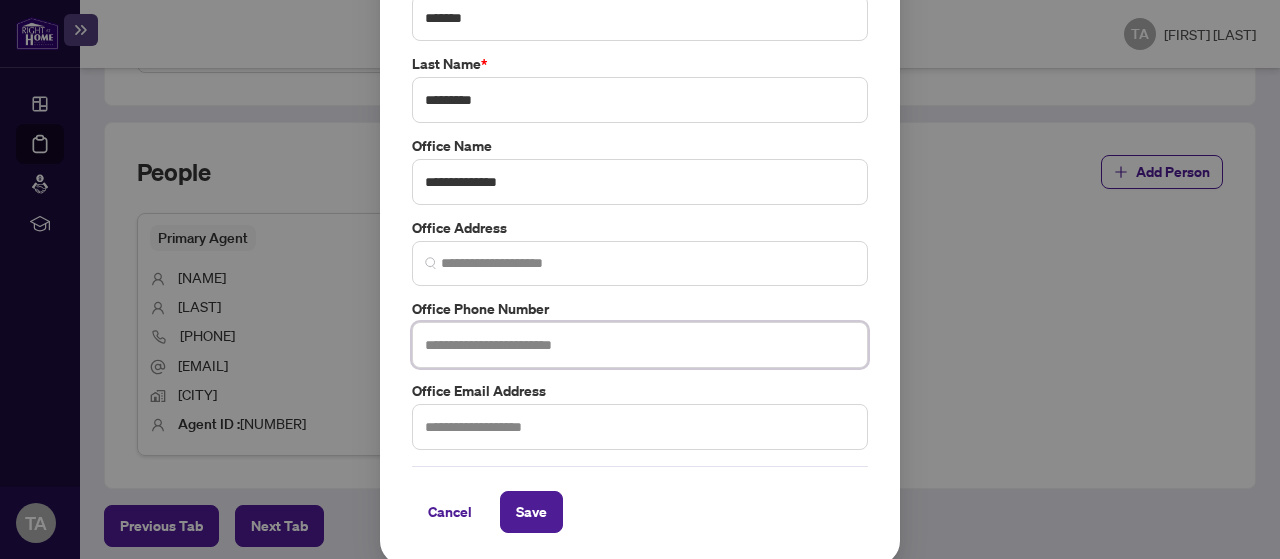 click at bounding box center (640, 345) 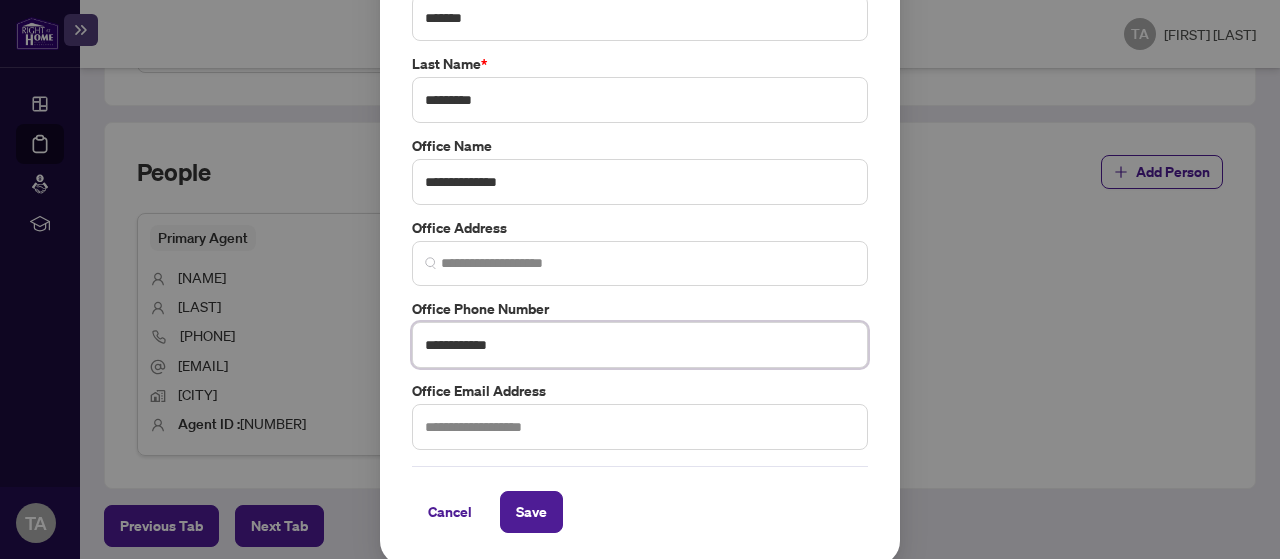 type on "**********" 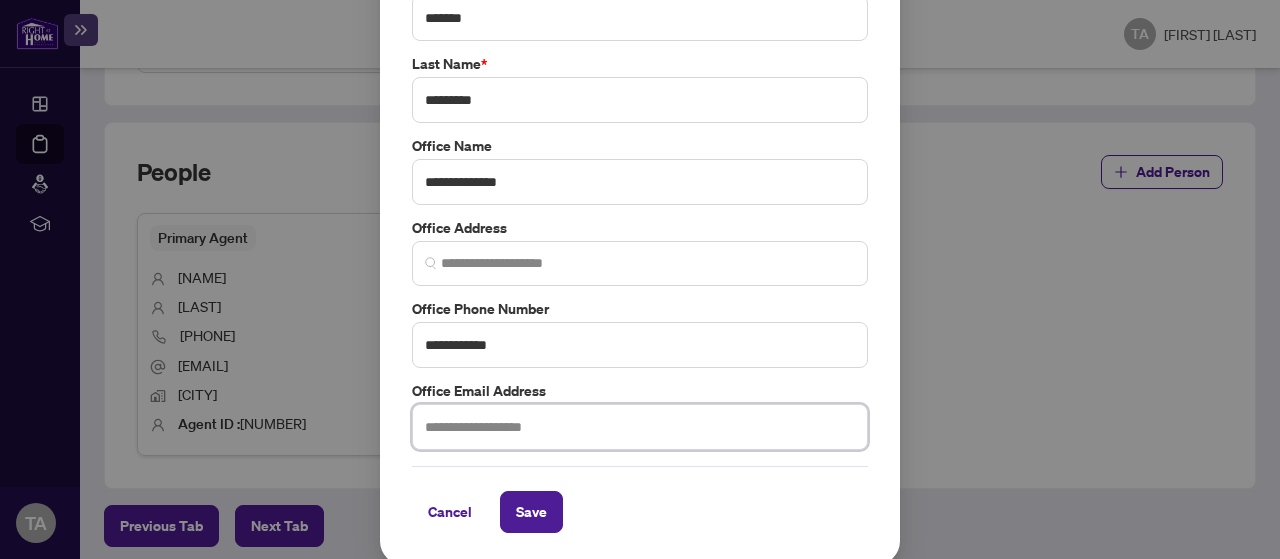 click at bounding box center [640, 427] 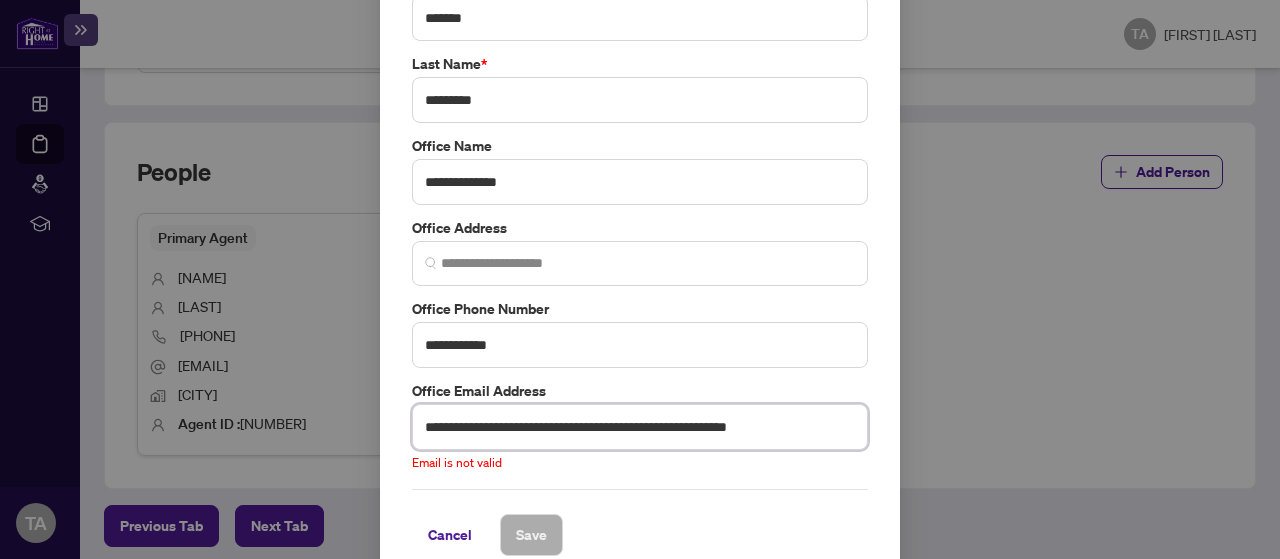 drag, startPoint x: 606, startPoint y: 426, endPoint x: 325, endPoint y: 424, distance: 281.0071 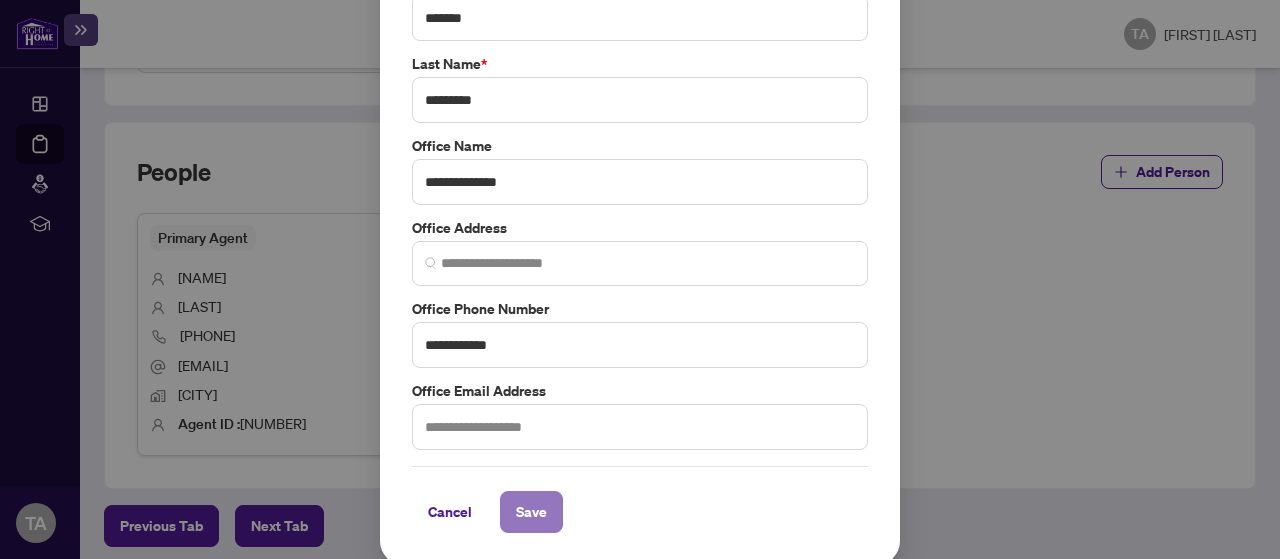 click on "Save" at bounding box center (531, 512) 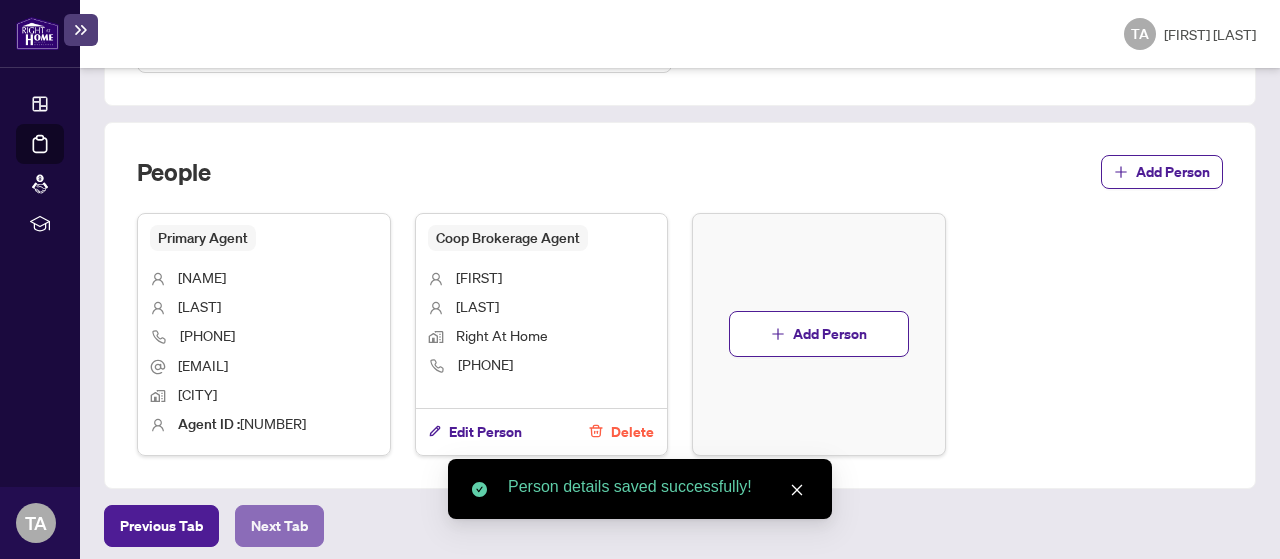 click on "Next Tab" at bounding box center (161, 526) 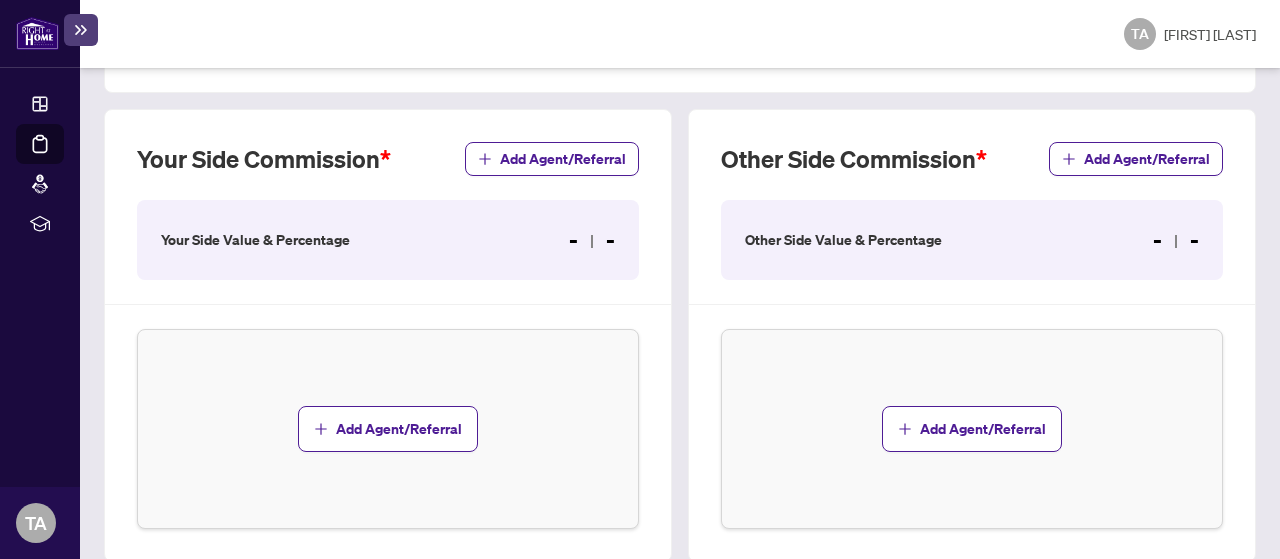 scroll, scrollTop: 594, scrollLeft: 0, axis: vertical 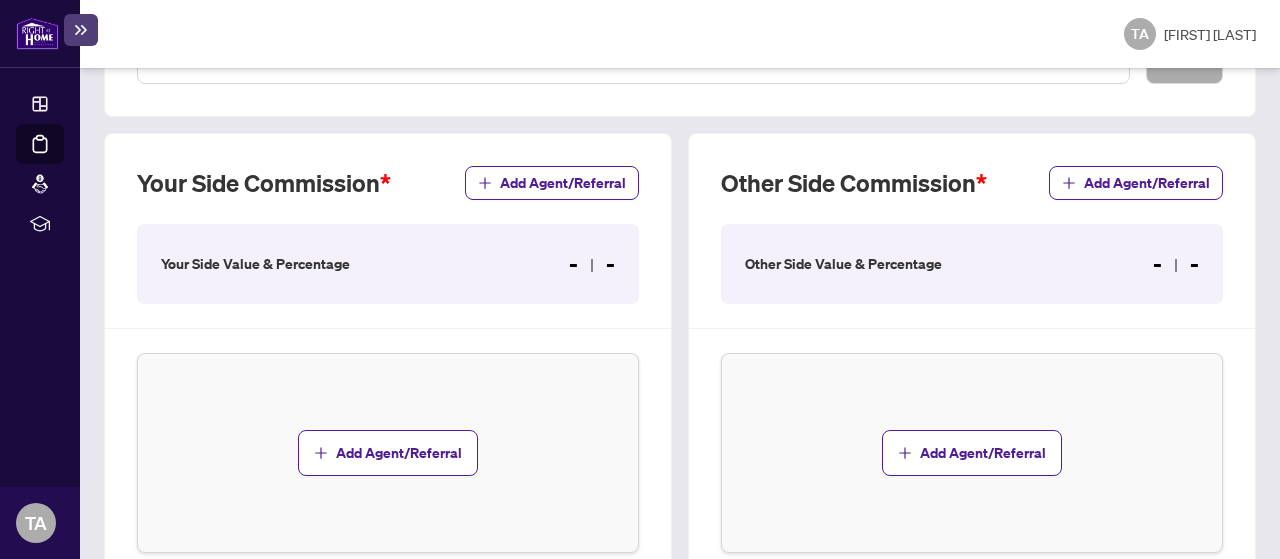 click on "Add Agent/Referral" at bounding box center (552, 195) 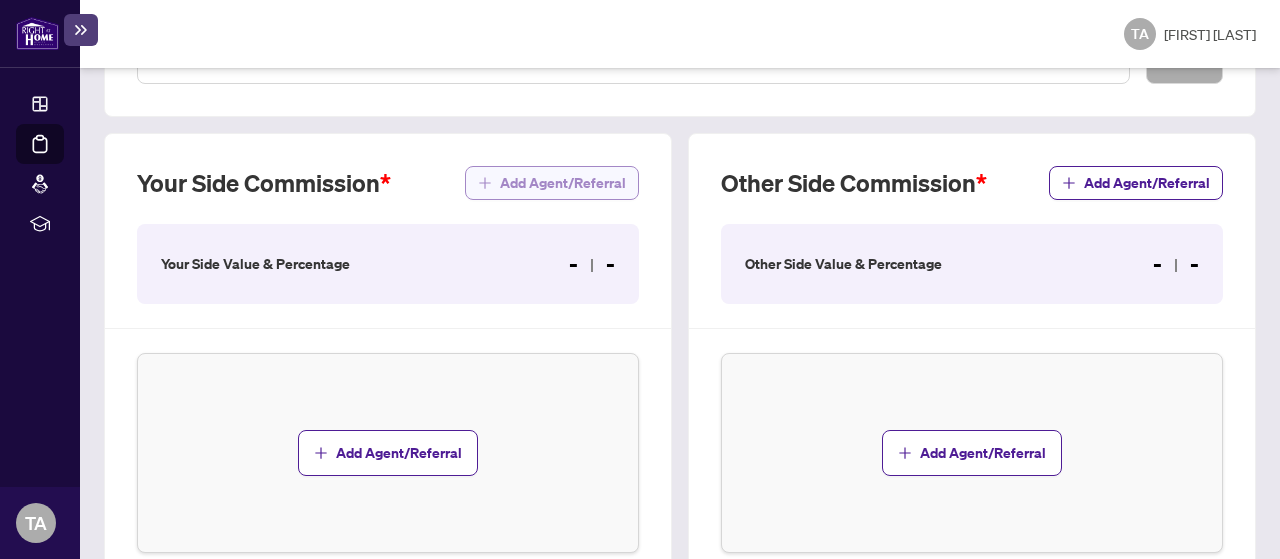 click on "Add Agent/Referral" at bounding box center (563, 183) 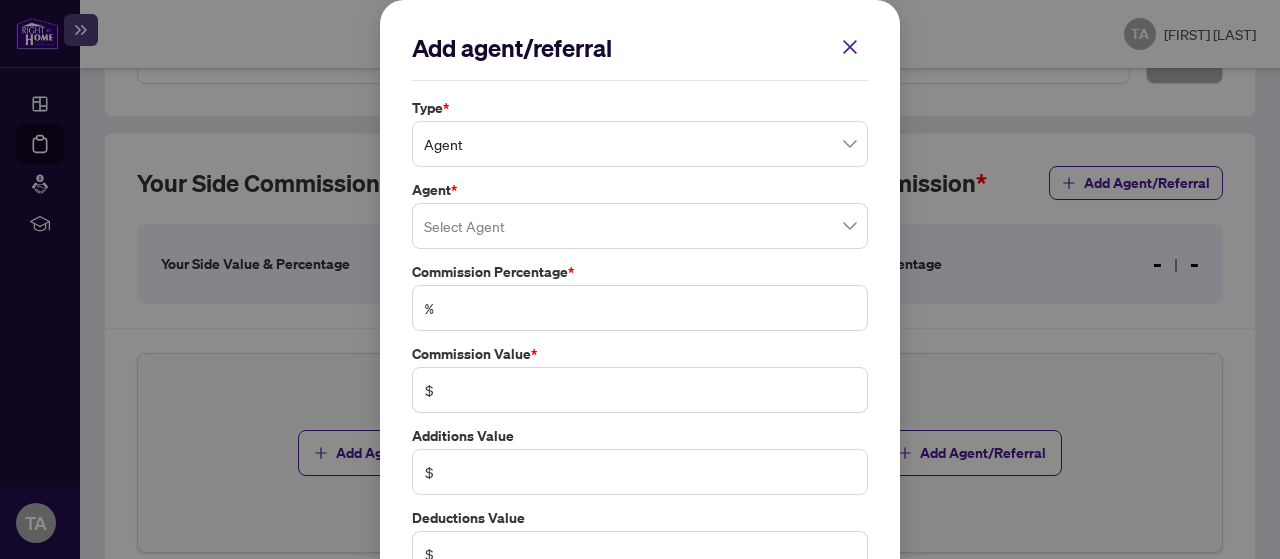 click at bounding box center (640, 226) 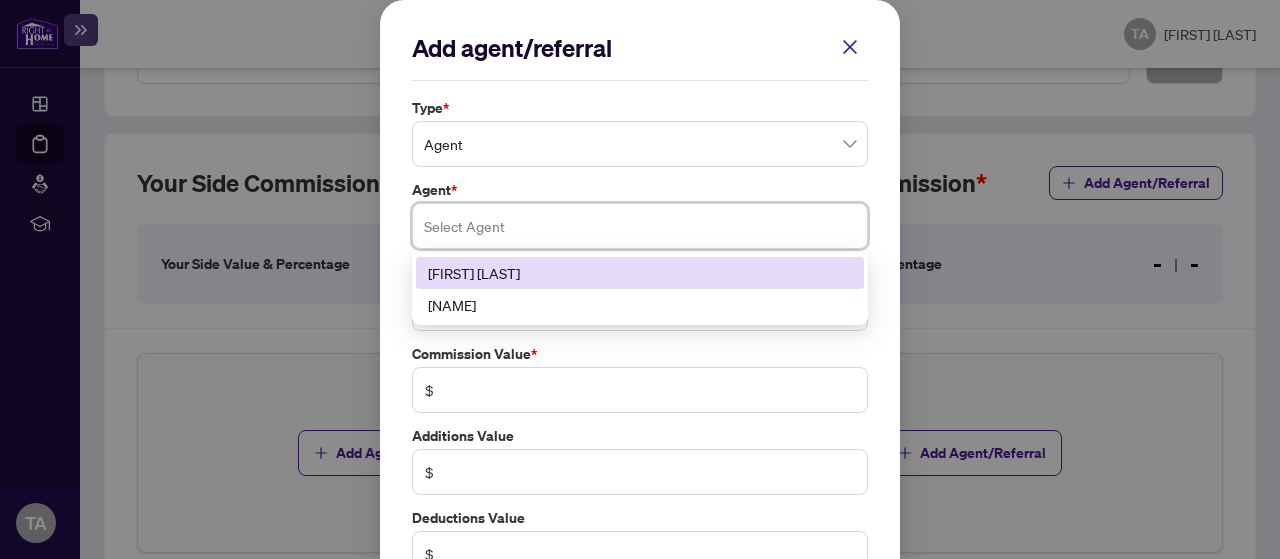 click on "[FIRST] [LAST]" at bounding box center (640, 273) 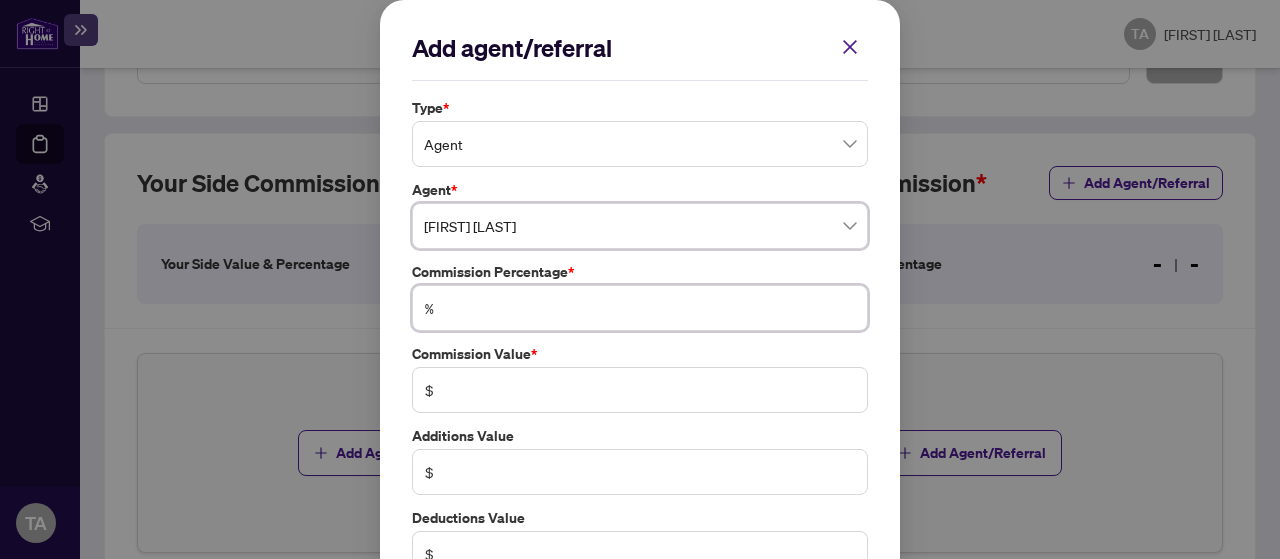 click at bounding box center (650, 308) 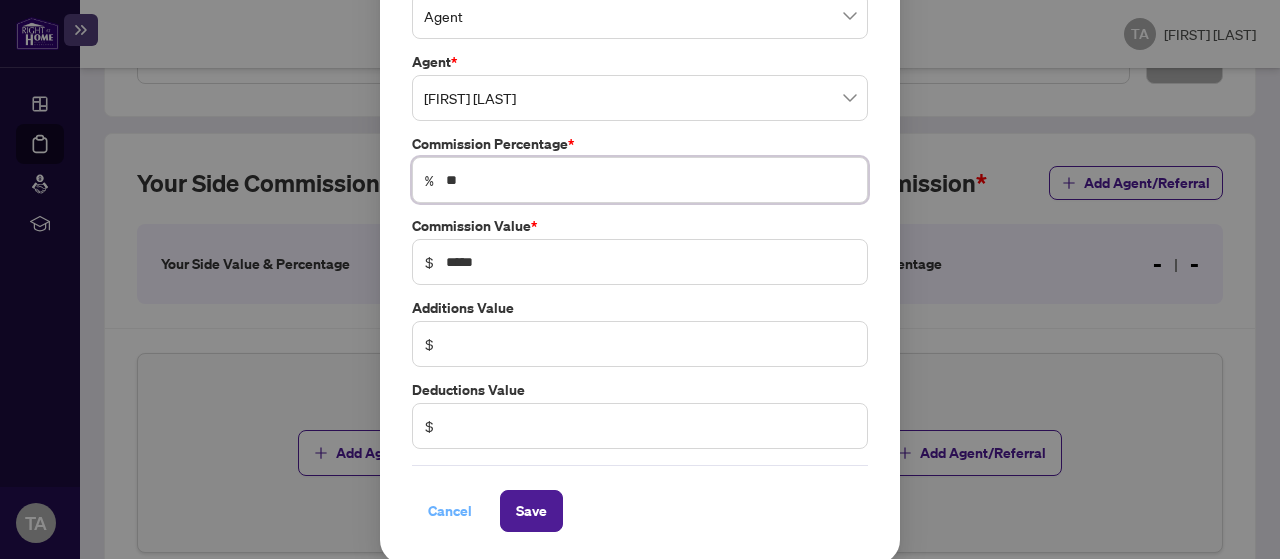scroll, scrollTop: 128, scrollLeft: 0, axis: vertical 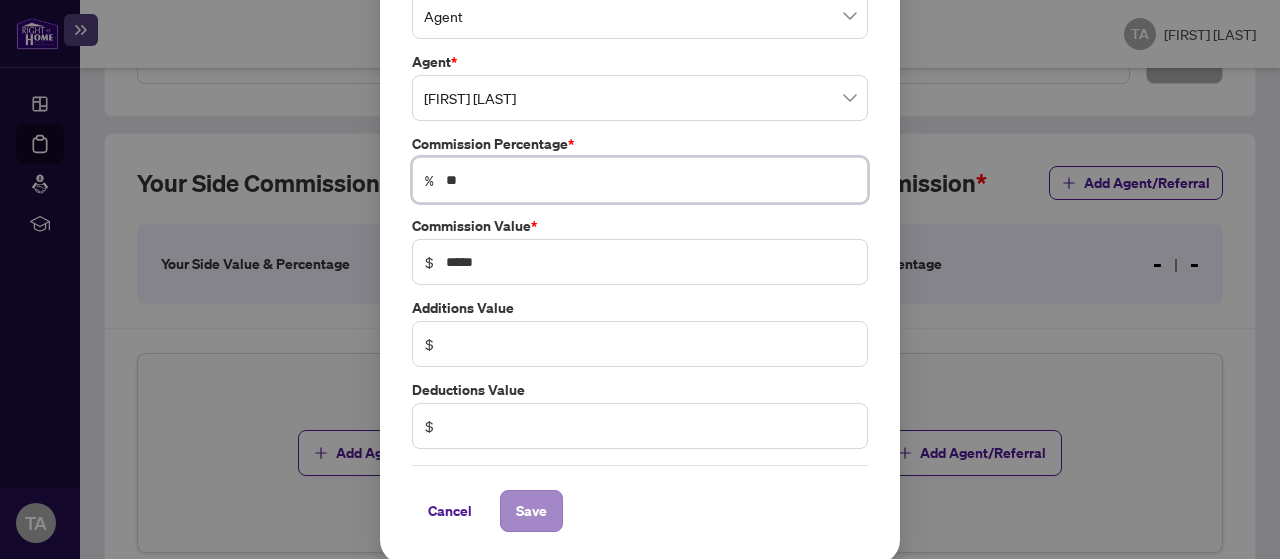 type on "**" 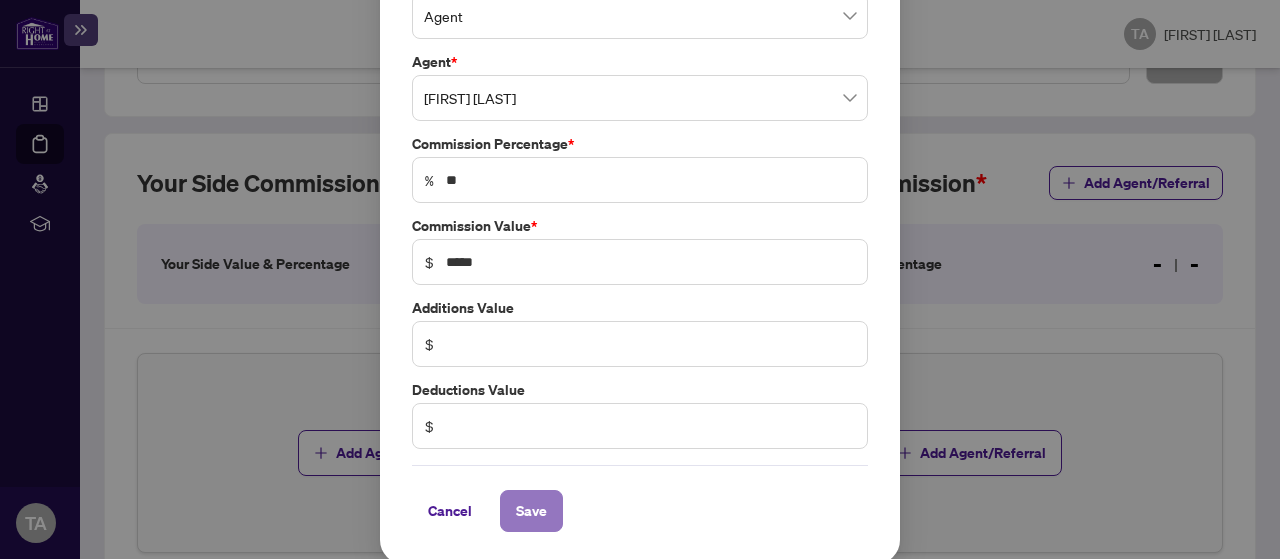 click on "Save" at bounding box center (531, 511) 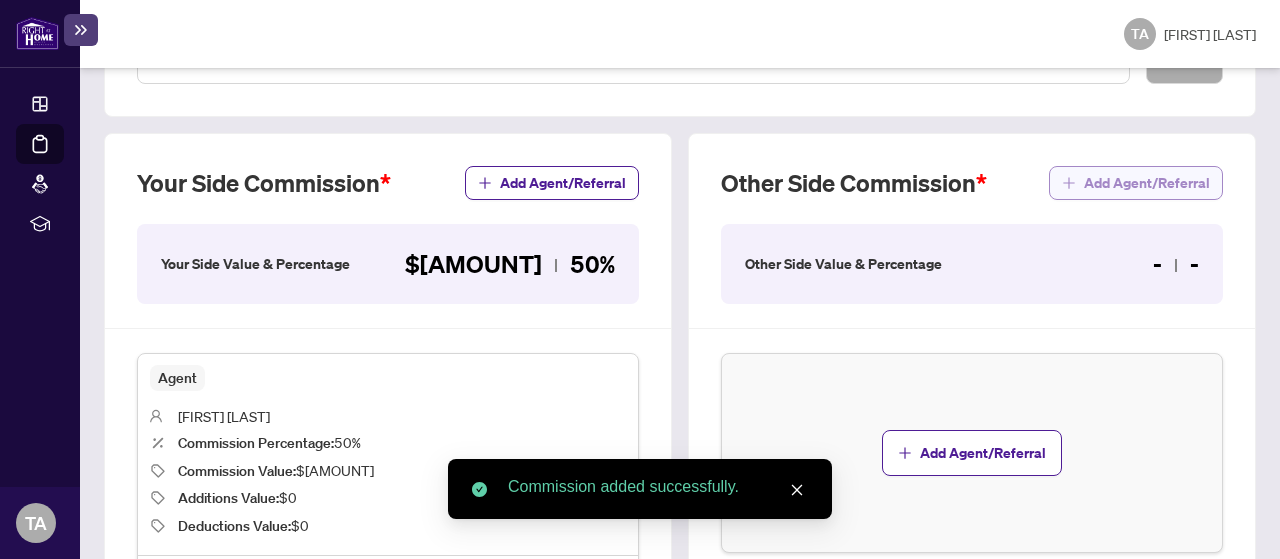 click on "Add Agent/Referral" at bounding box center (1147, 183) 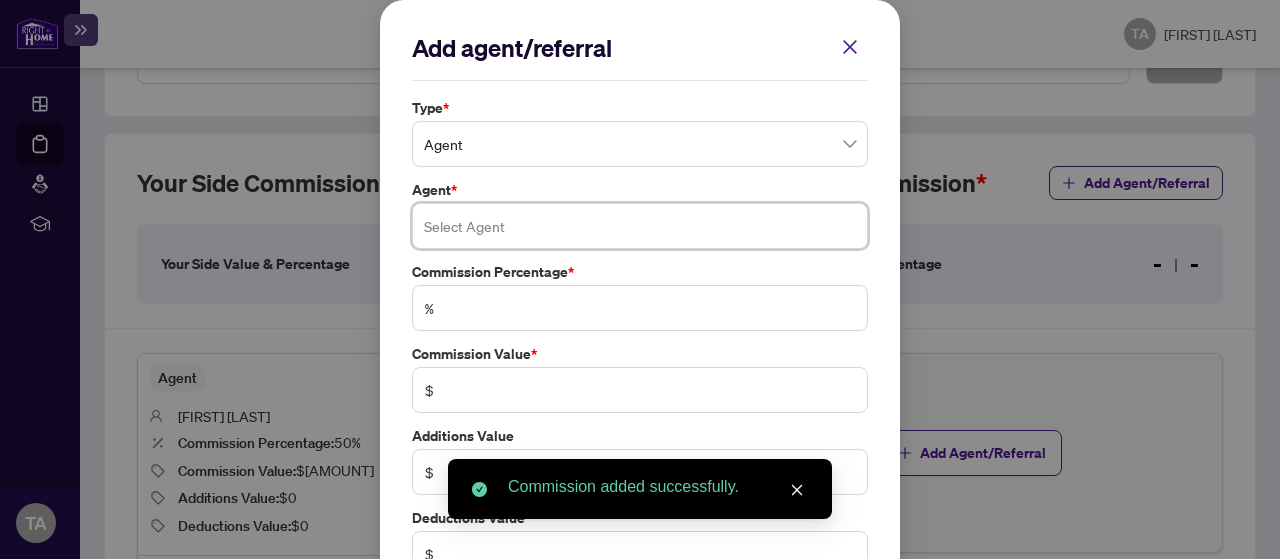 click at bounding box center [640, 226] 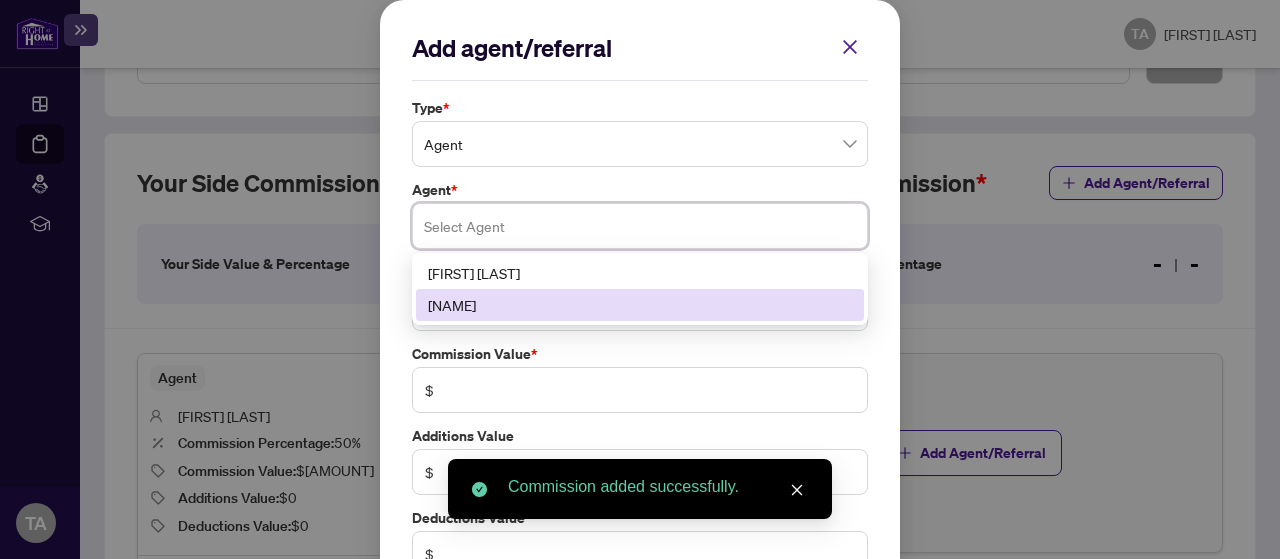 click on "[NAME]" at bounding box center [640, 305] 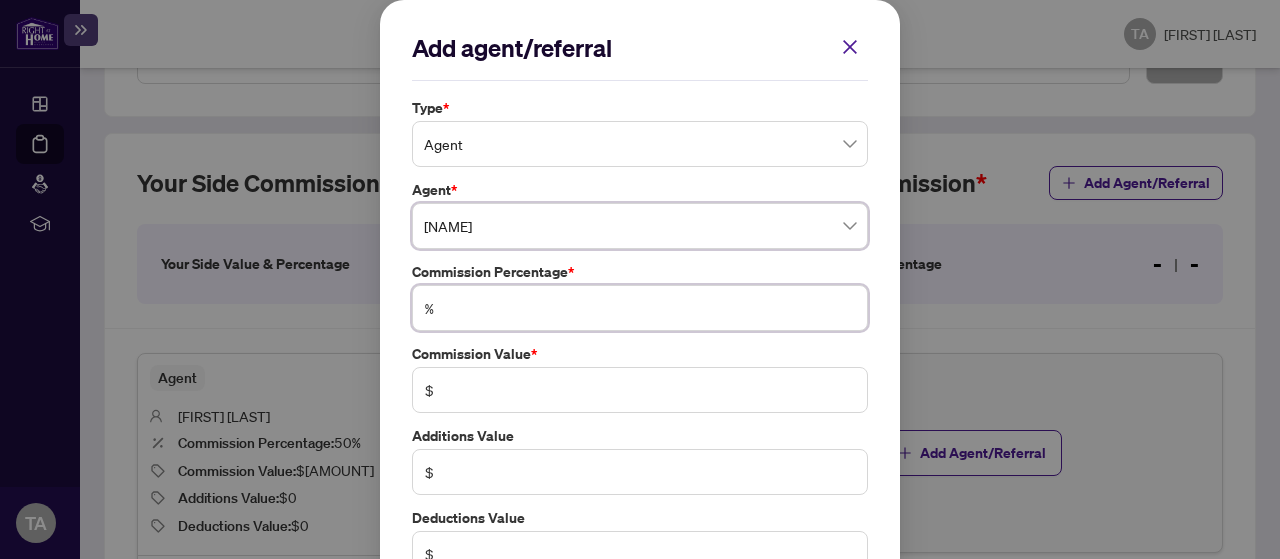 click at bounding box center [650, 308] 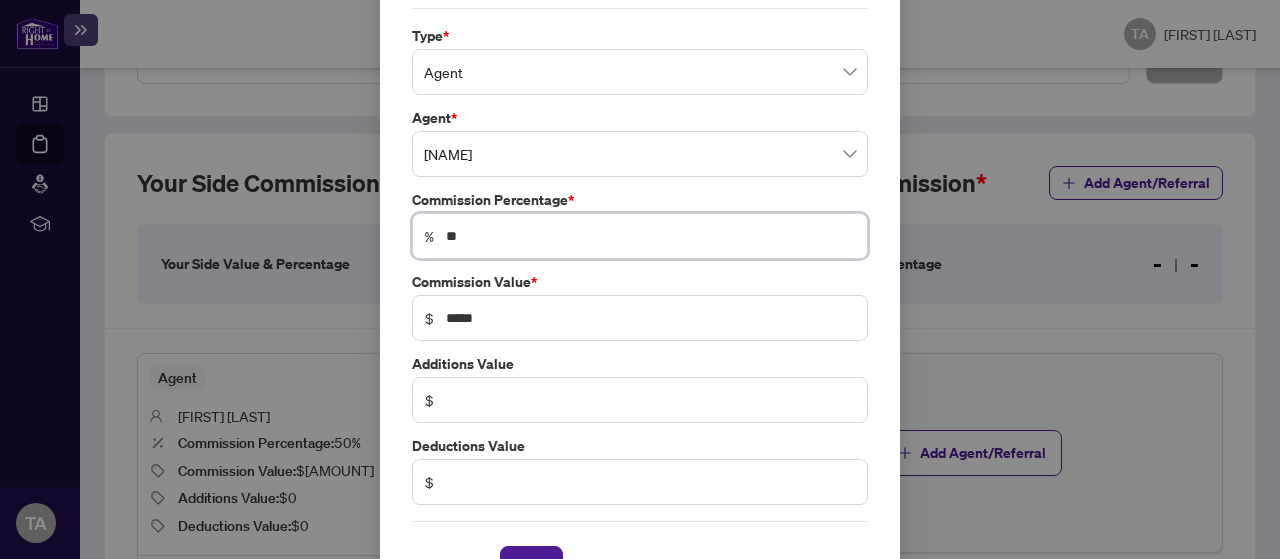 scroll, scrollTop: 128, scrollLeft: 0, axis: vertical 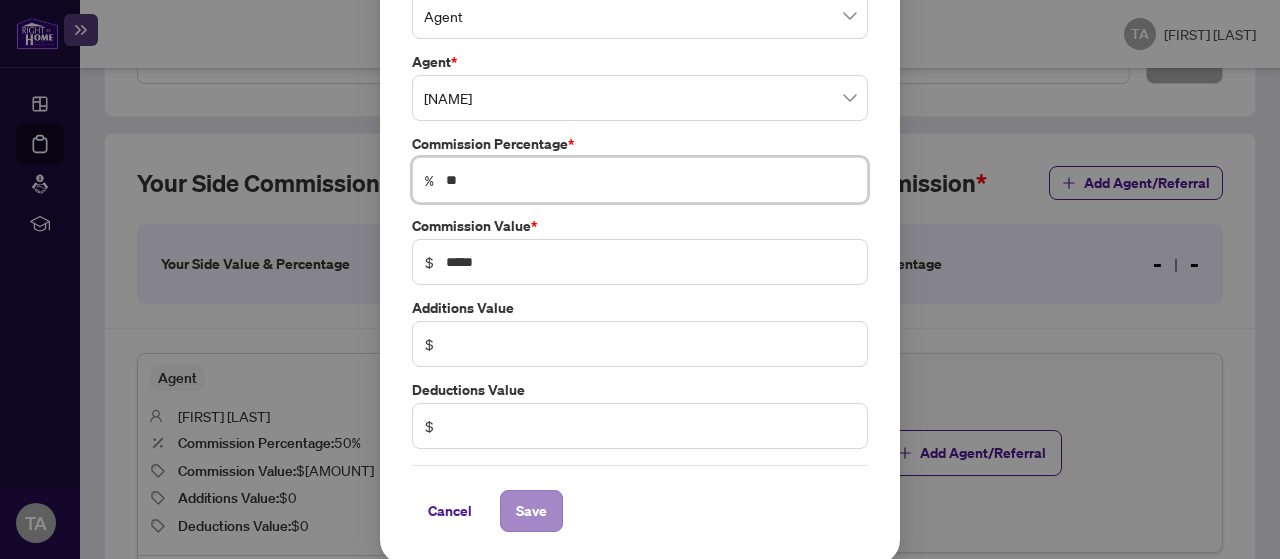 type on "**" 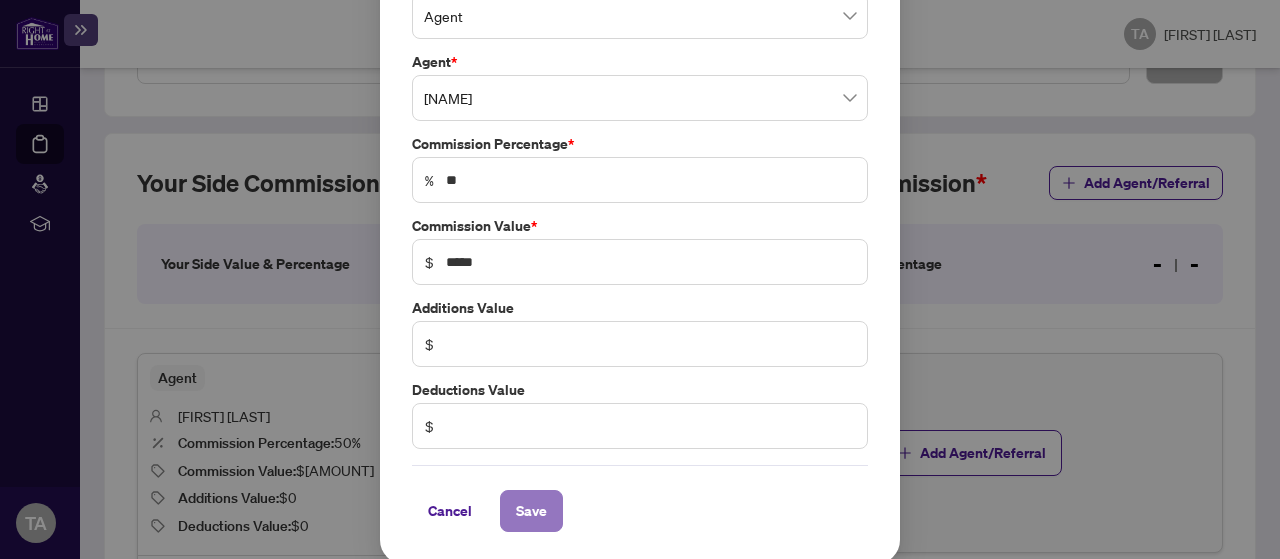 click on "Save" at bounding box center (531, 511) 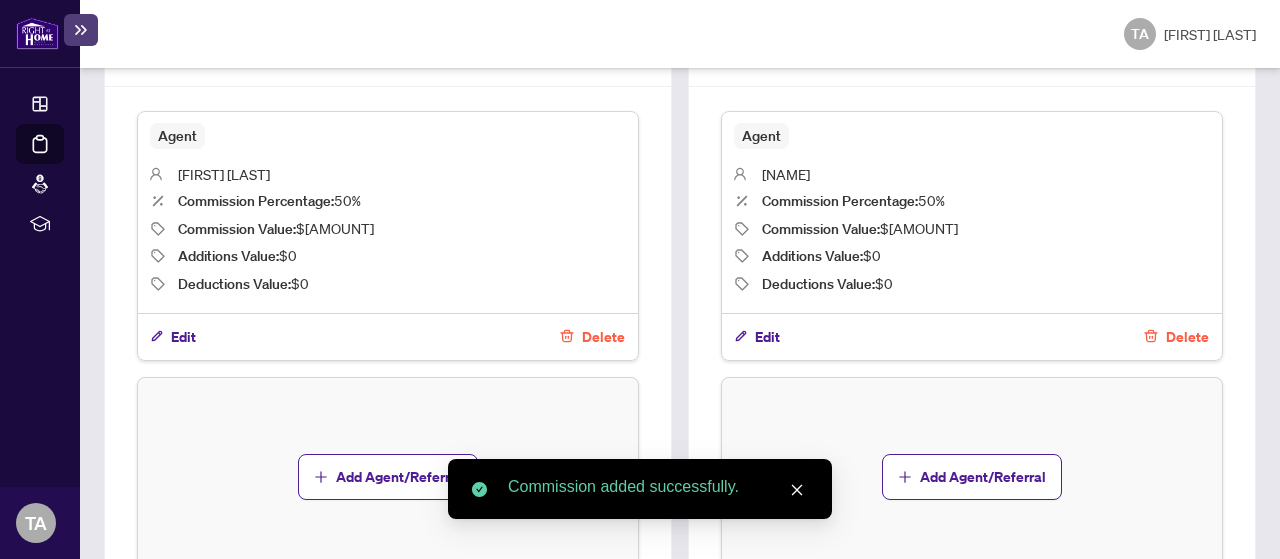 scroll, scrollTop: 954, scrollLeft: 0, axis: vertical 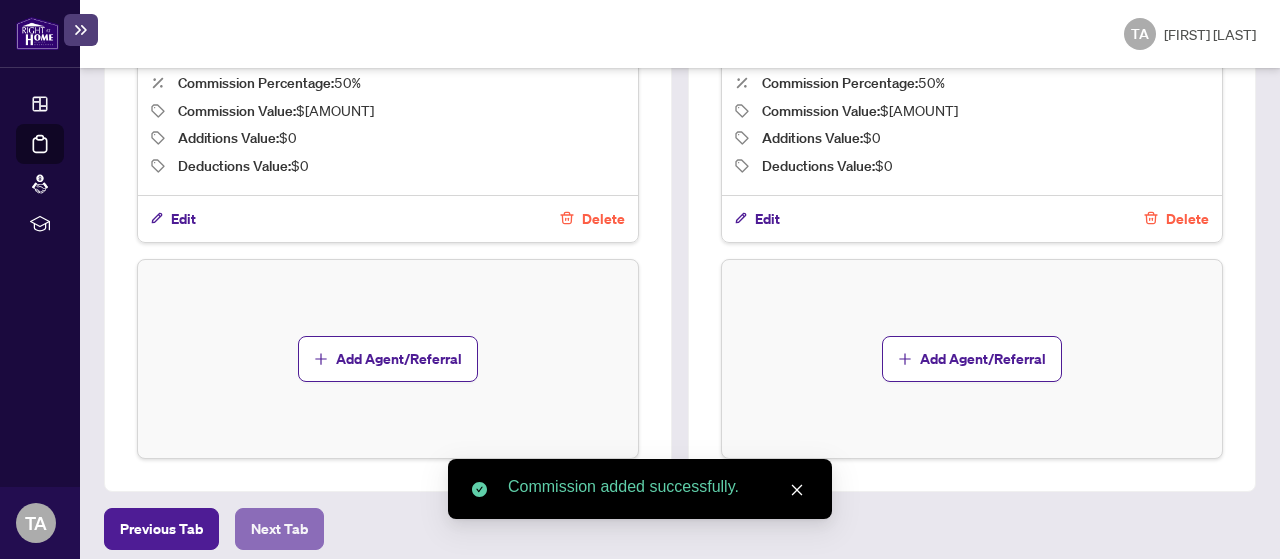 click on "Next Tab" at bounding box center (161, 529) 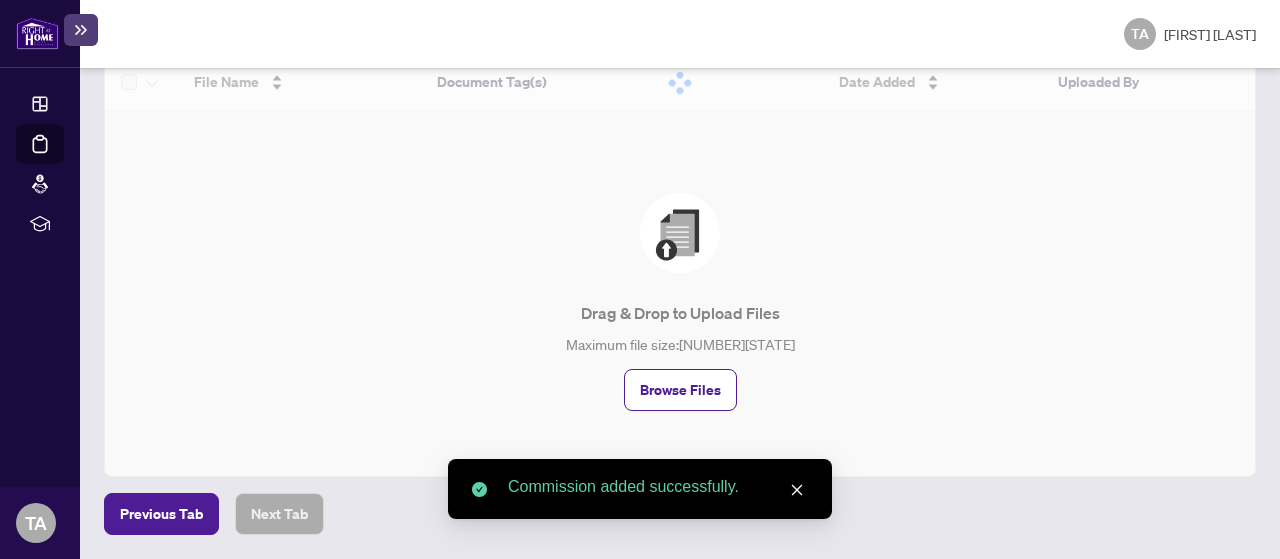 scroll, scrollTop: 0, scrollLeft: 0, axis: both 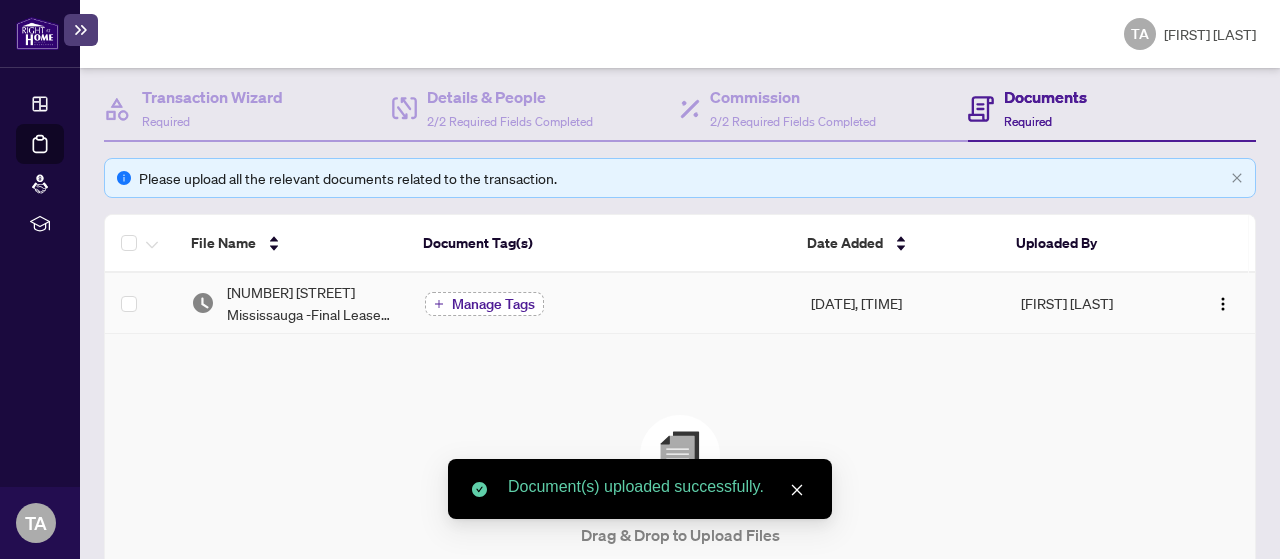 click on "Manage Tags" at bounding box center (493, 304) 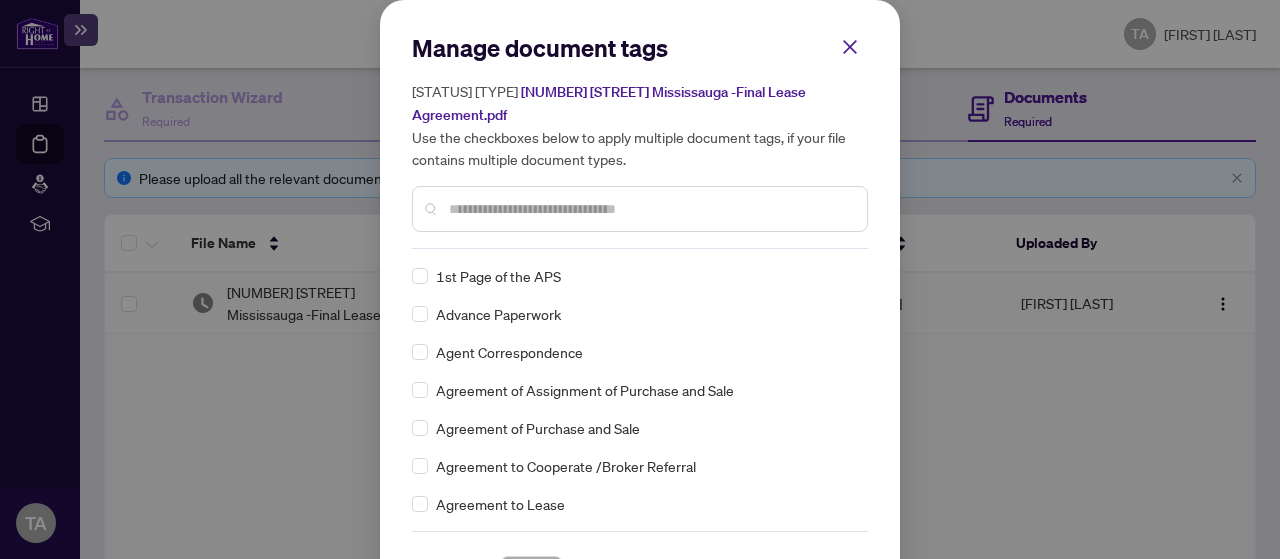 click at bounding box center (650, 209) 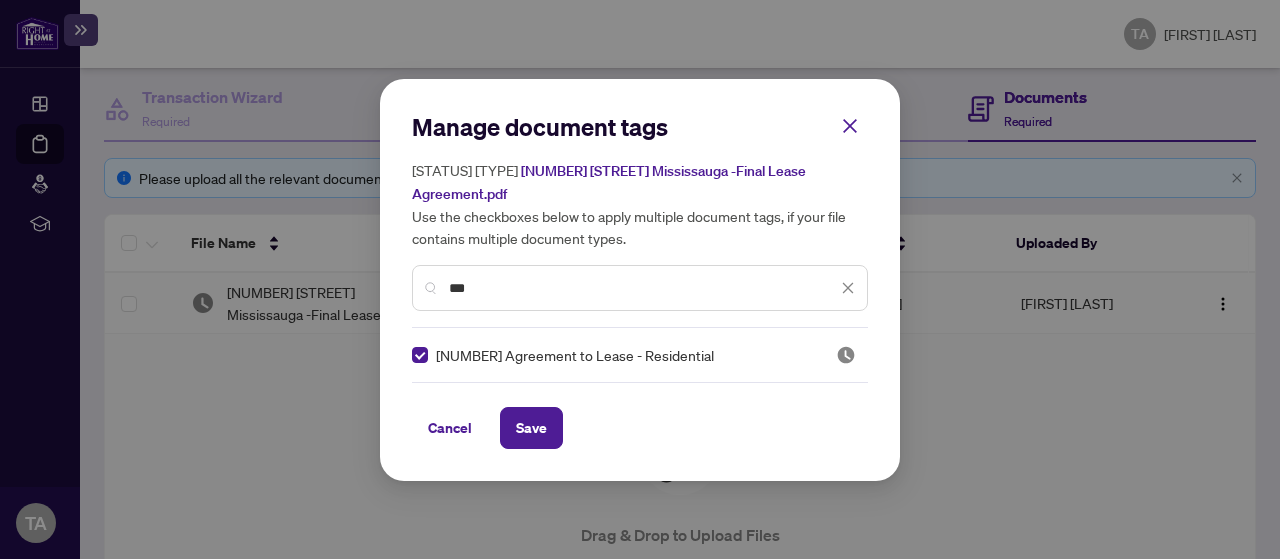 drag, startPoint x: 469, startPoint y: 287, endPoint x: 393, endPoint y: 285, distance: 76.02631 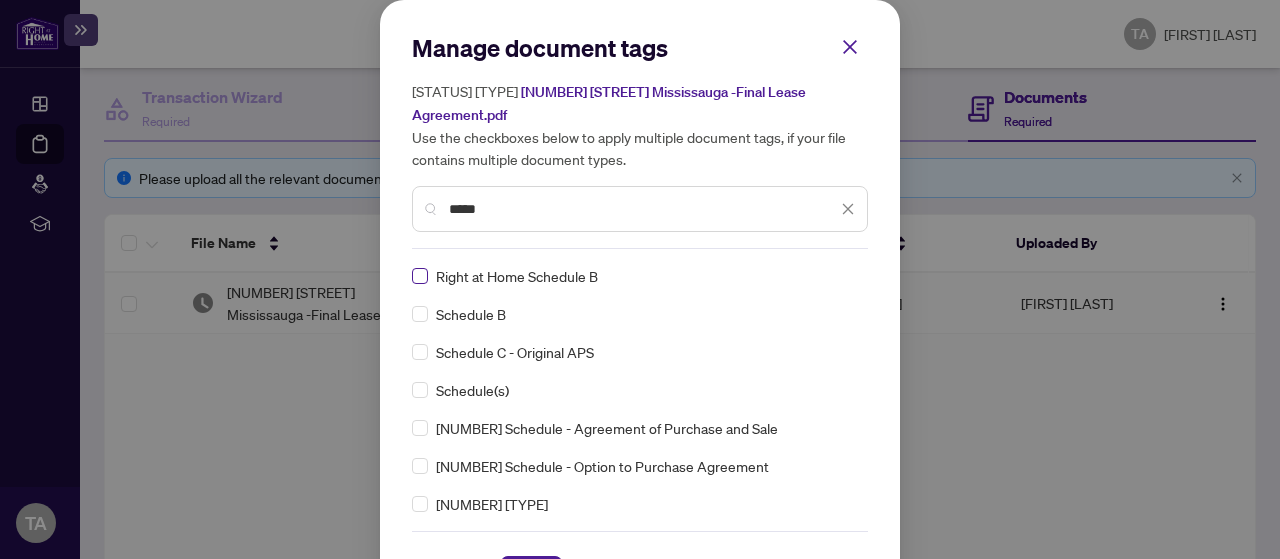 click at bounding box center [420, 276] 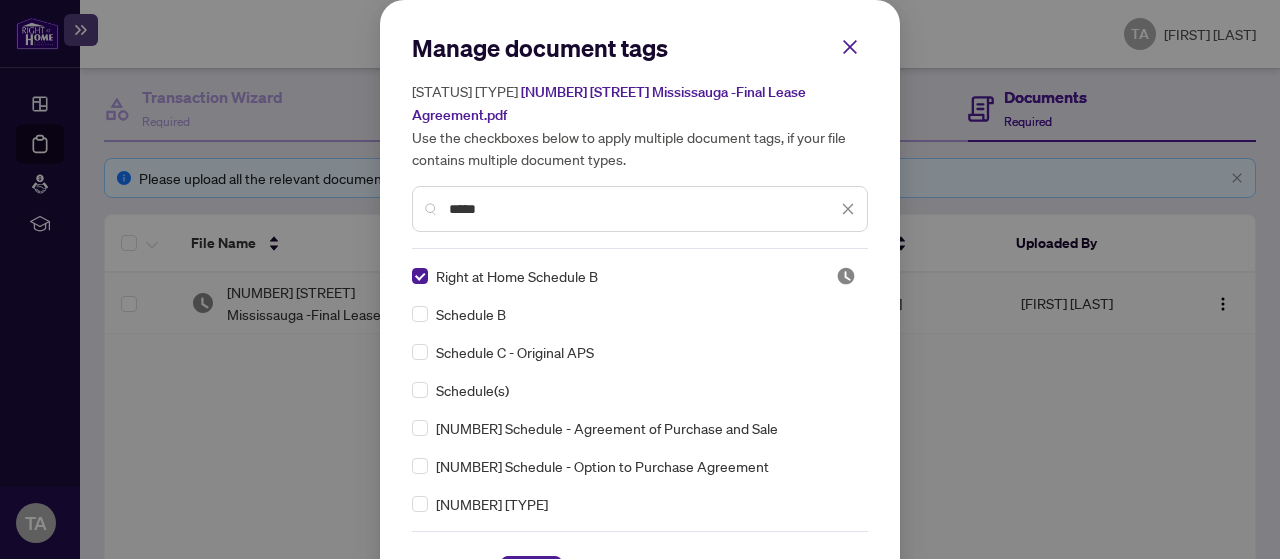 drag, startPoint x: 481, startPoint y: 217, endPoint x: 377, endPoint y: 207, distance: 104.47966 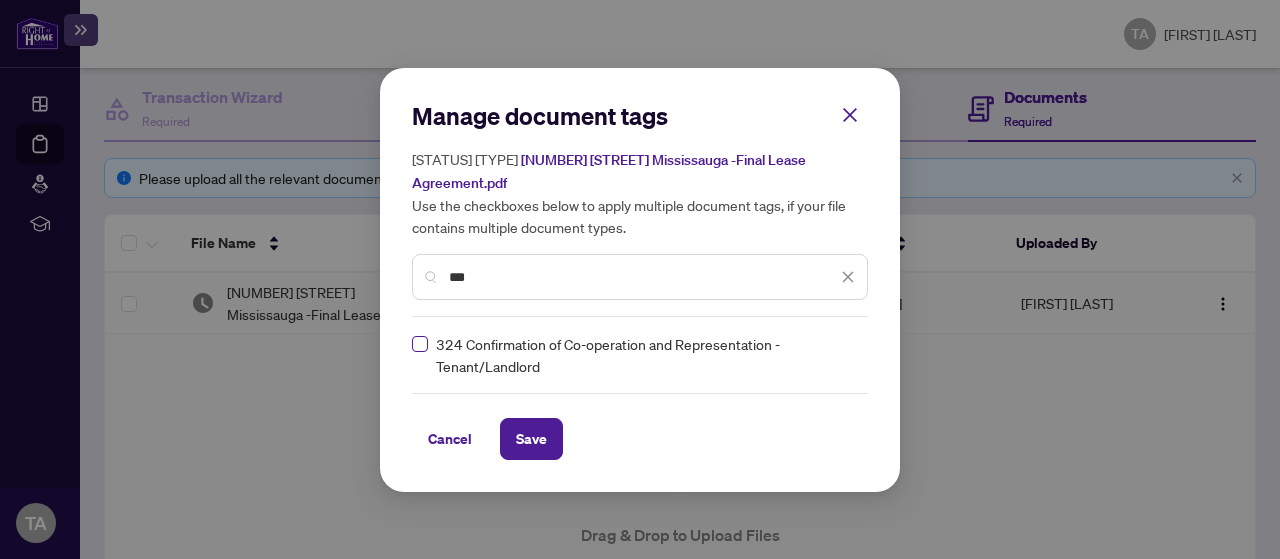 type on "***" 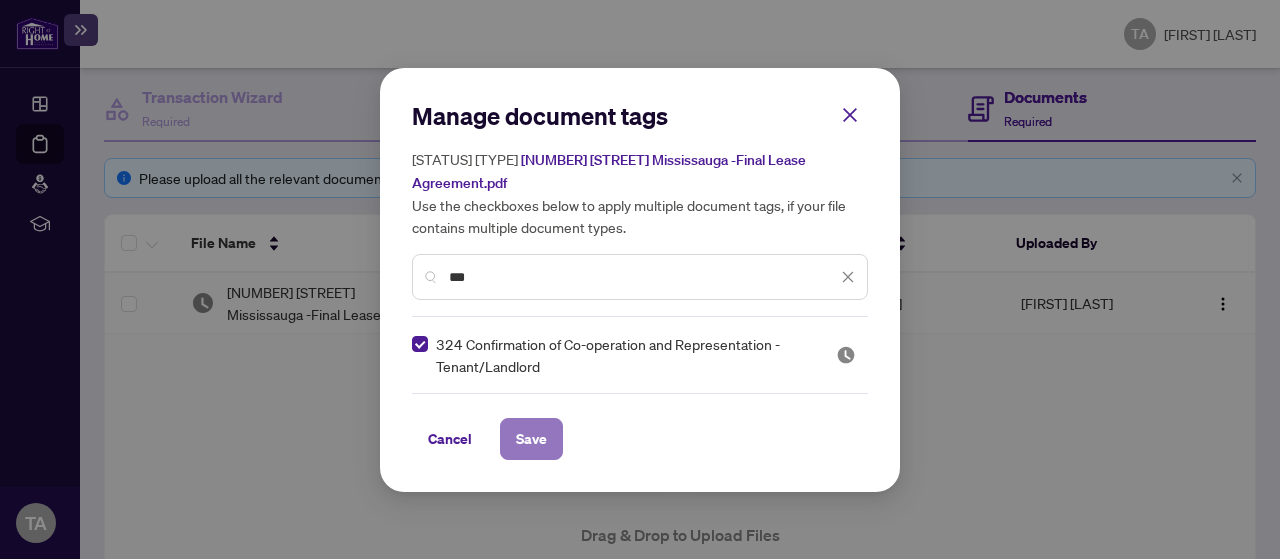 click on "Save" at bounding box center (531, 439) 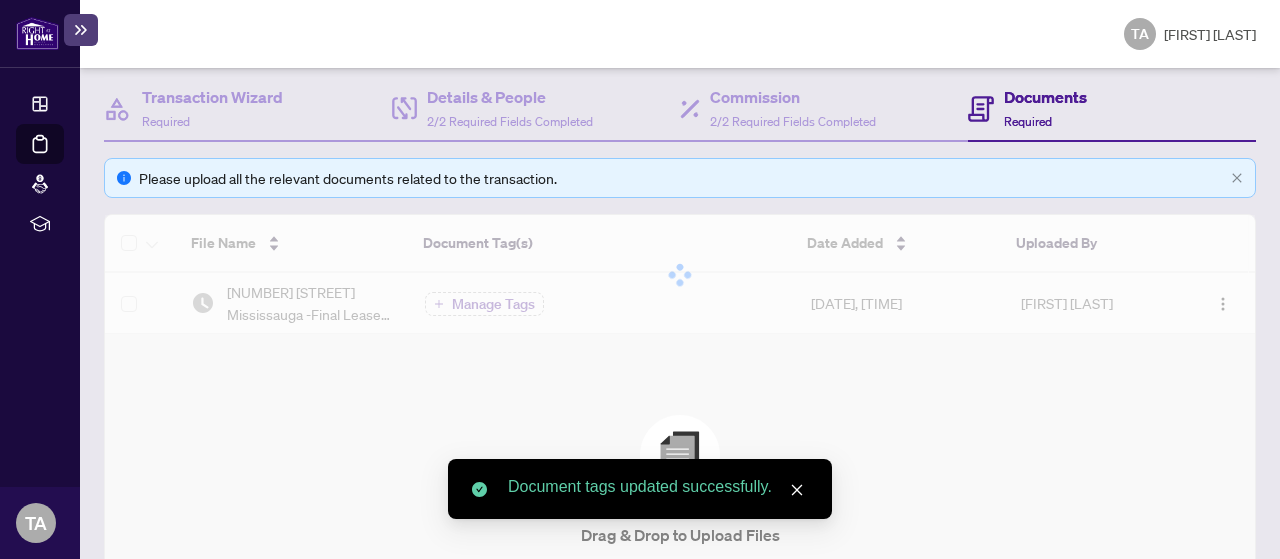 scroll, scrollTop: 0, scrollLeft: 0, axis: both 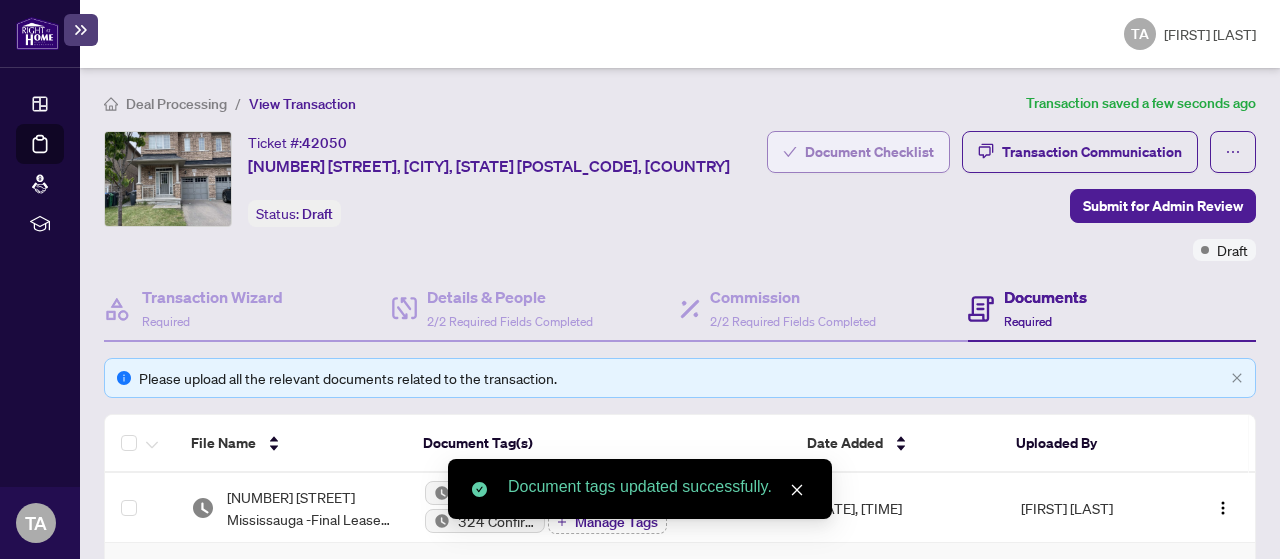 click on "Document Checklist" at bounding box center [869, 152] 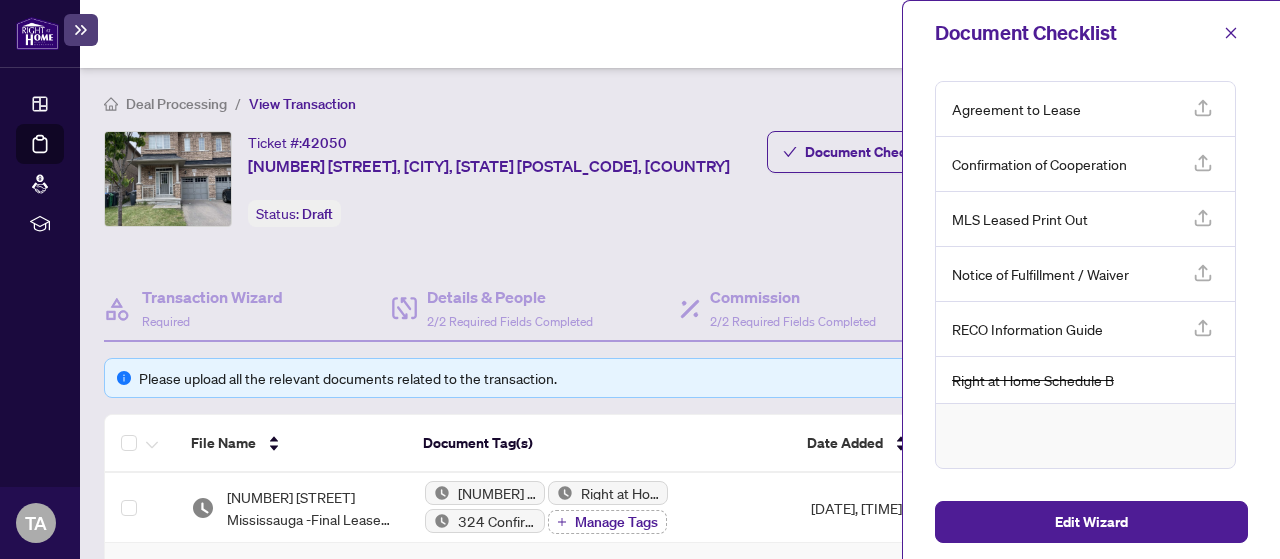 click on "Document Checklist Transaction Communication Submit for Admin Review Draft" at bounding box center (1005, 196) 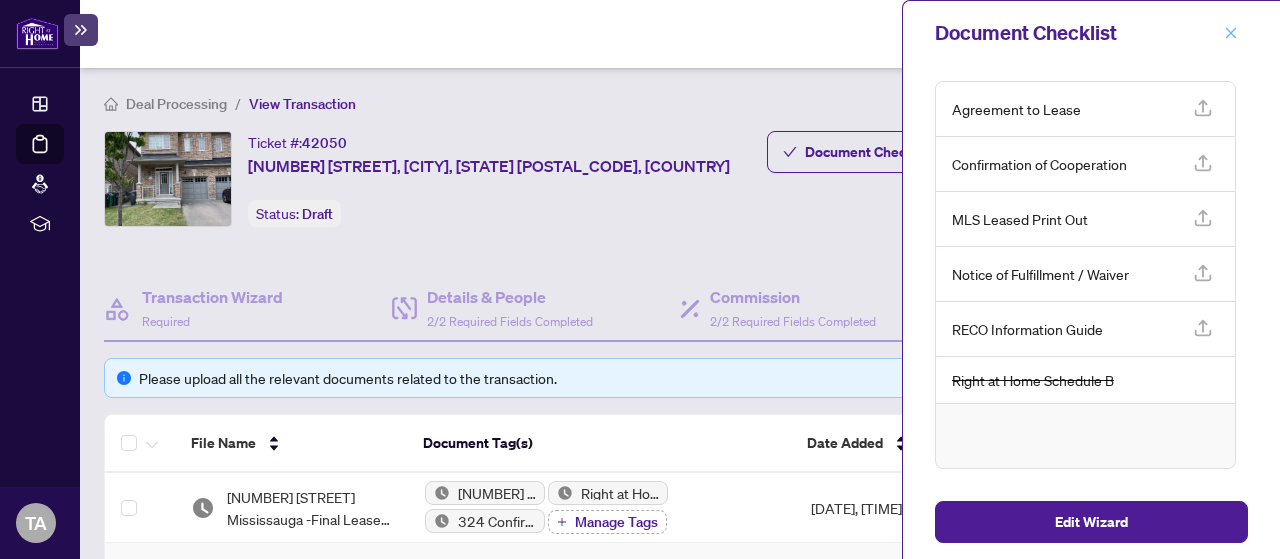 click at bounding box center [1231, 33] 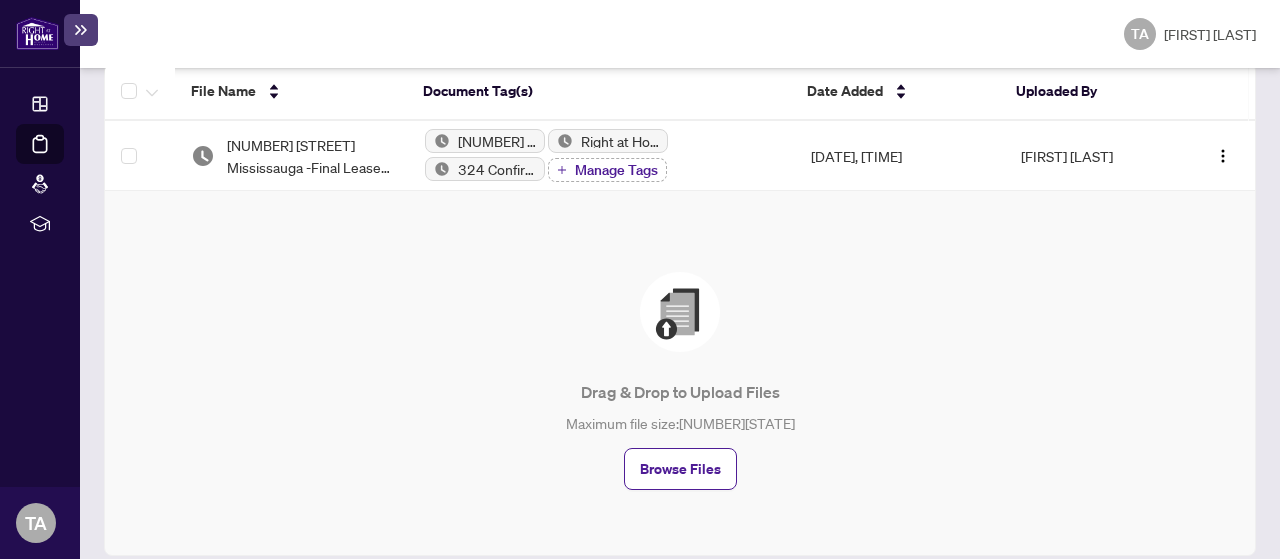 scroll, scrollTop: 424, scrollLeft: 0, axis: vertical 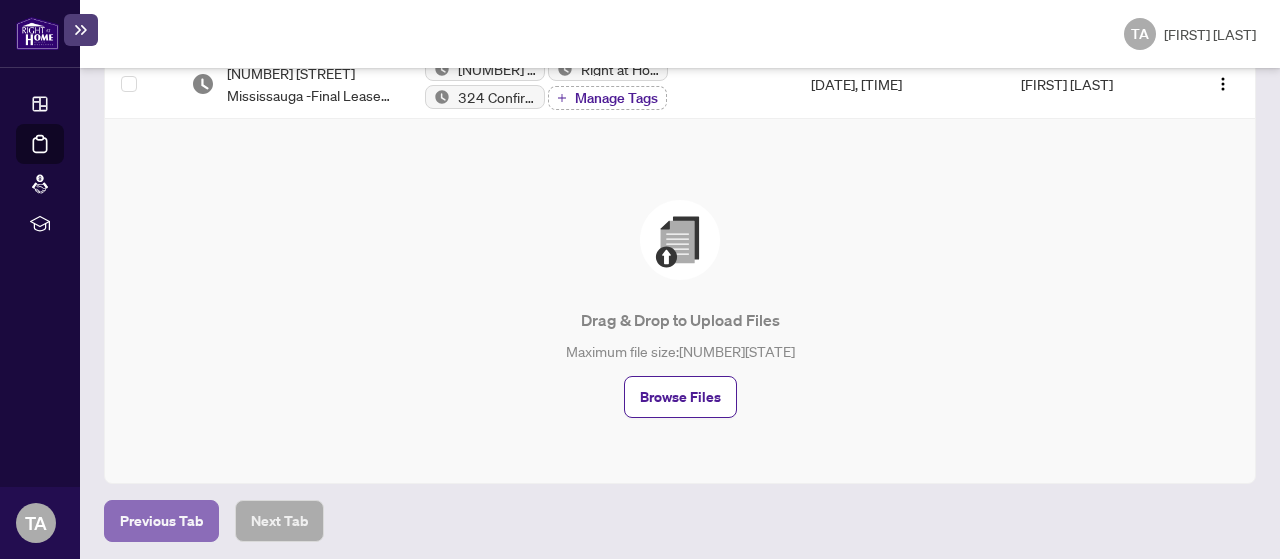 click on "Previous Tab" at bounding box center (161, 521) 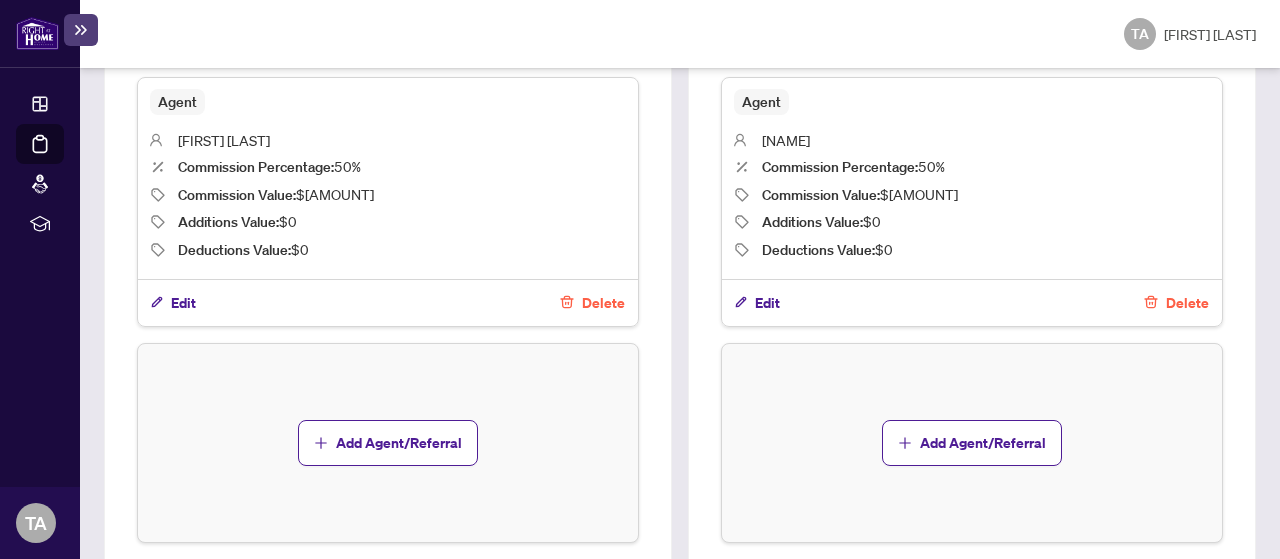 scroll, scrollTop: 954, scrollLeft: 0, axis: vertical 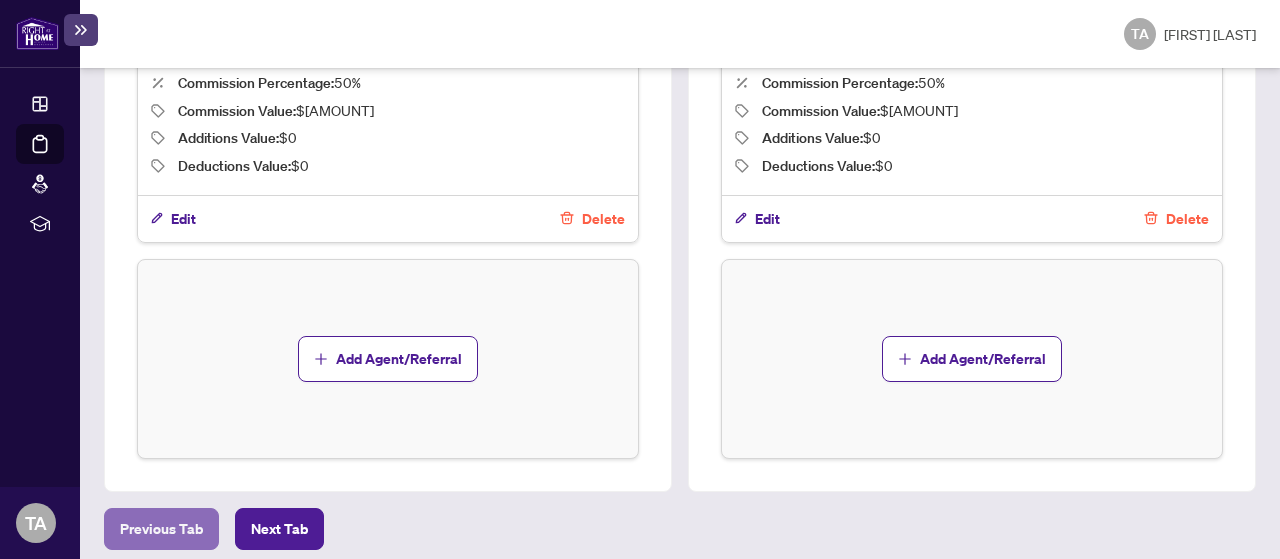 click on "Previous Tab" at bounding box center (161, 529) 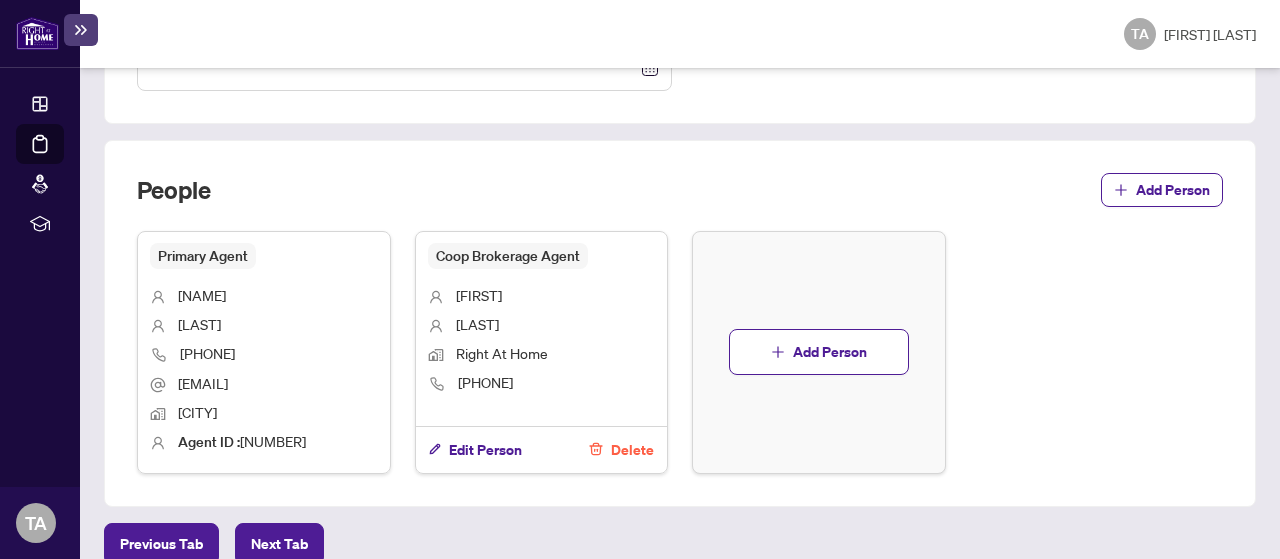 scroll, scrollTop: 1054, scrollLeft: 0, axis: vertical 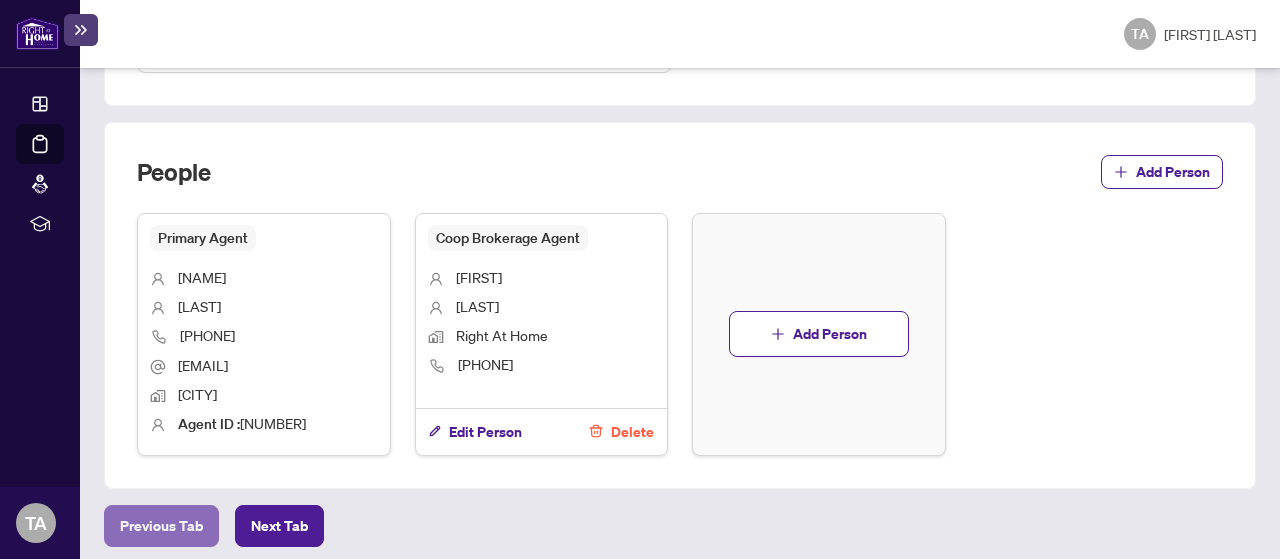 click on "Previous Tab" at bounding box center [161, 526] 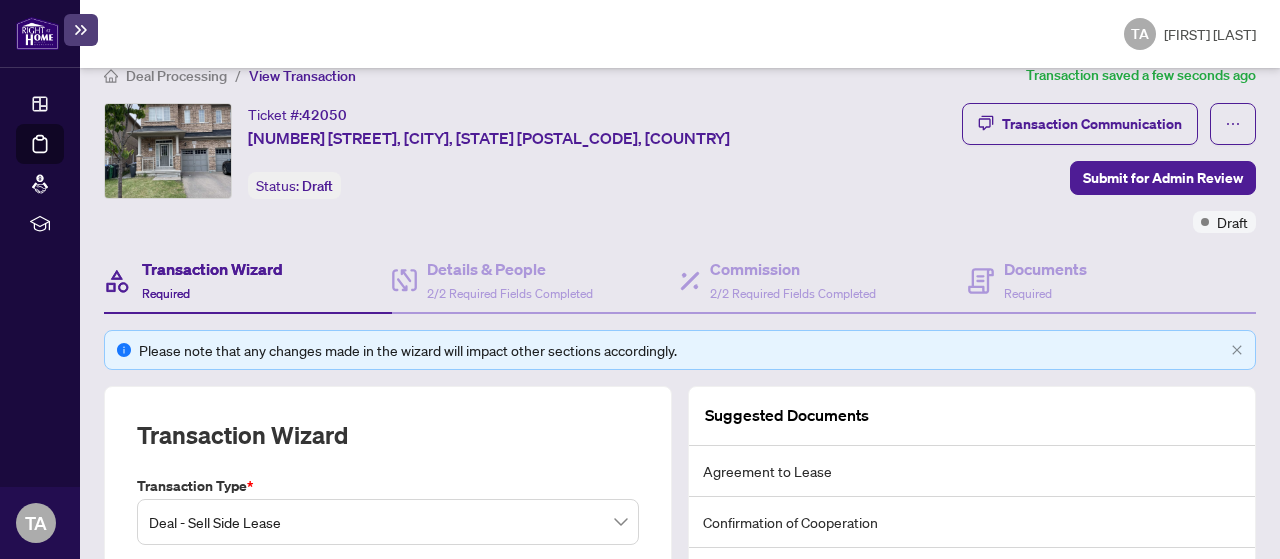 scroll, scrollTop: 0, scrollLeft: 0, axis: both 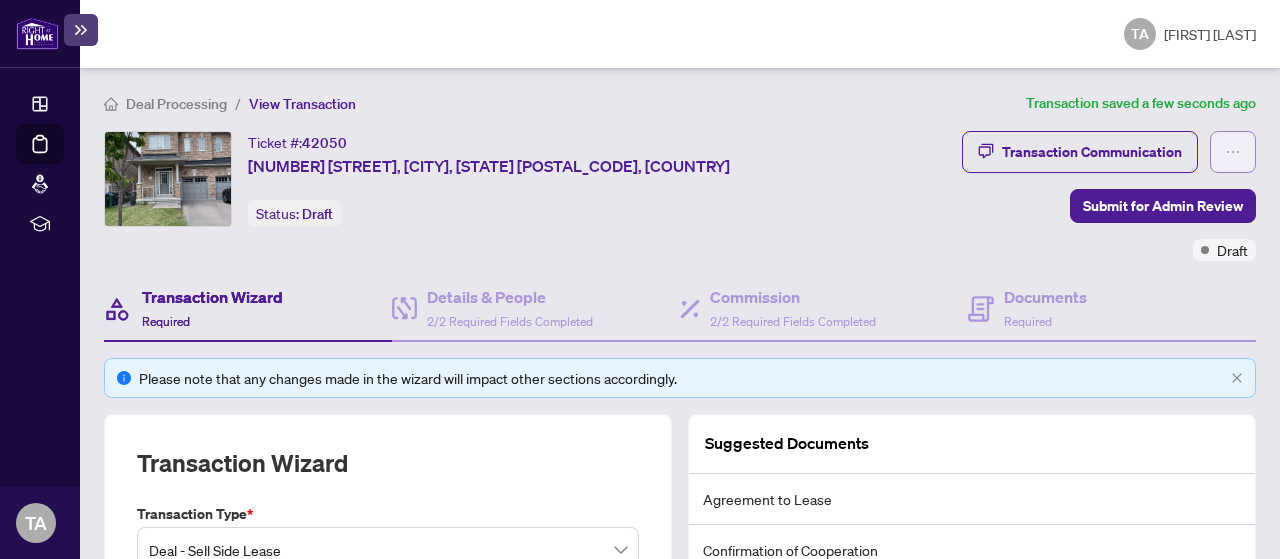 click at bounding box center (1233, 152) 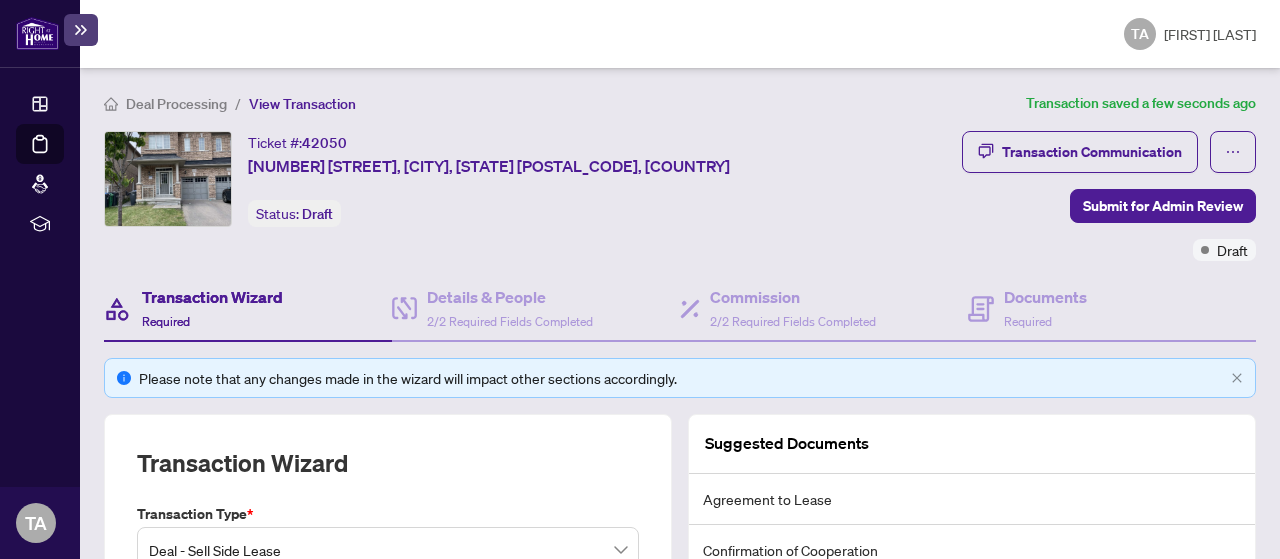 click on "Transaction Communication Submit for Admin Review Draft" at bounding box center (1053, 196) 